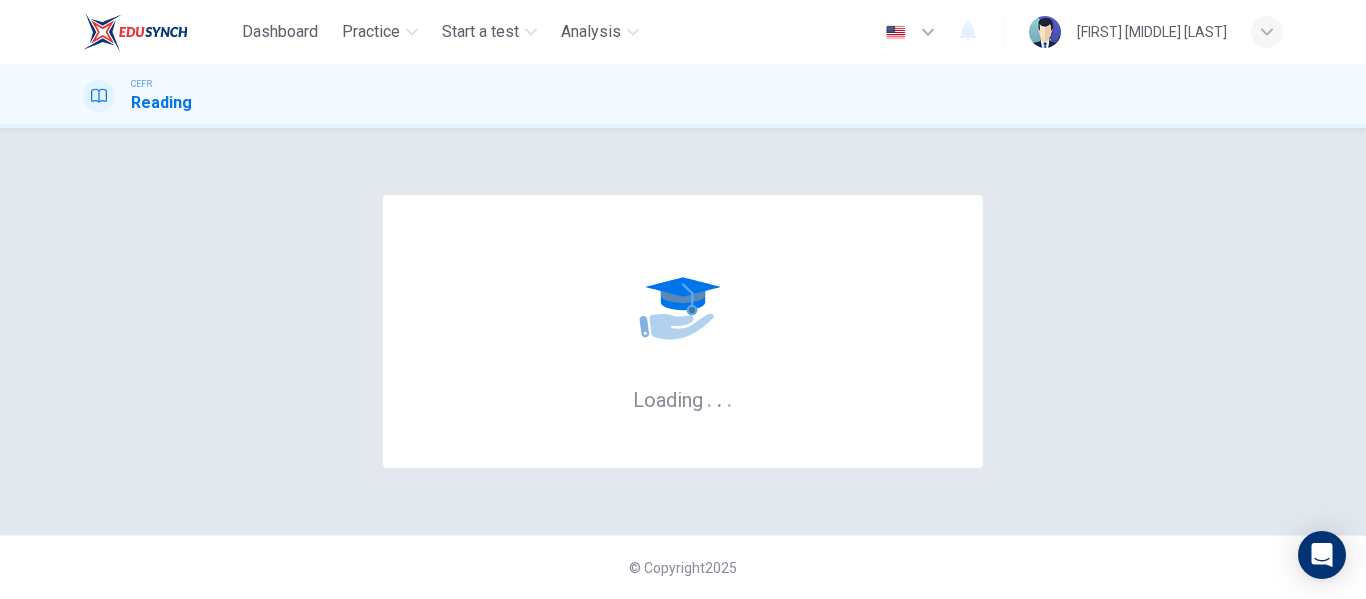 scroll, scrollTop: 0, scrollLeft: 0, axis: both 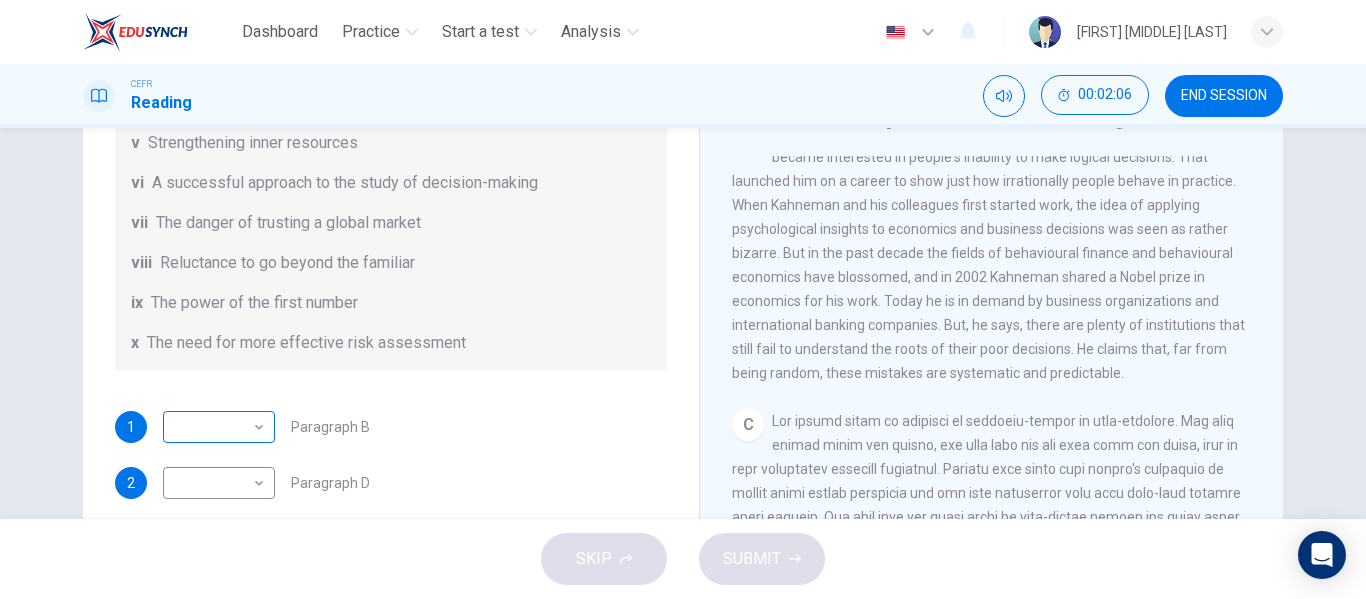 click on "Dashboard Practice Start a test Analysis English en ​ [FIRST] [MIDDLE] [LAST] CEFR Reading 00:02:06 END SESSION Questions 1 - 6 Reading Passage 1 has nine paragraphs  A-I
Choose the correct heading for Paragraphs  B  and  D-H  from the list of headings below.
Write the correct number  (i-xi)  in the boxes below. List of Headings i Not identifying the correct priorities ii A solution for the long term iii The difficulty of changing your mind iv Why looking back is unhelpful v Strengthening inner resources vi A successful approach to the study of decision-making vii The danger of trusting a global market viii Reluctance to go beyond the familiar ix The power of the first number x The need for more effective risk assessment 1 	 	 Paragraph B 2 	 	 Paragraph D 3 	 	 Paragraph E 4 	 	 Paragraph F 5 	 	 Paragraph G 6 	 	 Paragraph H Why Risks Can Go Wrong CLICK TO ZOOM Click to Zoom A B C D E F G H I SKIP SUBMIT EduSynch - Online Language Proficiency Testing
Dashboard 2025" at bounding box center (683, 299) 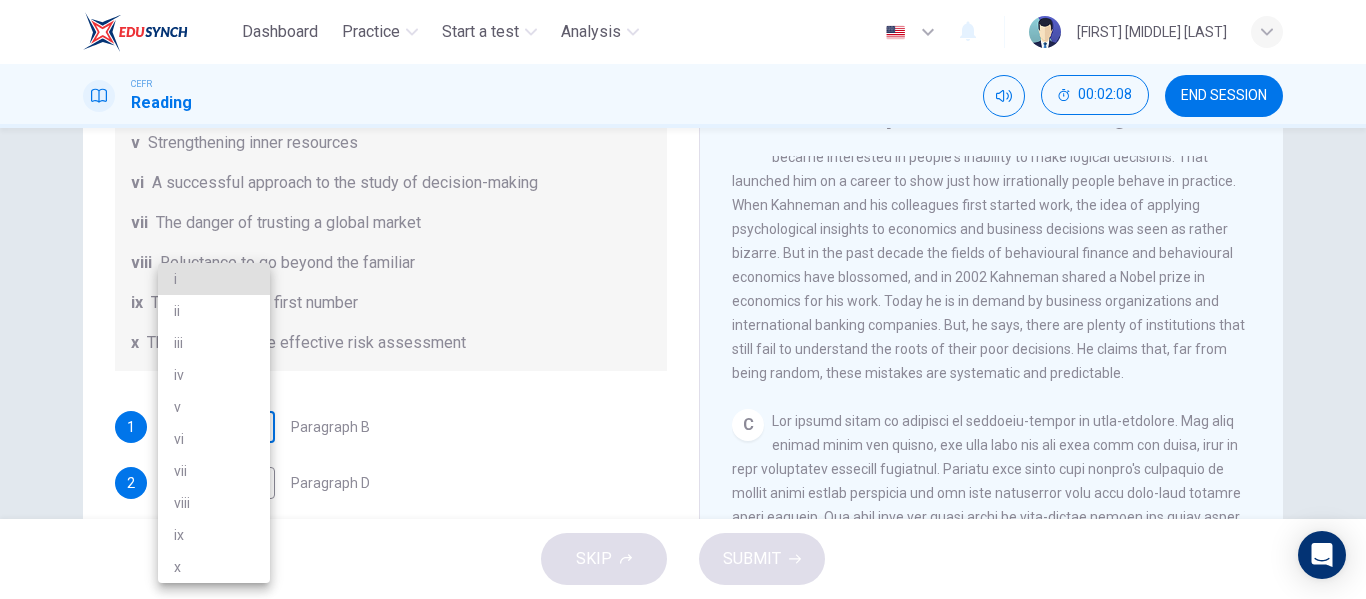 click on "vi" at bounding box center [214, 439] 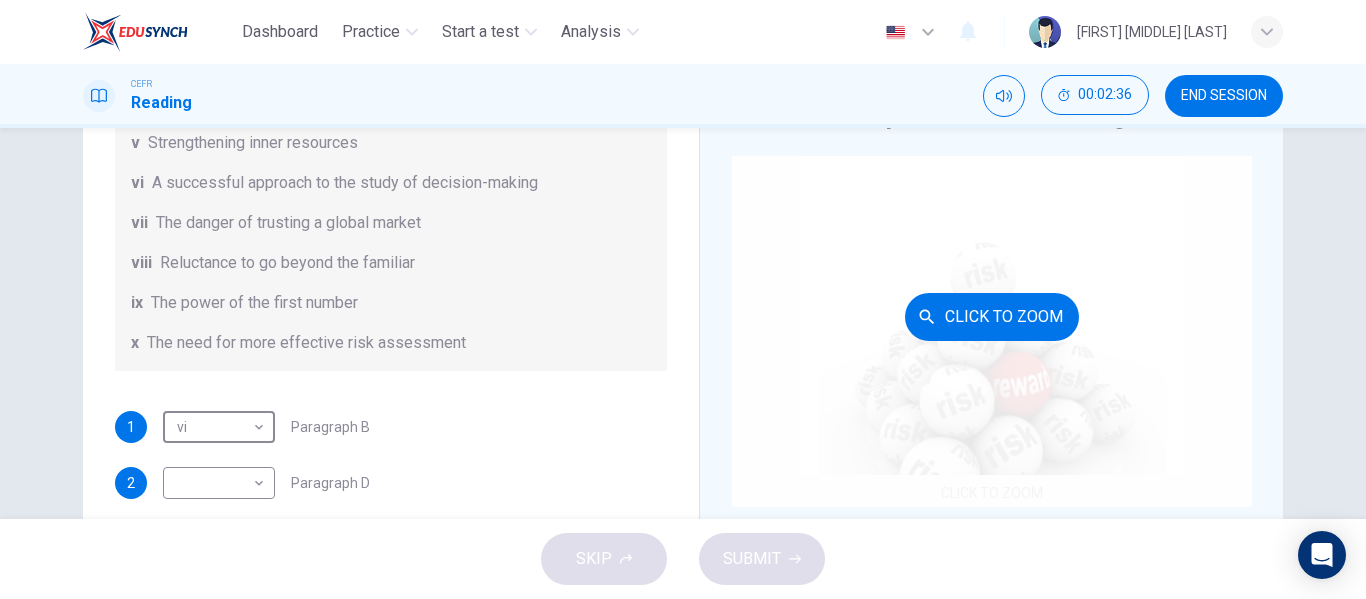 scroll, scrollTop: 0, scrollLeft: 0, axis: both 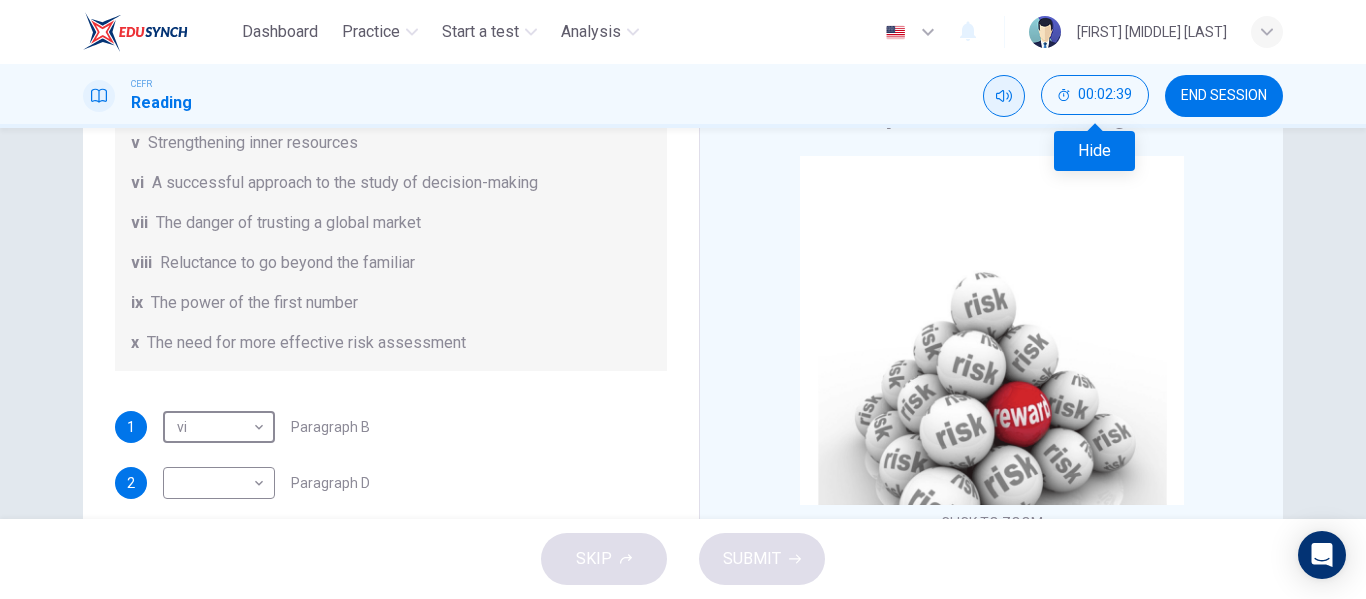 click on "00:02:39" at bounding box center (1095, 95) 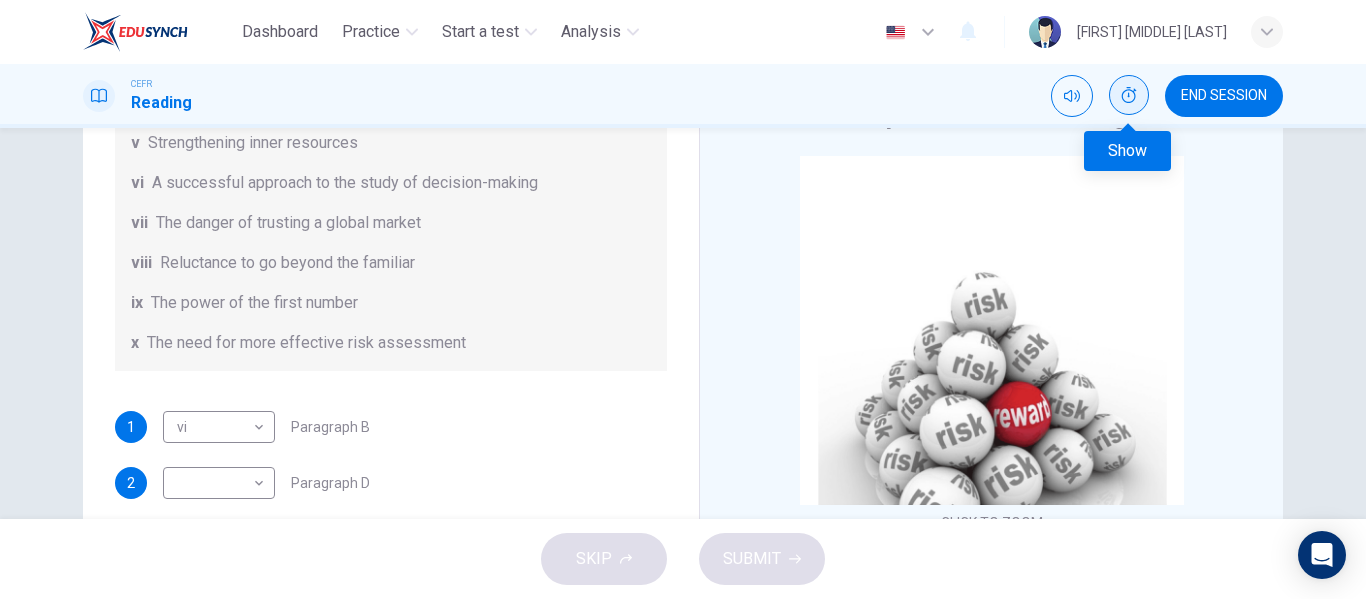 click at bounding box center (1129, 96) 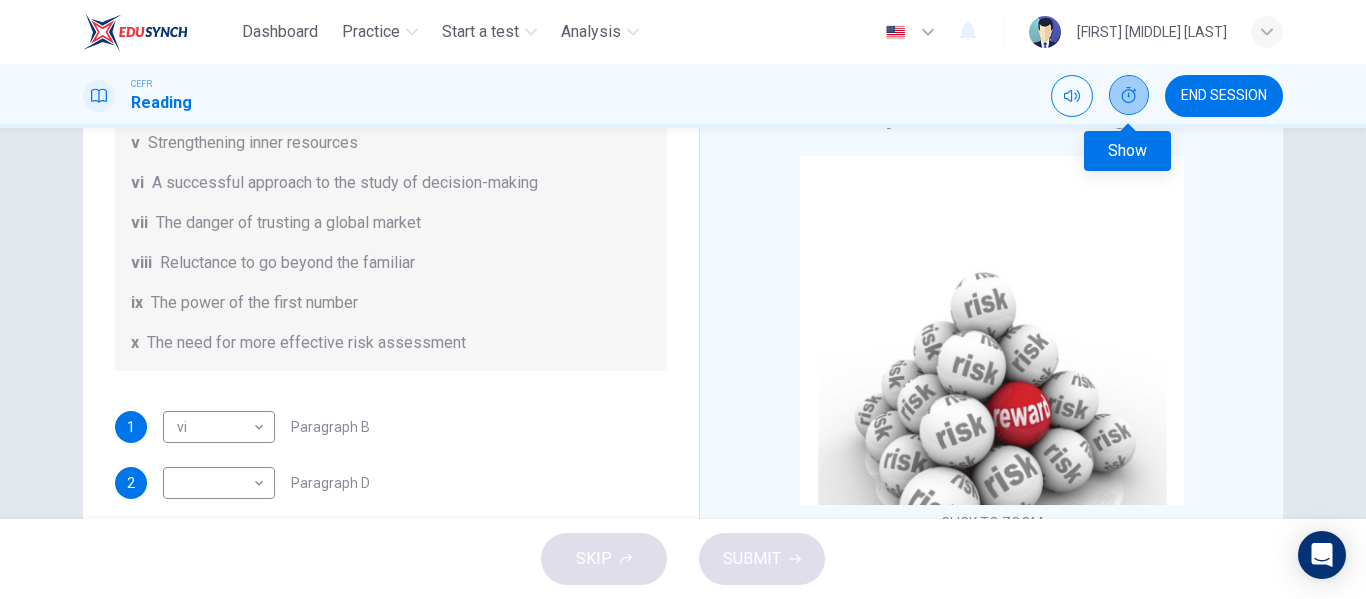 click at bounding box center [1129, 95] 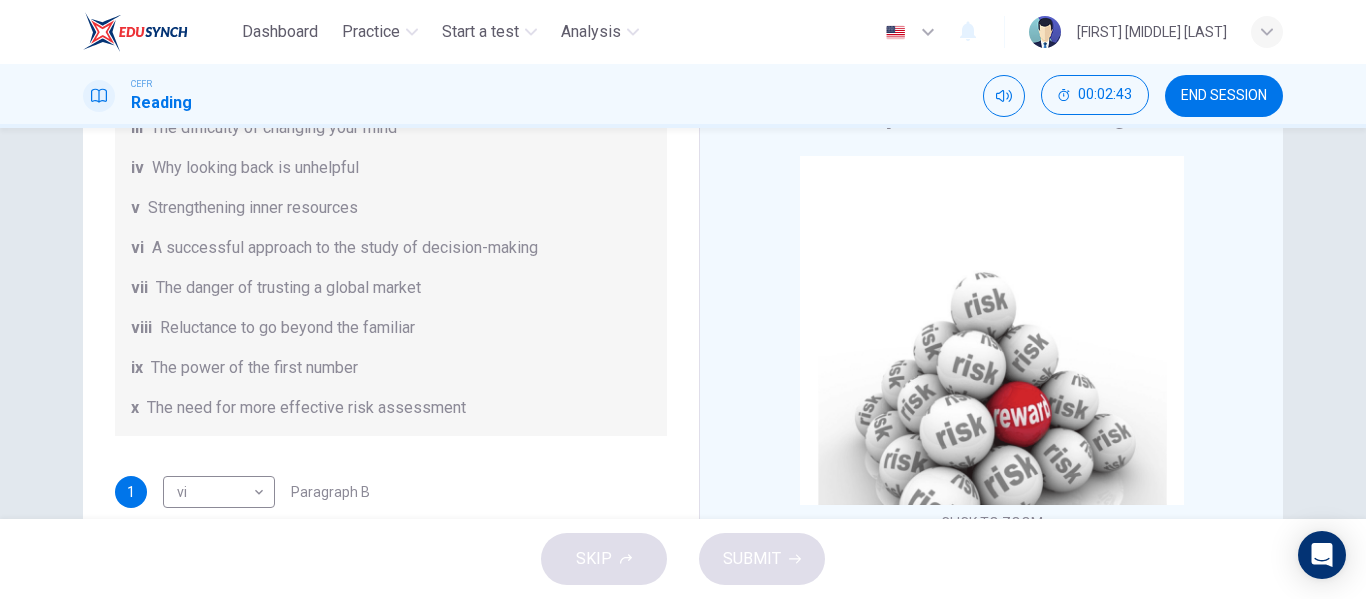 scroll, scrollTop: 285, scrollLeft: 0, axis: vertical 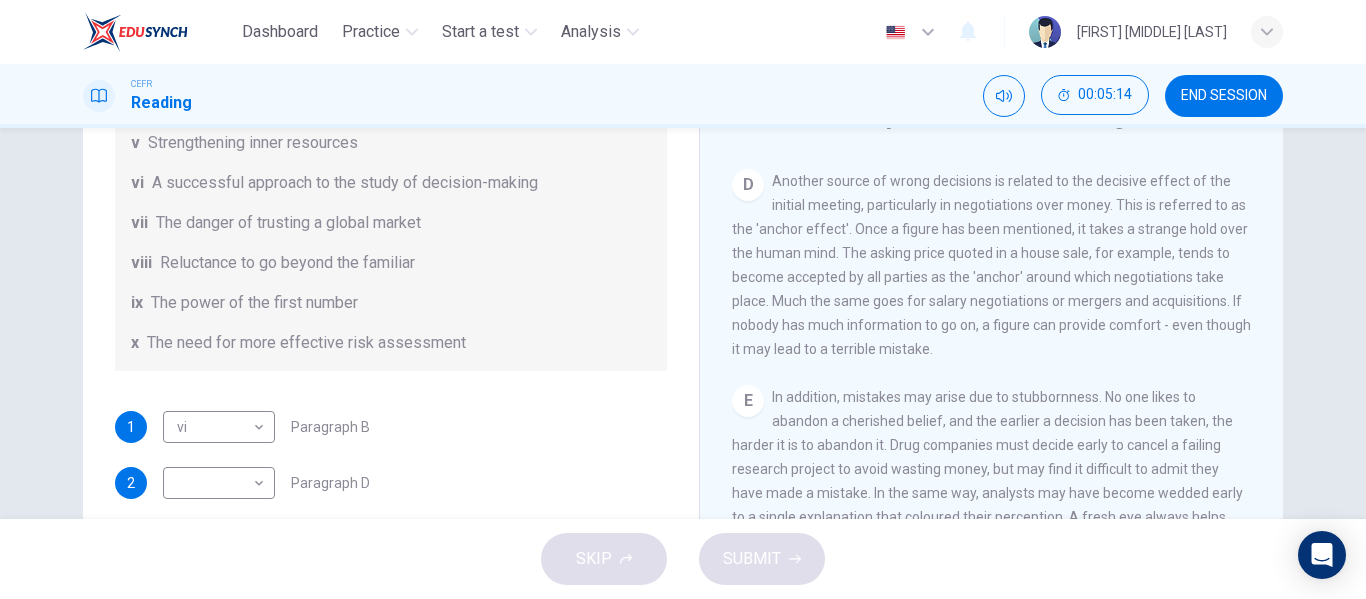 click on "​ ​ Paragraph D" at bounding box center (266, 427) 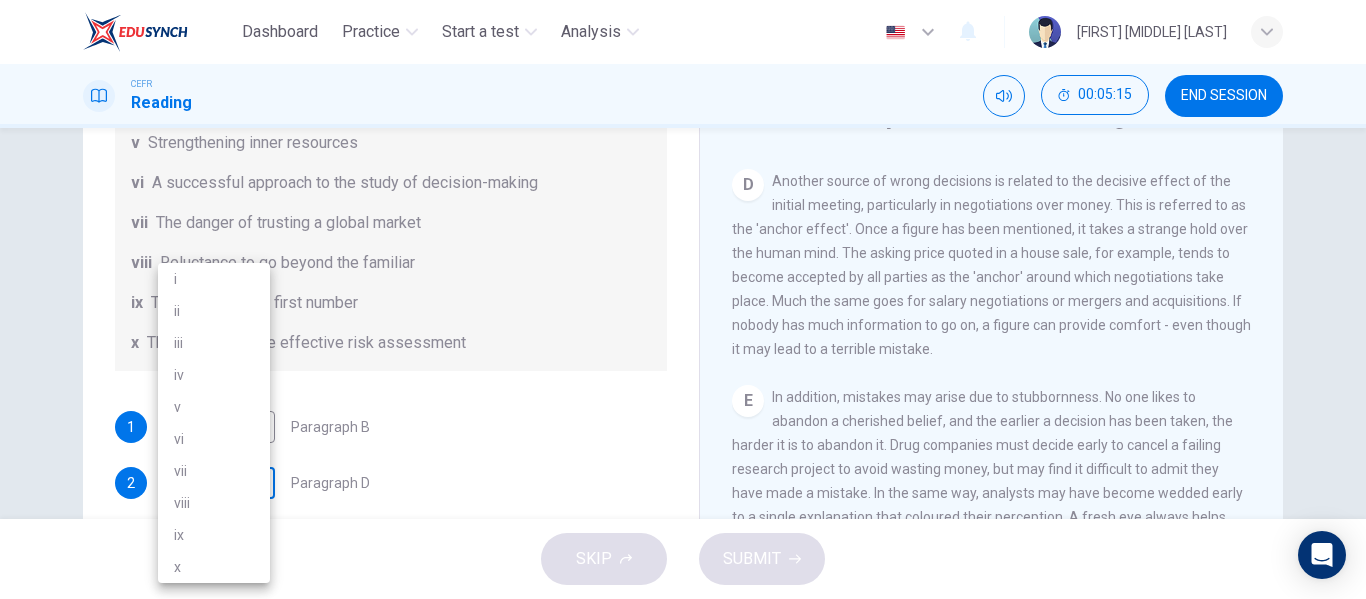 click on "Dashboard Practice Start a test Analysis English en ​ [FIRST] [MIDDLE] [LAST] CEFR Reading 00:05:15 END SESSION Questions 1 - 6 Reading Passage 1 has nine paragraphs  A-I
Choose the correct heading for Paragraphs  B  and  D-H  from the list of headings below.
Write the correct number  (i-xi)  in the boxes below. List of Headings i Not identifying the correct priorities ii A solution for the long term iii The difficulty of changing your mind iv Why looking back is unhelpful v Strengthening inner resources vi A successful approach to the study of decision-making vii The danger of trusting a global market viii Reluctance to go beyond the familiar ix The power of the first number x The need for more effective risk assessment 1 vi vi 	 Paragraph B 2 	 	 Paragraph D 3 	 	 Paragraph E 4 	 	 Paragraph F 5 	 	 Paragraph G 6 	 	 Paragraph H Why Risks Can Go Wrong CLICK TO ZOOM Click to Zoom A B C D E F G H I SKIP SUBMIT EduSynch - Online Language Proficiency Testing
Dashboard i v" at bounding box center (683, 299) 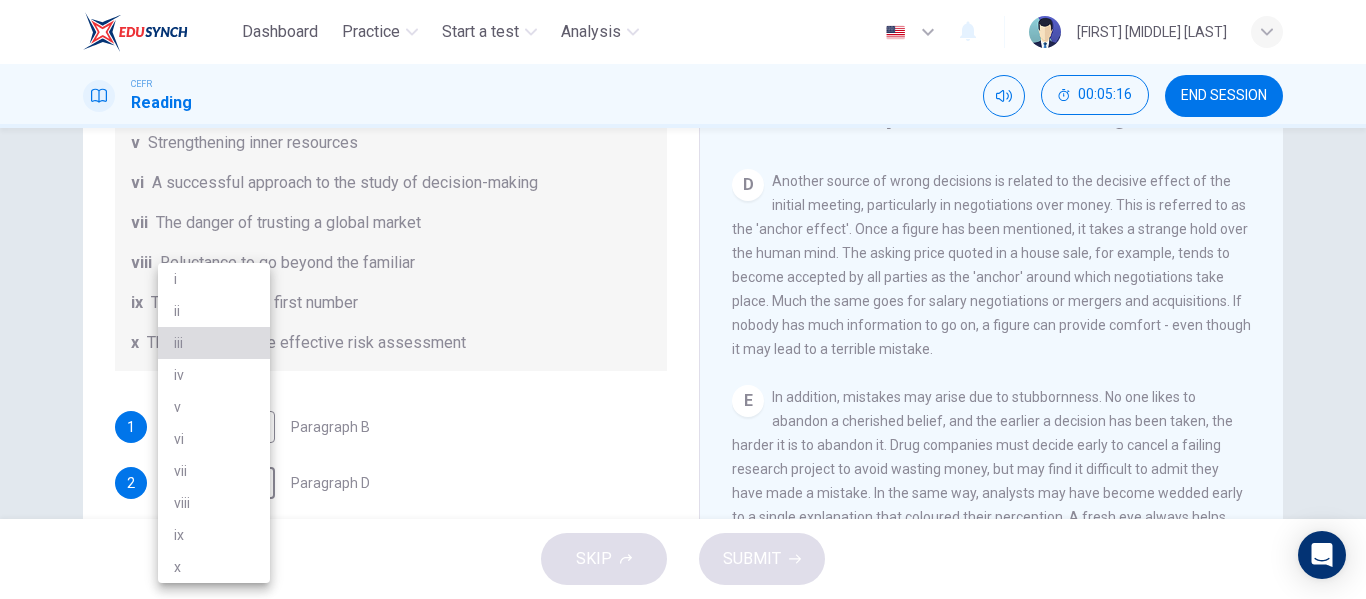 click on "iii" at bounding box center [214, 343] 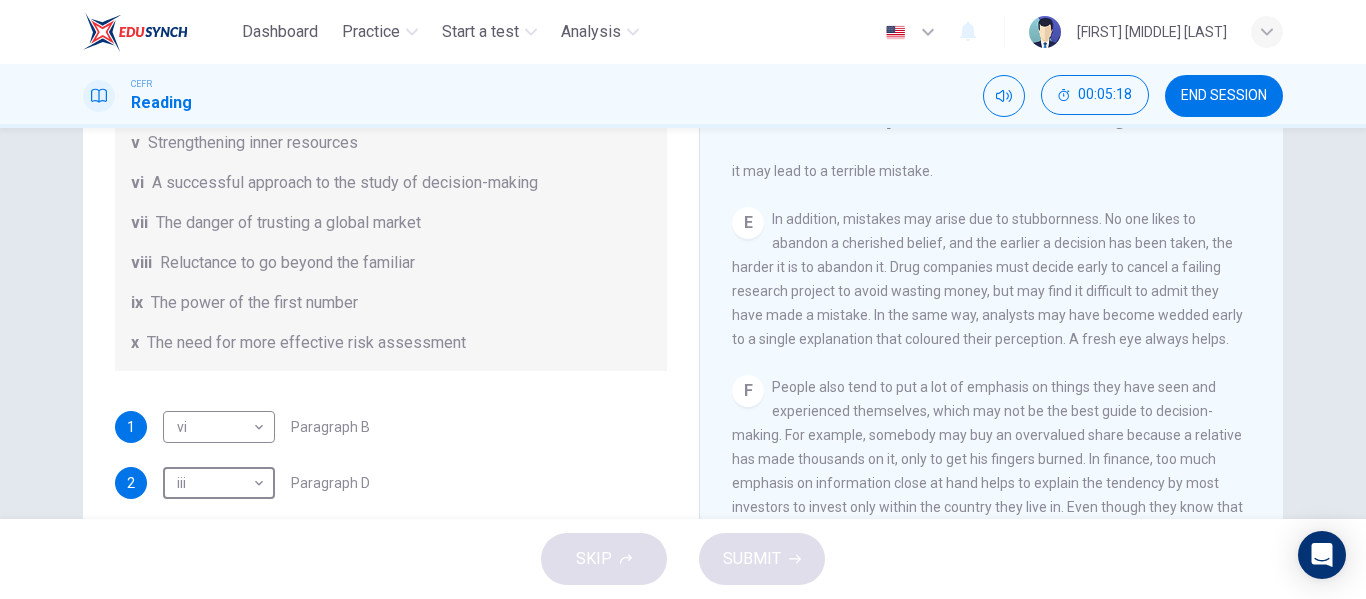 scroll, scrollTop: 1400, scrollLeft: 0, axis: vertical 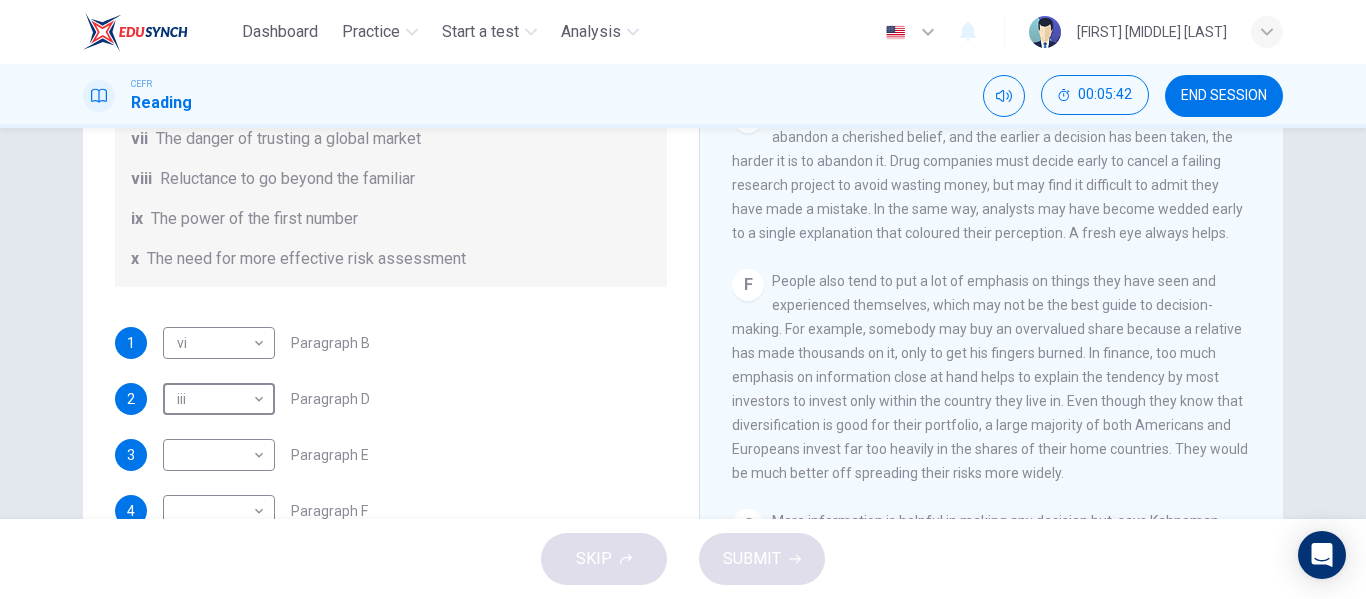 click on "​ ​ Paragraph E" at bounding box center [266, 343] 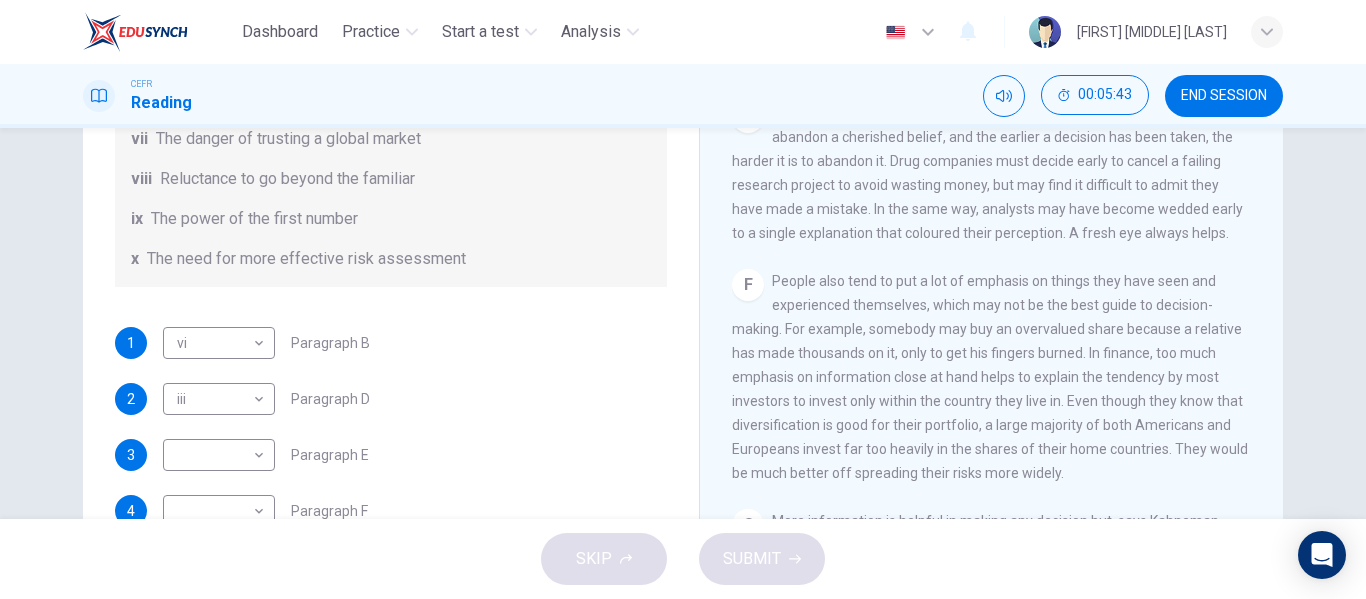 click on "​ ​ Paragraph E" at bounding box center [266, 343] 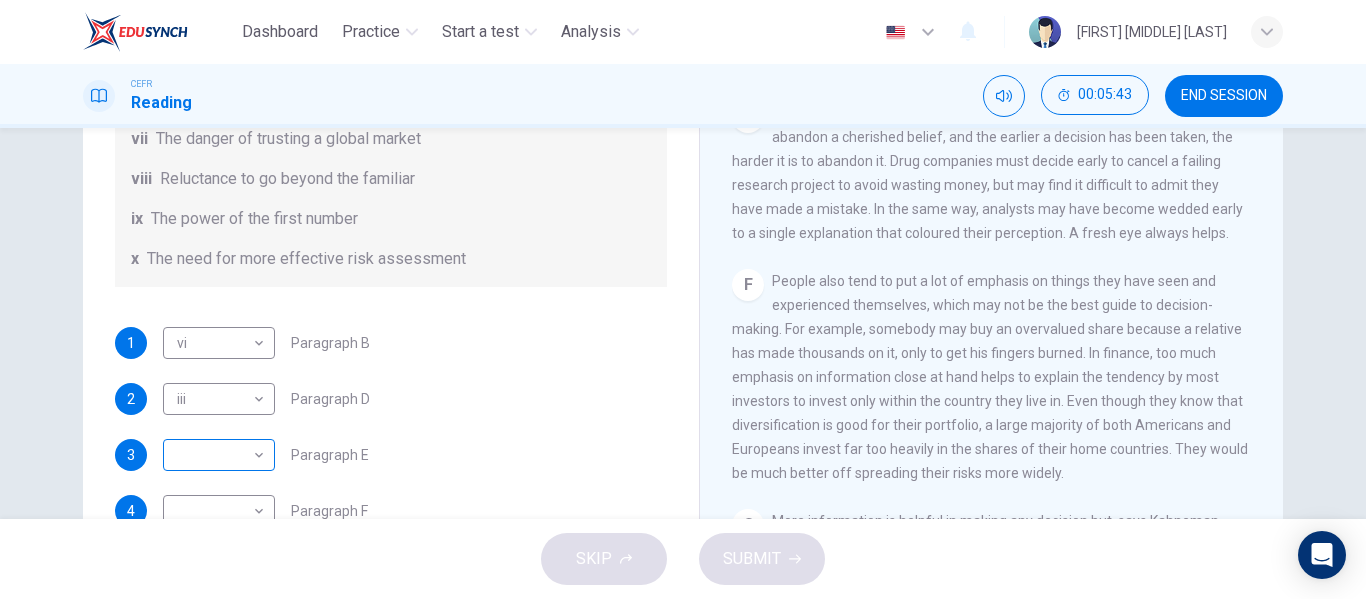 click on "​ ​" at bounding box center [219, 343] 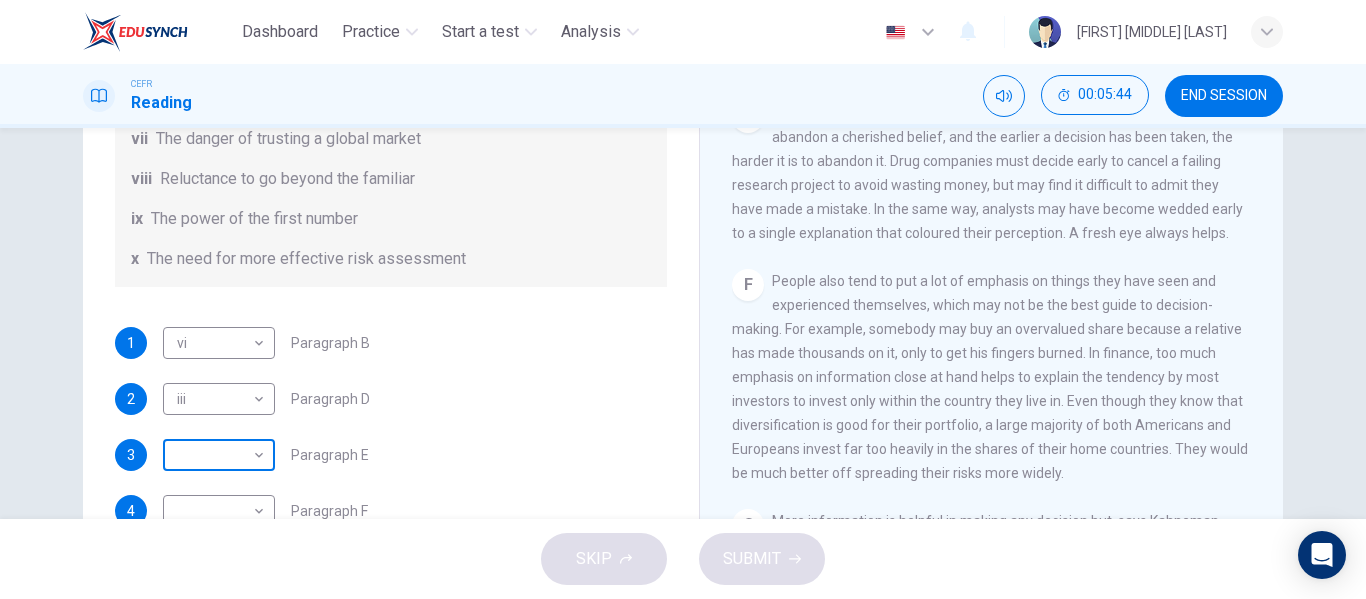 click on "Dashboard Practice Start a test Analysis English en ​ [FIRST] [MIDDLE] [LAST] CEFR Reading 00:05:44 END SESSION Questions 1 - 6 Reading Passage 1 has nine paragraphs  A-I
Choose the correct heading for Paragraphs  B  and  D-H  from the list of headings below.
Write the correct number  (i-xi)  in the boxes below. List of Headings i Not identifying the correct priorities ii A solution for the long term iii The difficulty of changing your mind iv Why looking back is unhelpful v Strengthening inner resources vi A successful approach to the study of decision-making vii The danger of trusting a global market viii Reluctance to go beyond the familiar ix The power of the first number x The need for more effective risk assessment 1 vi vi 	 Paragraph B 2 iii iii 	 Paragraph D 3 	 	 Paragraph E 4 	 	 Paragraph F 5 	 	 Paragraph G 6 	 	 Paragraph H Why Risks Can Go Wrong CLICK TO ZOOM Click to Zoom A B C D E F G H I SKIP SUBMIT EduSynch - Online Language Proficiency Testing
Dashboard" at bounding box center (683, 299) 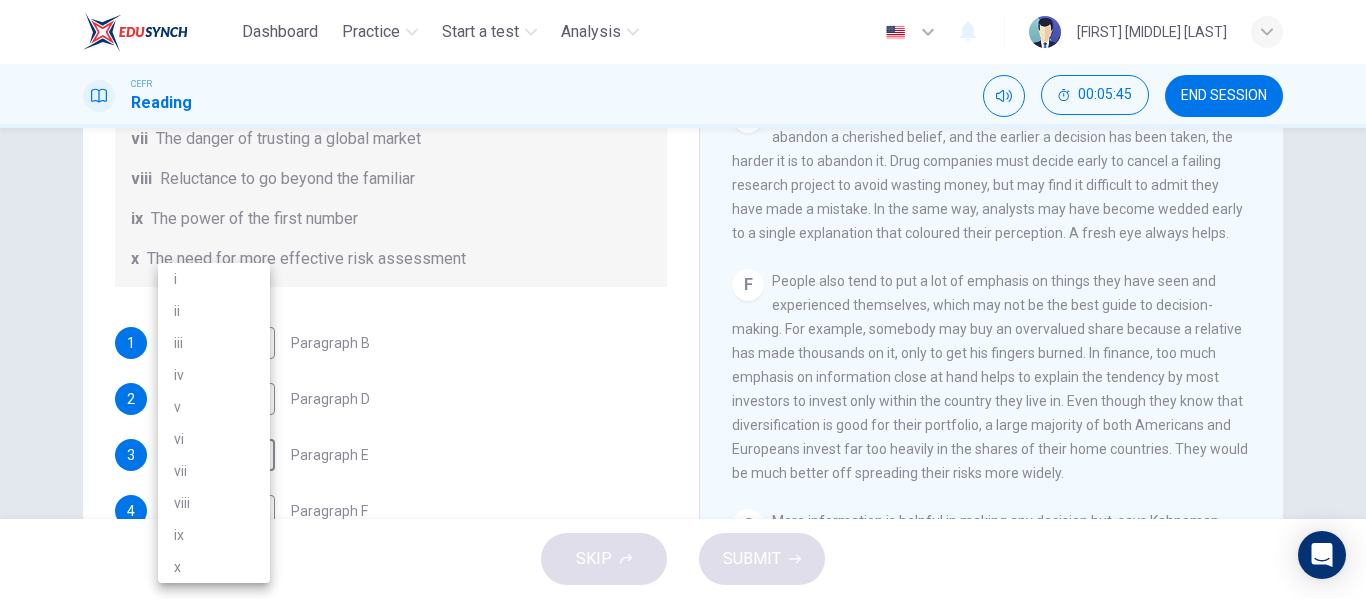 click on "viii" at bounding box center [214, 503] 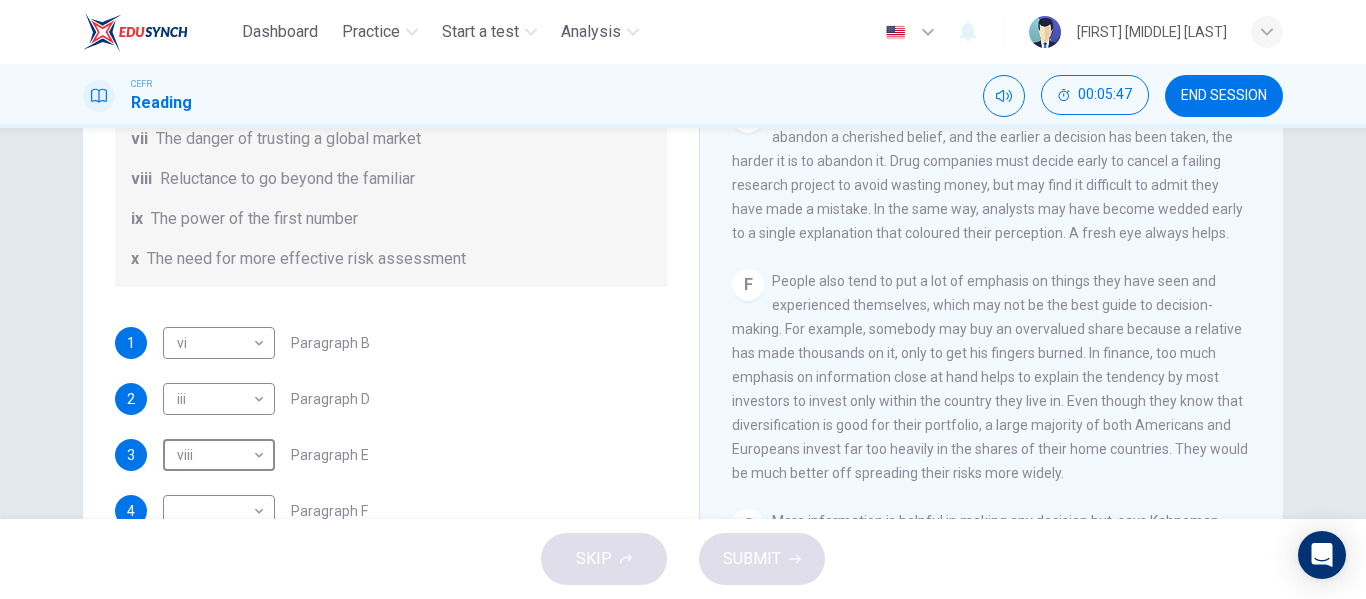 scroll, scrollTop: 1500, scrollLeft: 0, axis: vertical 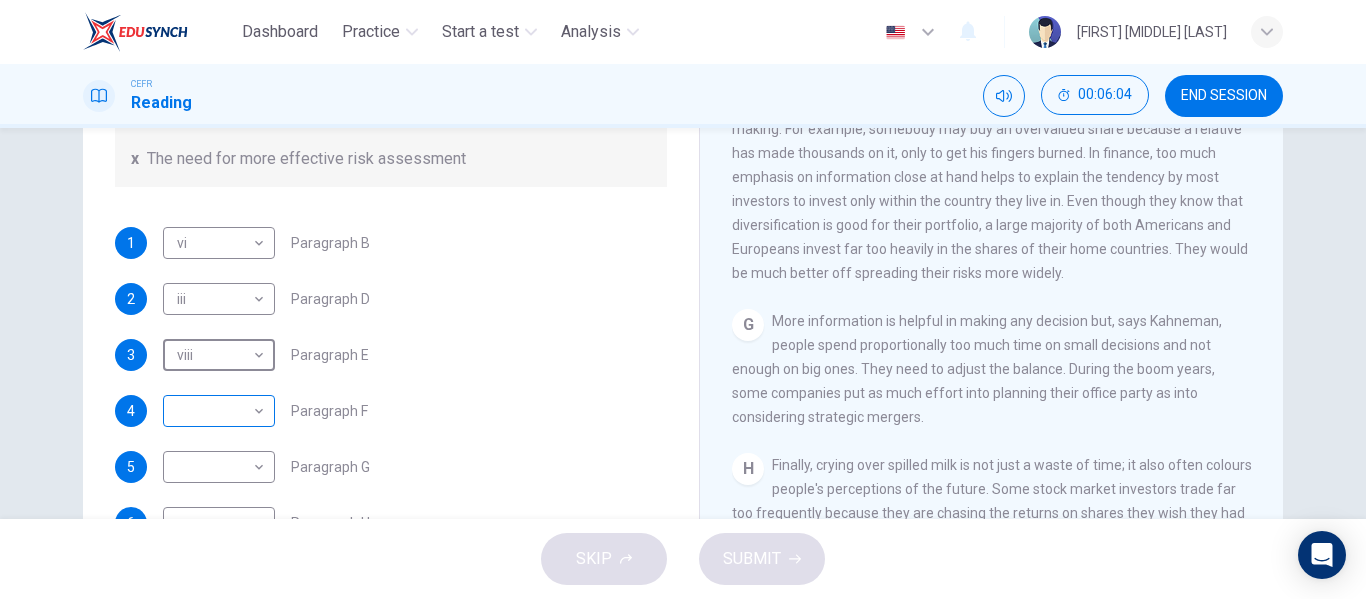 click on "Dashboard Practice Start a test Analysis English en ​ [FIRST] [MIDDLE] [LAST] CEFR Reading 00:06:04 END SESSION Questions 1 - 6 Reading Passage 1 has nine paragraphs  A-I
Choose the correct heading for Paragraphs  B  and  D-H  from the list of headings below.
Write the correct number  (i-xi)  in the boxes below. List of Headings i Not identifying the correct priorities ii A solution for the long term iii The difficulty of changing your mind iv Why looking back is unhelpful v Strengthening inner resources vi A successful approach to the study of decision-making vii The danger of trusting a global market viii Reluctance to go beyond the familiar ix The power of the first number x The need for more effective risk assessment 1 vi vi 	 Paragraph B 2 iii iii 	 Paragraph D 3 viii viii 	 Paragraph E 4 	 	 Paragraph F 5 	 	 Paragraph G 6 	 	 Paragraph H Why Risks Can Go Wrong CLICK TO ZOOM Click to Zoom A B C D E F G H I SKIP SUBMIT EduSynch - Online Language Proficiency Testing" at bounding box center (683, 299) 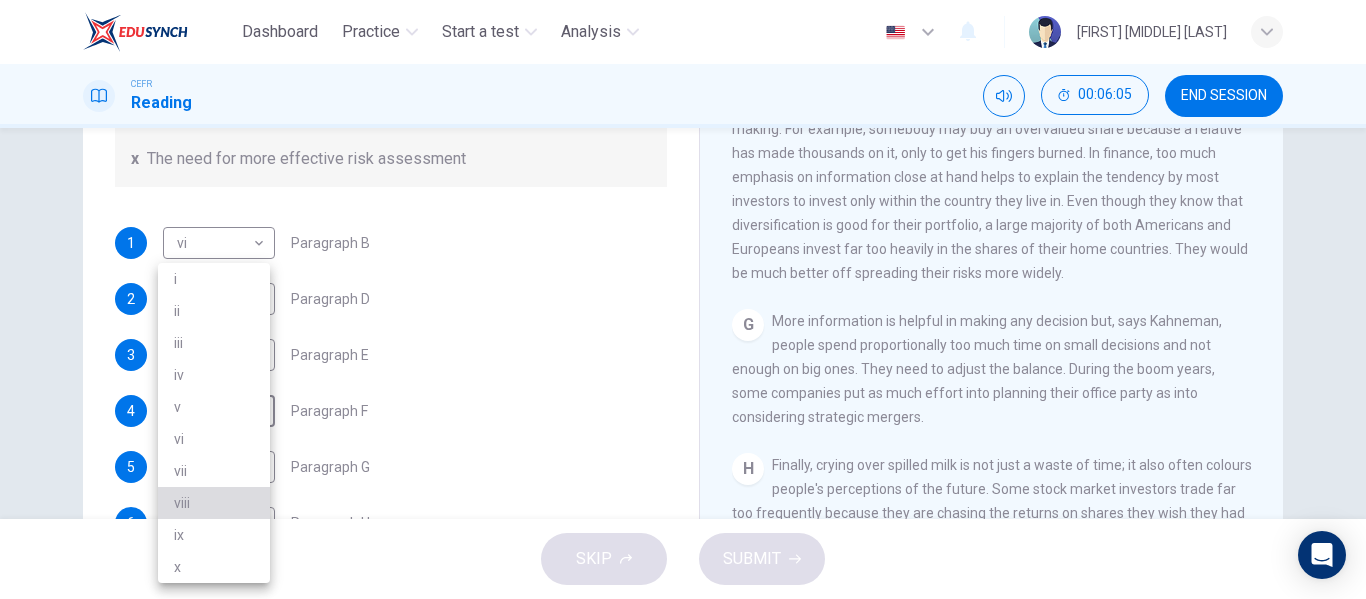 click on "viii" at bounding box center (214, 503) 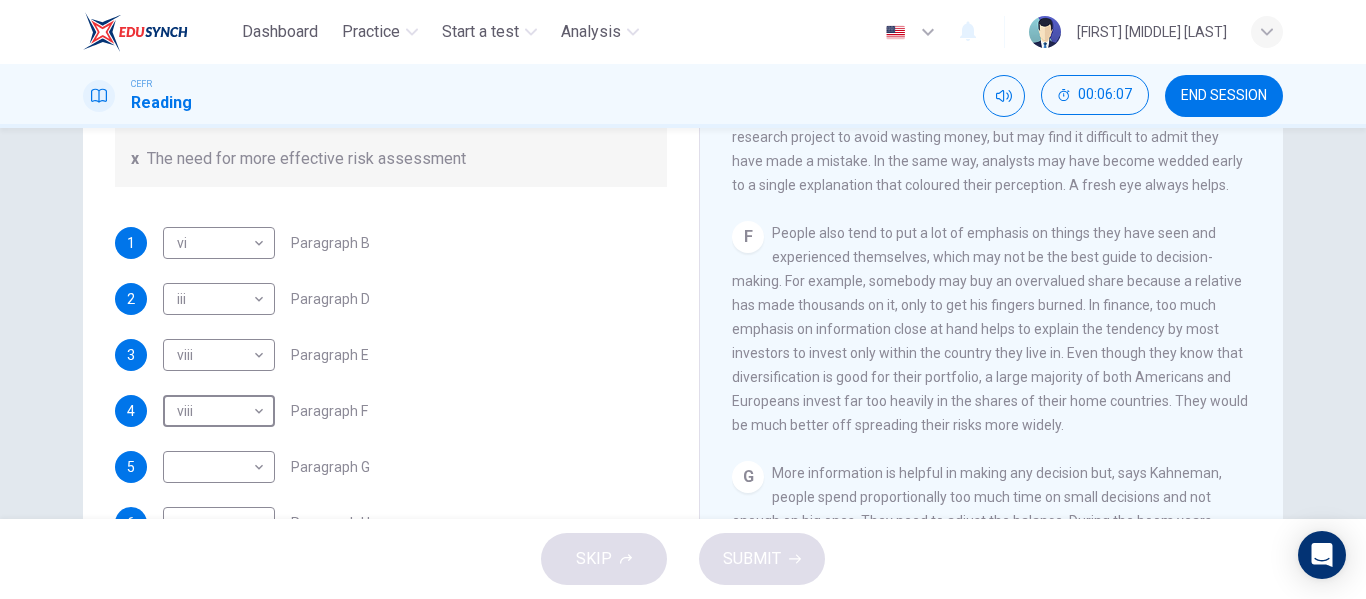 scroll, scrollTop: 1300, scrollLeft: 0, axis: vertical 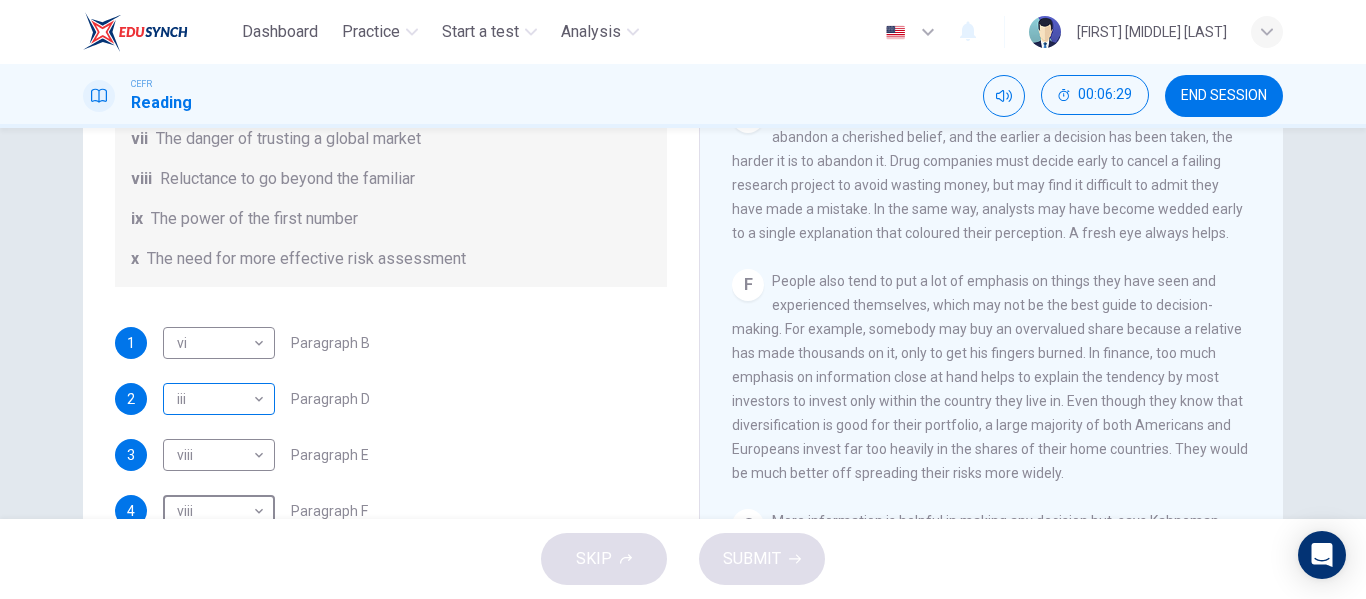 click on "Dashboard Practice Start a test Analysis English en ​ [FIRST] [MIDDLE] [LAST] CEFR Reading 00:06:29 END SESSION Questions 1 - 6 Reading Passage 1 has nine paragraphs  A-I
Choose the correct heading for Paragraphs  B  and  D-H  from the list of headings below.
Write the correct number  (i-xi)  in the boxes below. List of Headings i Not identifying the correct priorities ii A solution for the long term iii The difficulty of changing your mind iv Why looking back is unhelpful v Strengthening inner resources vi A successful approach to the study of decision-making vii The danger of trusting a global market viii Reluctance to go beyond the familiar ix The power of the first number x The need for more effective risk assessment 1 vi vi 	 Paragraph B 2 iii iii 	 Paragraph D 3 viii viii 	 Paragraph E 4 viii viii 	 Paragraph F 5 	 	 Paragraph G 6 	 	 Paragraph H Why Risks Can Go Wrong CLICK TO ZOOM Click to Zoom A B C D E F G H I SKIP SUBMIT EduSynch - Online Language Proficiency Testing" at bounding box center (683, 299) 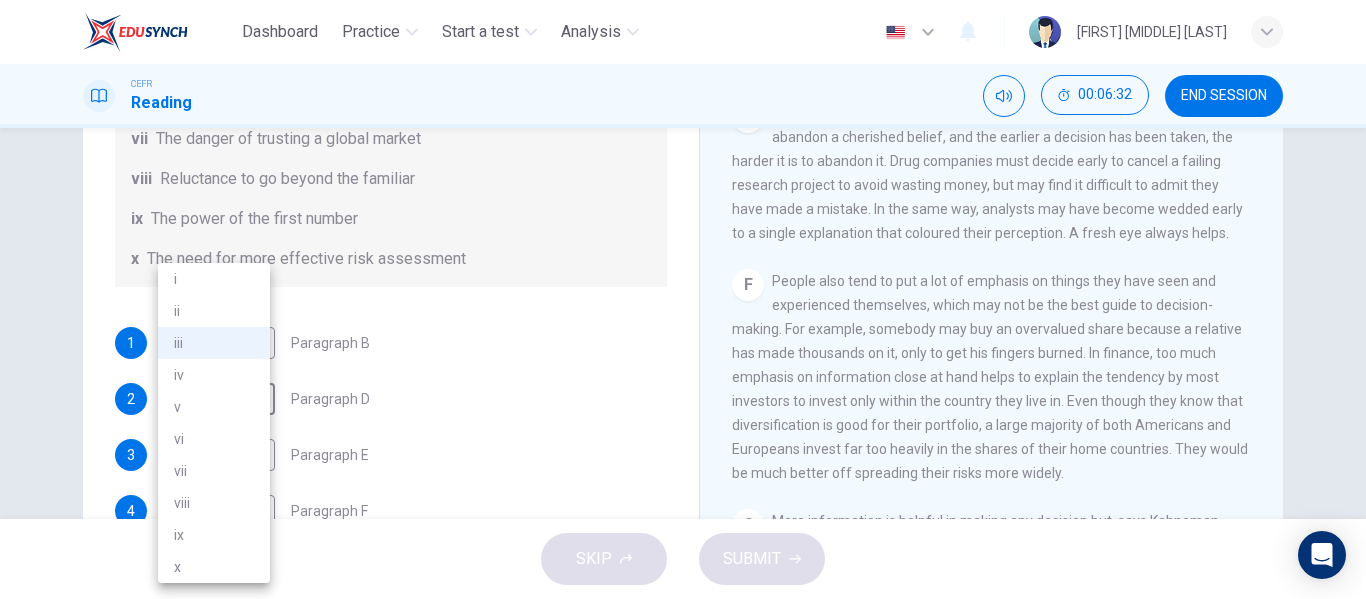 click at bounding box center [683, 299] 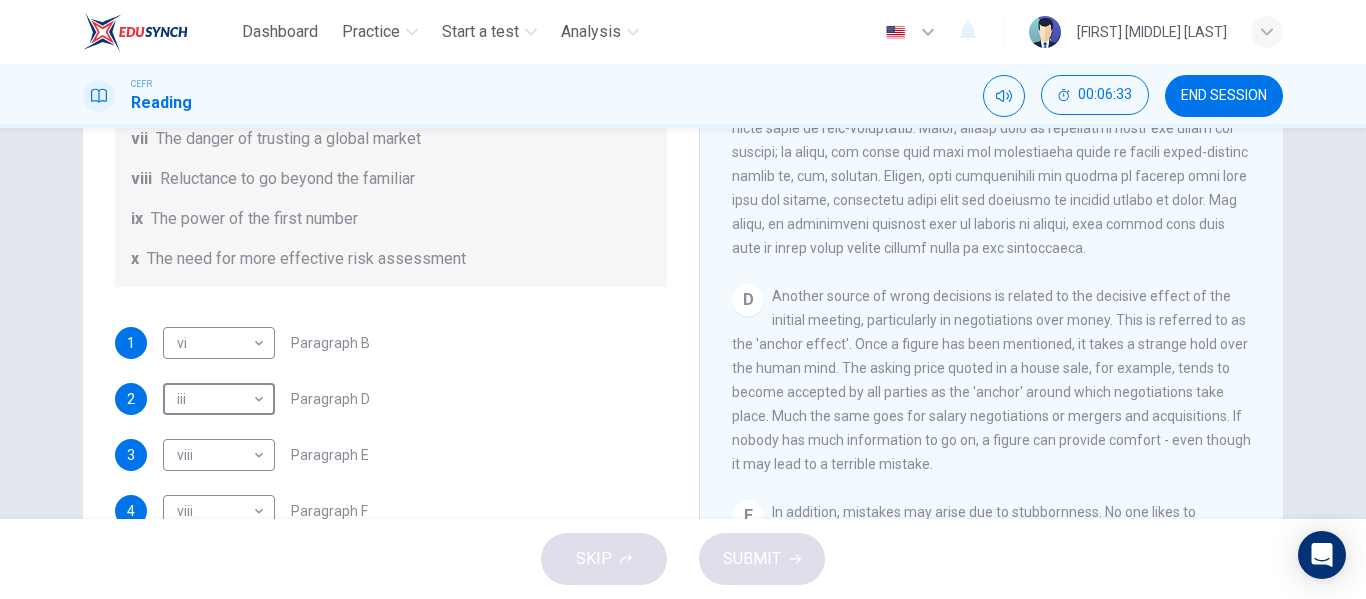 scroll, scrollTop: 900, scrollLeft: 0, axis: vertical 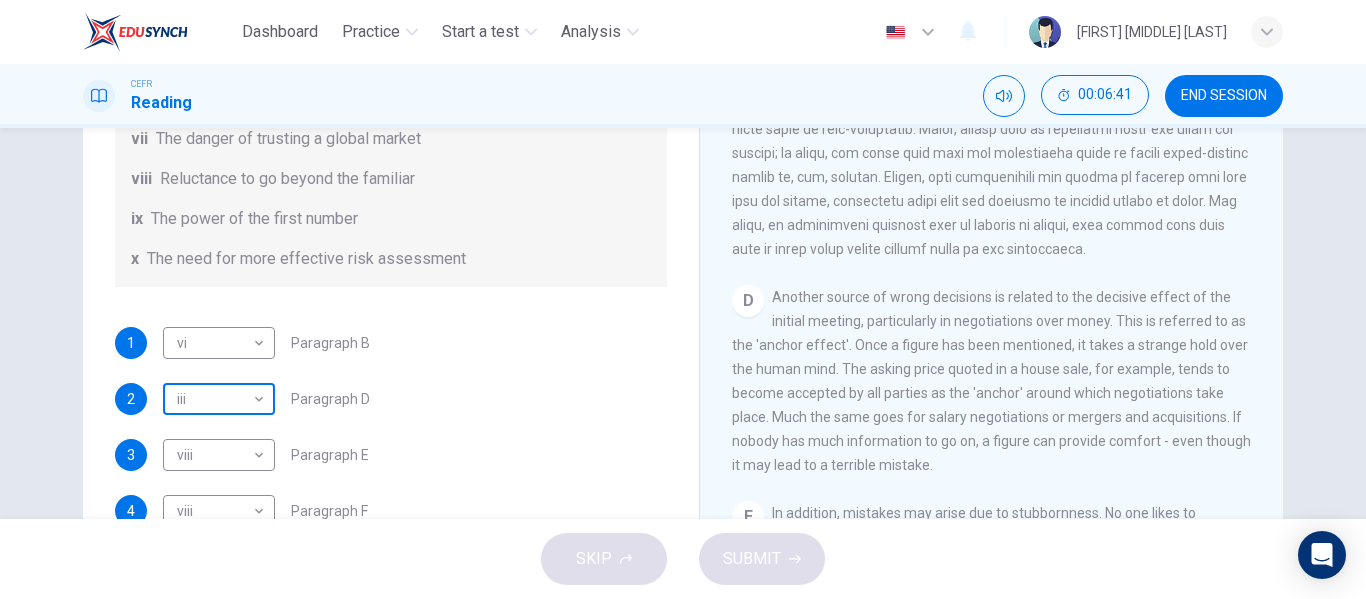 click on "Dashboard Practice Start a test Analysis English en ​ [FIRST] [MIDDLE] [LAST] CEFR Reading 00:06:41 END SESSION Questions 1 - 6 Reading Passage 1 has nine paragraphs  A-I
Choose the correct heading for Paragraphs  B  and  D-H  from the list of headings below.
Write the correct number  (i-xi)  in the boxes below. List of Headings i Not identifying the correct priorities ii A solution for the long term iii The difficulty of changing your mind iv Why looking back is unhelpful v Strengthening inner resources vi A successful approach to the study of decision-making vii The danger of trusting a global market viii Reluctance to go beyond the familiar ix The power of the first number x The need for more effective risk assessment 1 vi vi 	 Paragraph B 2 iii iii 	 Paragraph D 3 viii viii 	 Paragraph E 4 viii viii 	 Paragraph F 5 	 	 Paragraph G 6 	 	 Paragraph H Why Risks Can Go Wrong CLICK TO ZOOM Click to Zoom A B C D E F G H I SKIP SUBMIT EduSynch - Online Language Proficiency Testing" at bounding box center [683, 299] 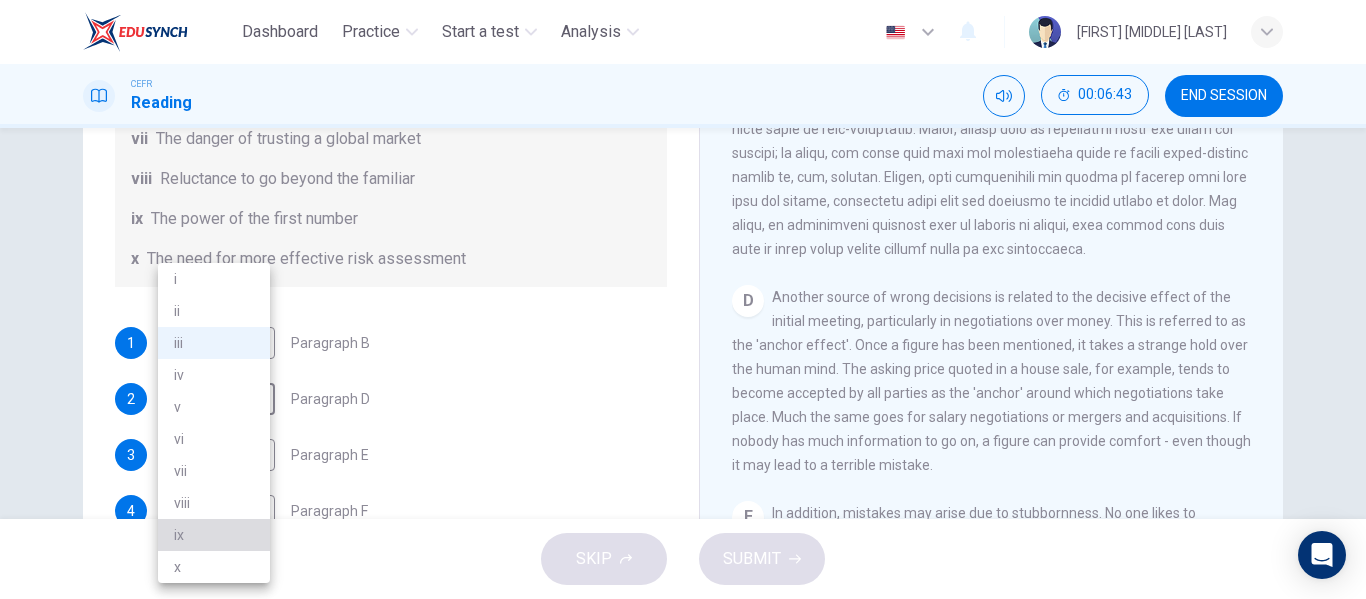 click on "ix" at bounding box center (214, 535) 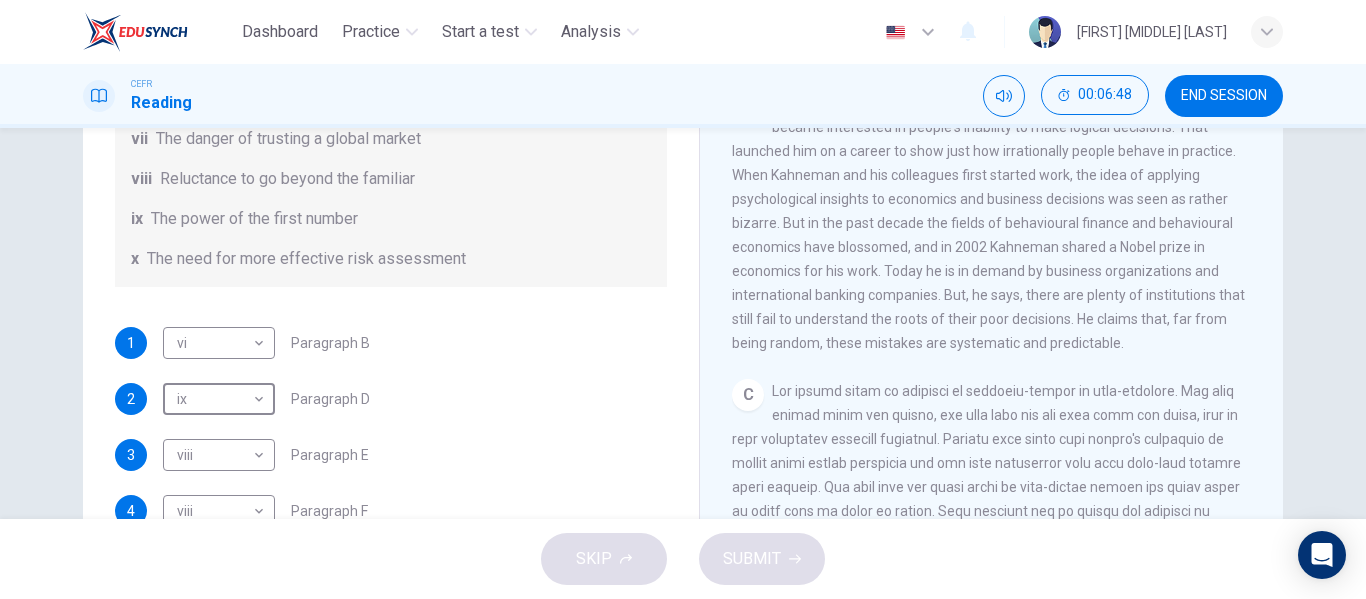 scroll, scrollTop: 400, scrollLeft: 0, axis: vertical 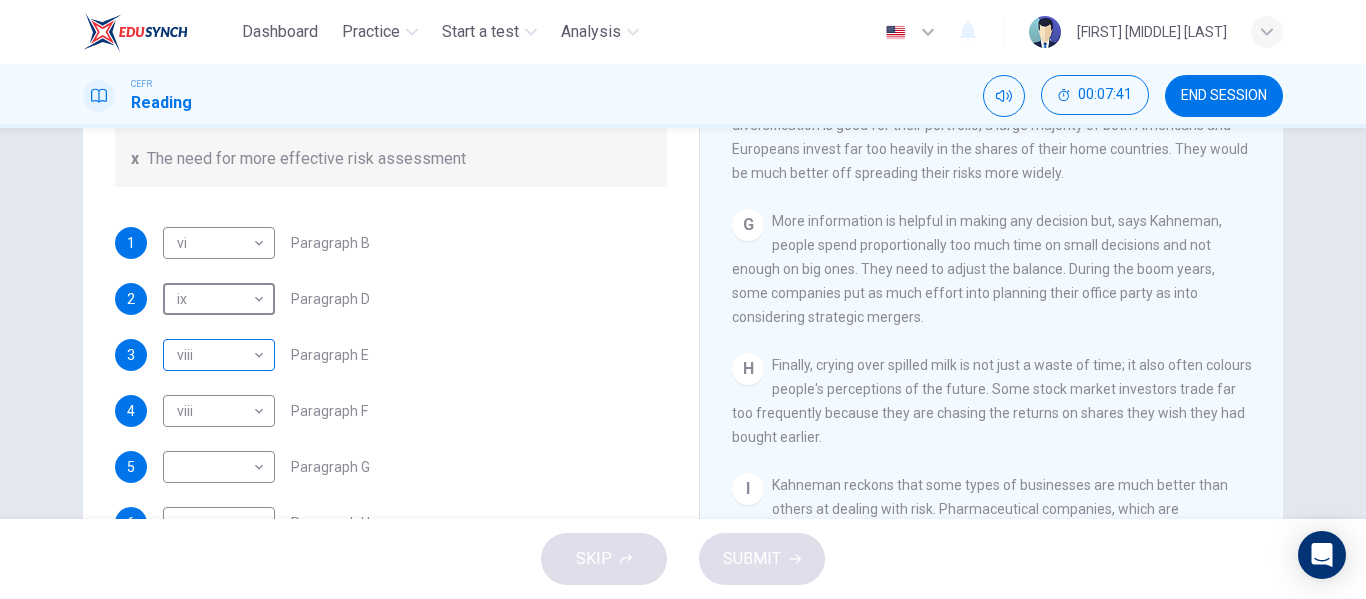click on "Dashboard Practice Start a test Analysis English en ​ [FIRST] [MIDDLE] [LAST] CEFR Reading 00:07:41 END SESSION Questions 1 - 6 Reading Passage 1 has nine paragraphs  A-I
Choose the correct heading for Paragraphs  B  and  D-H  from the list of headings below.
Write the correct number  (i-xi)  in the boxes below. List of Headings i Not identifying the correct priorities ii A solution for the long term iii The difficulty of changing your mind iv Why looking back is unhelpful v Strengthening inner resources vi A successful approach to the study of decision-making vii The danger of trusting a global market viii Reluctance to go beyond the familiar ix The power of the first number x The need for more effective risk assessment 1 vi vi 	 Paragraph B 2 ix ix 	 Paragraph D 3 viii viii 	 Paragraph E 4 viii viii 	 Paragraph F 5 	 	 Paragraph G 6 	 	 Paragraph H Why Risks Can Go Wrong CLICK TO ZOOM Click to Zoom A B C D E F G H I SKIP SUBMIT EduSynch - Online Language Proficiency Testing" at bounding box center (683, 299) 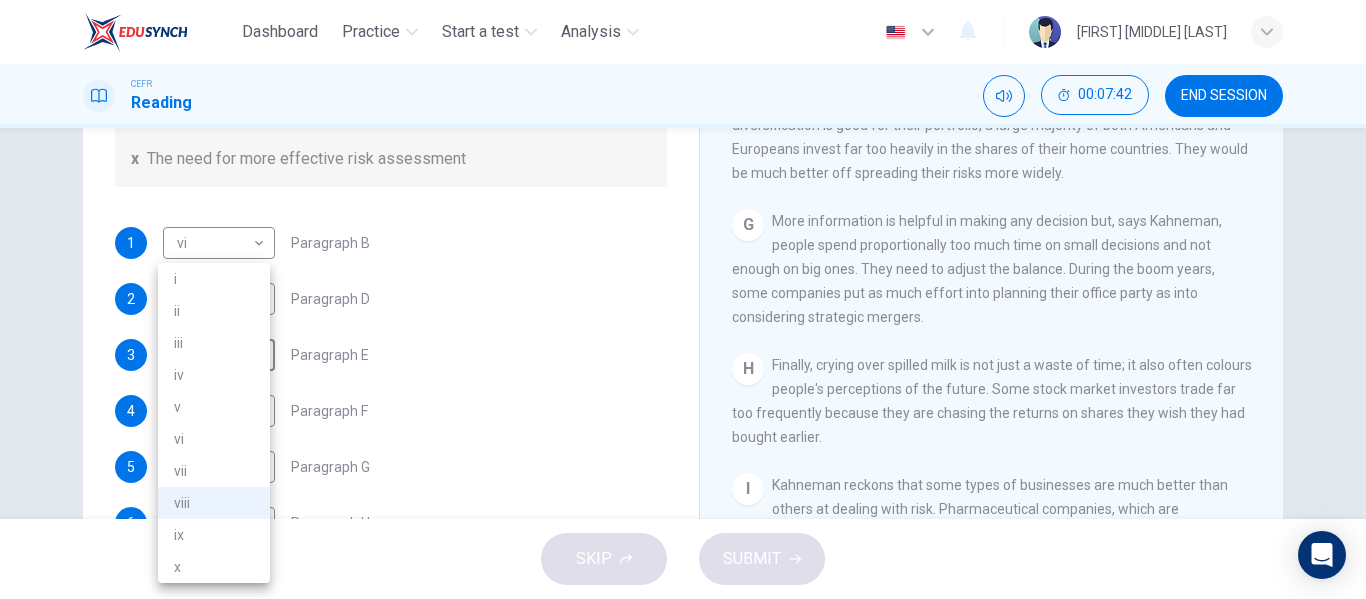 click on "iii" at bounding box center (214, 343) 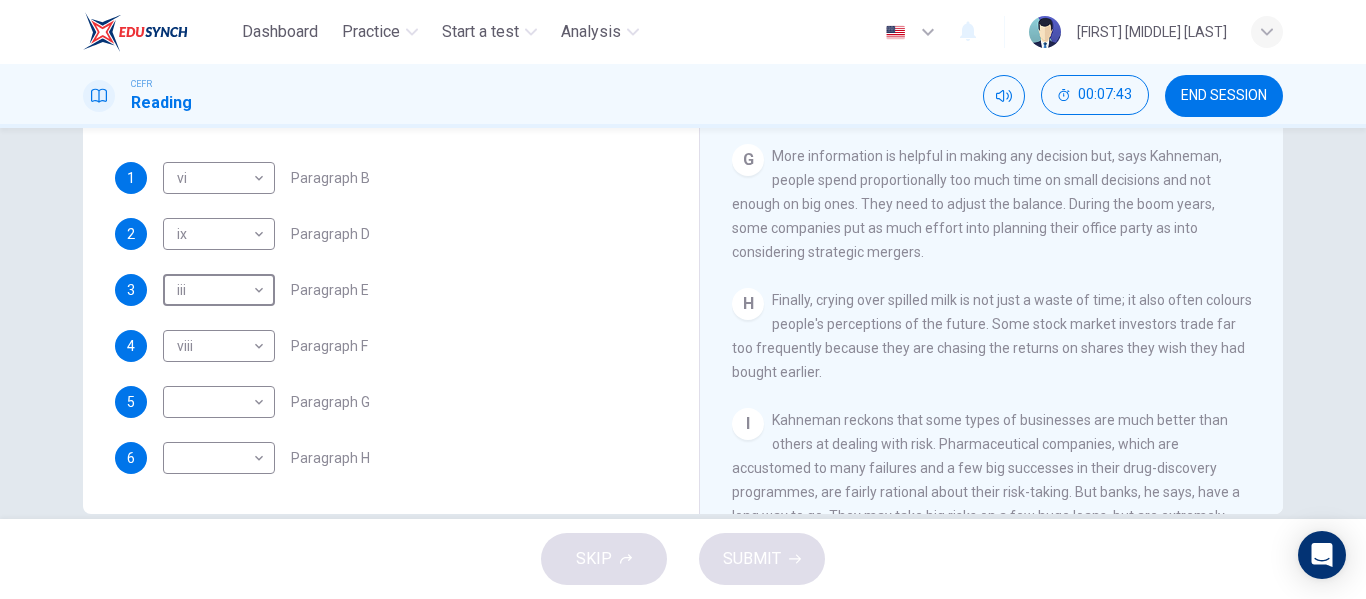 scroll, scrollTop: 384, scrollLeft: 0, axis: vertical 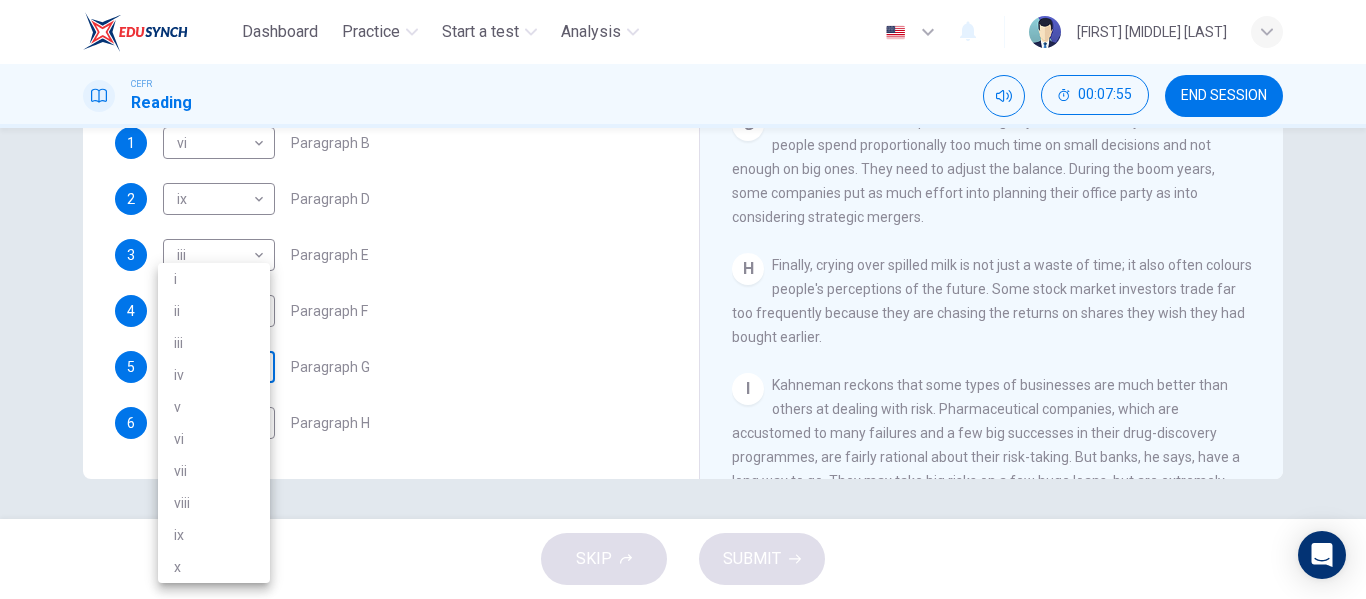 drag, startPoint x: 252, startPoint y: 377, endPoint x: 412, endPoint y: 323, distance: 168.8668 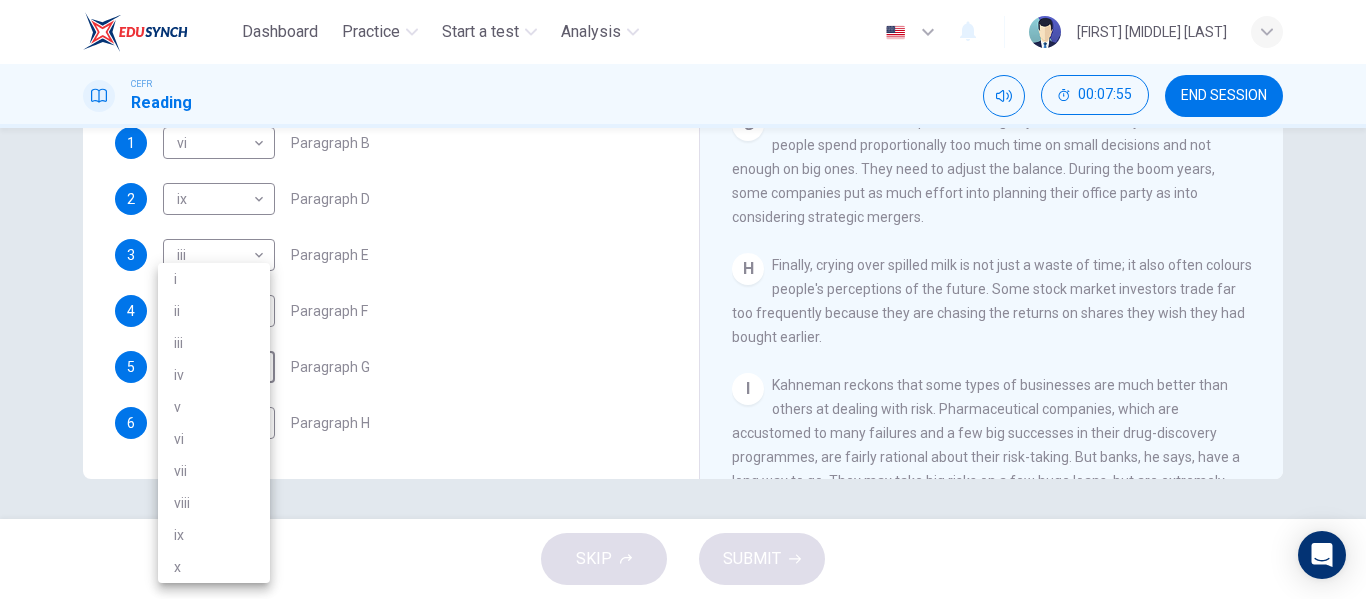 click on "Dashboard Practice Start a test Analysis English en ​ [FIRST] [MIDDLE] [LAST] CEFR Reading 00:07:55 END SESSION Questions 1 - 6 Reading Passage 1 has nine paragraphs  A-I
Choose the correct heading for Paragraphs  B  and  D-H  from the list of headings below.
Write the correct number  (i-xi)  in the boxes below. List of Headings i Not identifying the correct priorities ii A solution for the long term iii The difficulty of changing your mind iv Why looking back is unhelpful v Strengthening inner resources vi A successful approach to the study of decision-making vii The danger of trusting a global market viii Reluctance to go beyond the familiar ix The power of the first number x The need for more effective risk assessment 1 vi vi 	 Paragraph B 2 ix ix 	 Paragraph D 3 iii iii 	 Paragraph E 4 viii viii 	 Paragraph F 5 	 	 Paragraph G 6 	 	 Paragraph H Why Risks Can Go Wrong CLICK TO ZOOM Click to Zoom A B C D E F G H I SKIP SUBMIT EduSynch - Online Language Proficiency Testing
i" at bounding box center (683, 299) 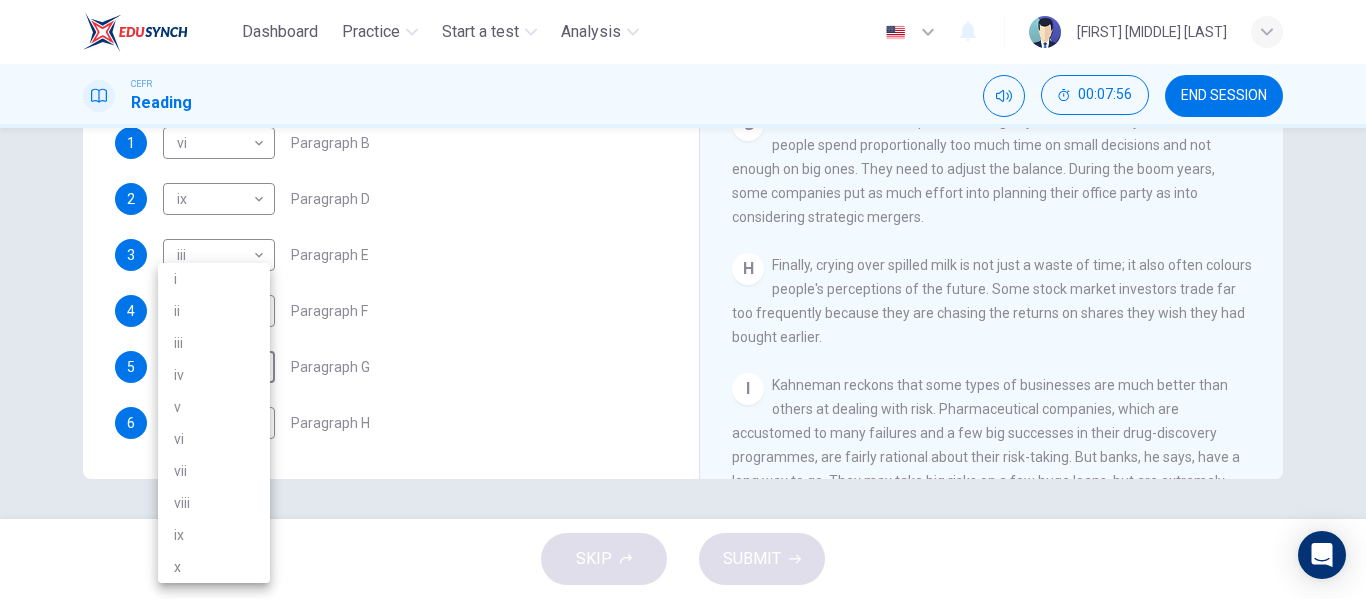 click at bounding box center [683, 299] 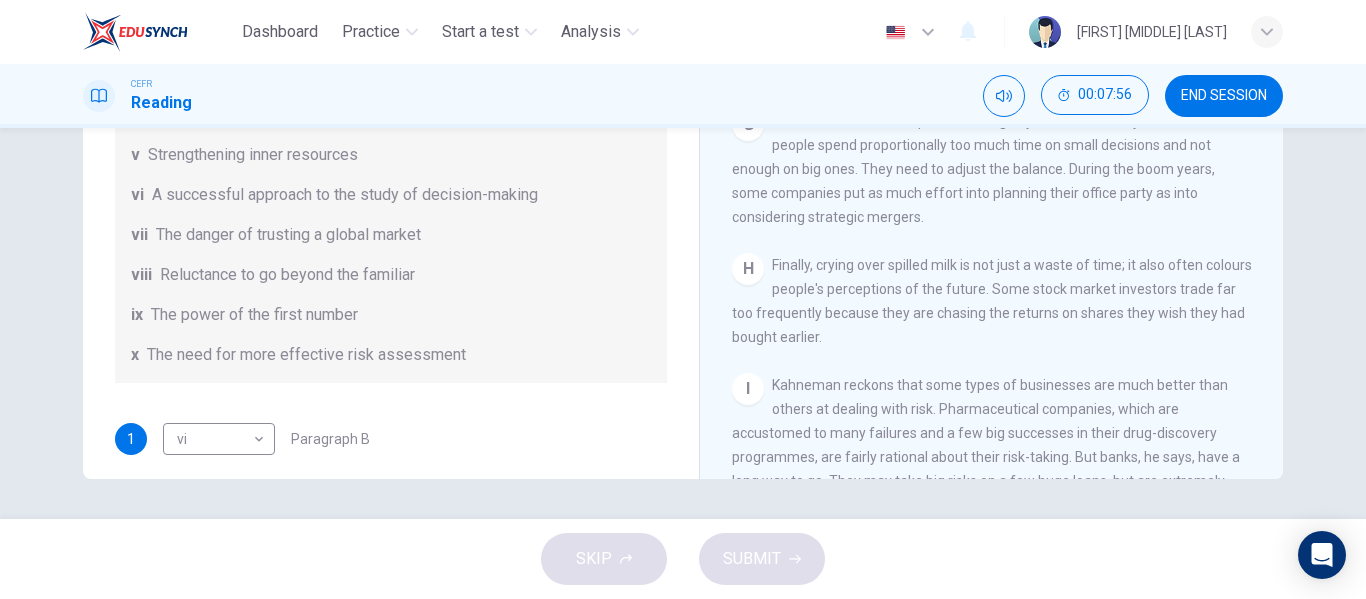 scroll, scrollTop: 85, scrollLeft: 0, axis: vertical 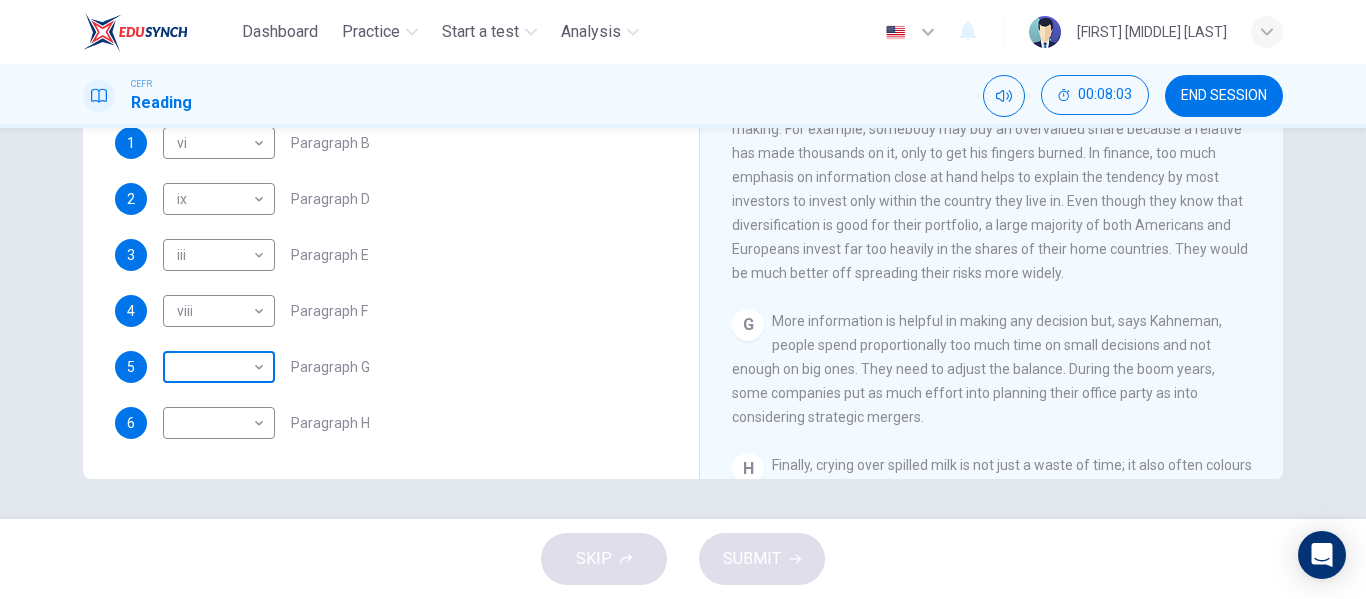 click on "Dashboard Practice Start a test Analysis English en ​ [FIRST] [MIDDLE] [LAST] CEFR Reading 00:08:03 END SESSION Questions 1 - 6 Reading Passage 1 has nine paragraphs  A-I
Choose the correct heading for Paragraphs  B  and  D-H  from the list of headings below.
Write the correct number  (i-xi)  in the boxes below. List of Headings i Not identifying the correct priorities ii A solution for the long term iii The difficulty of changing your mind iv Why looking back is unhelpful v Strengthening inner resources vi A successful approach to the study of decision-making vii The danger of trusting a global market viii Reluctance to go beyond the familiar ix The power of the first number x The need for more effective risk assessment 1 vi vi 	 Paragraph B 2 ix ix 	 Paragraph D 3 iii iii 	 Paragraph E 4 viii viii 	 Paragraph F 5 	 	 Paragraph G 6 	 	 Paragraph H Why Risks Can Go Wrong CLICK TO ZOOM Click to Zoom A B C D E F G H I SKIP SUBMIT EduSynch - Online Language Proficiency Testing" at bounding box center (683, 299) 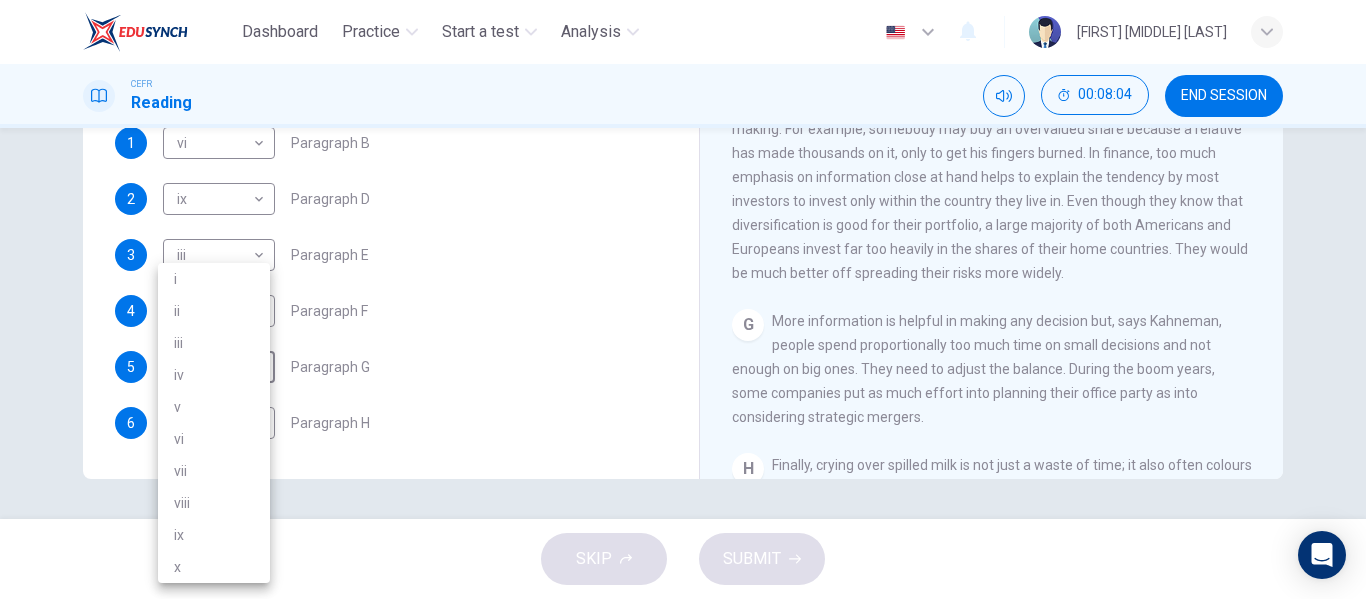 click on "i" at bounding box center [214, 279] 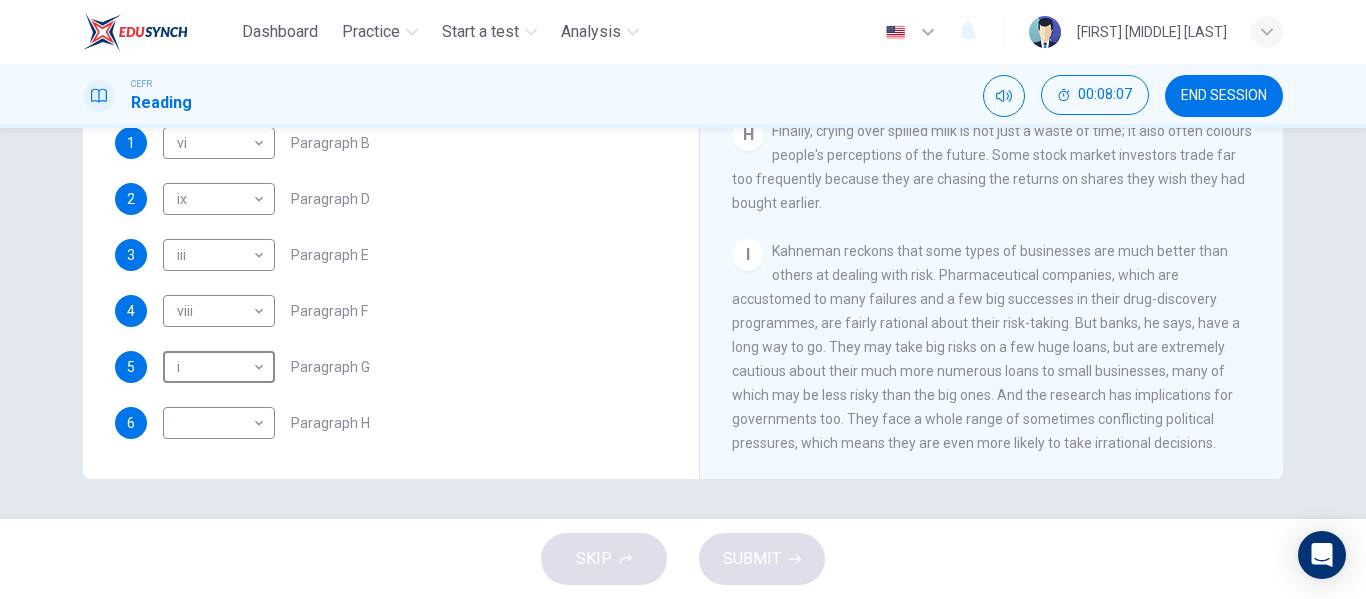 scroll, scrollTop: 1730, scrollLeft: 0, axis: vertical 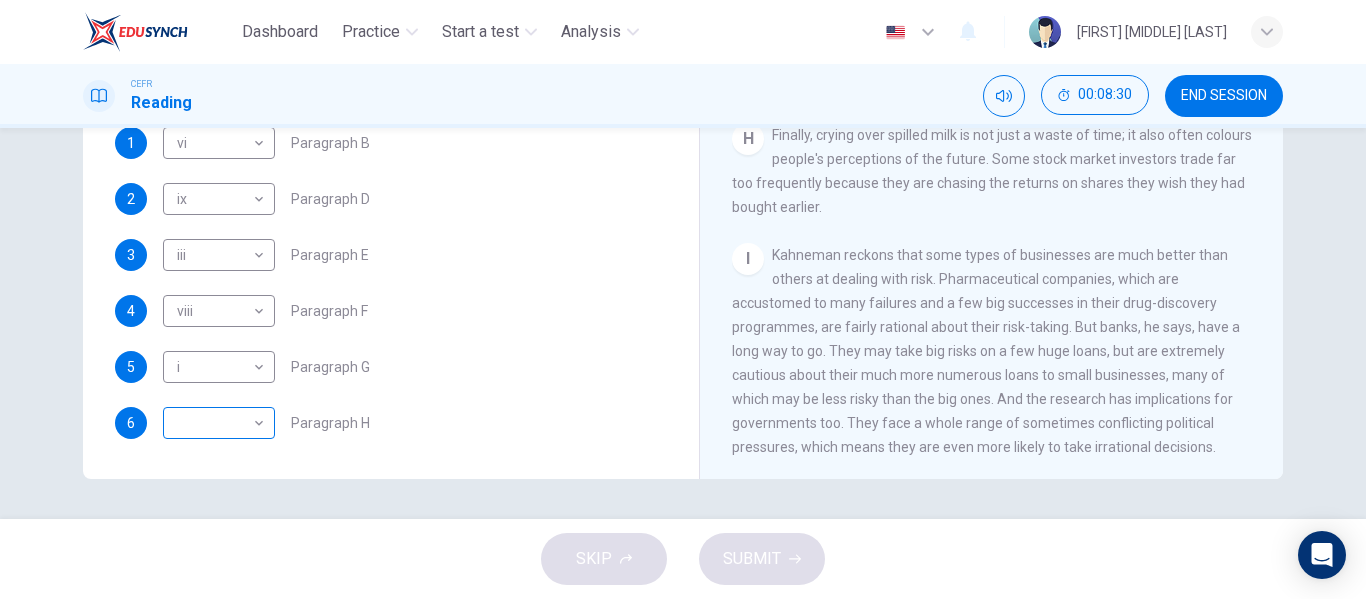 click on "​ ​" at bounding box center (219, 143) 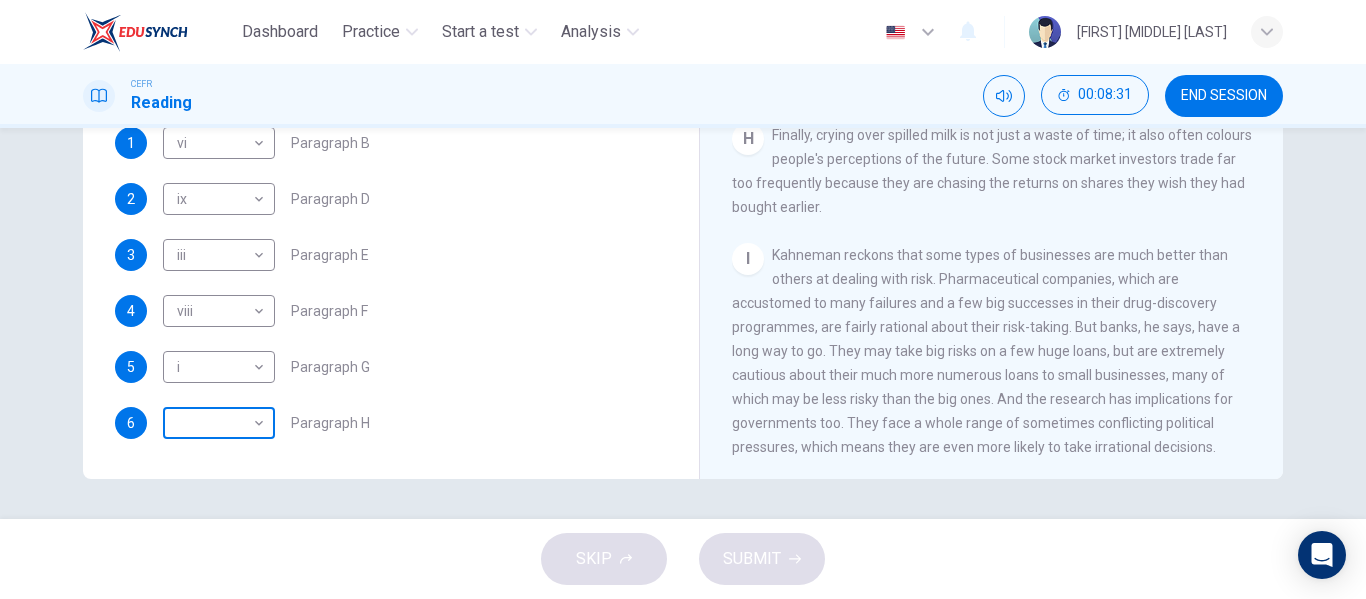 click on "​ ​" at bounding box center [219, 423] 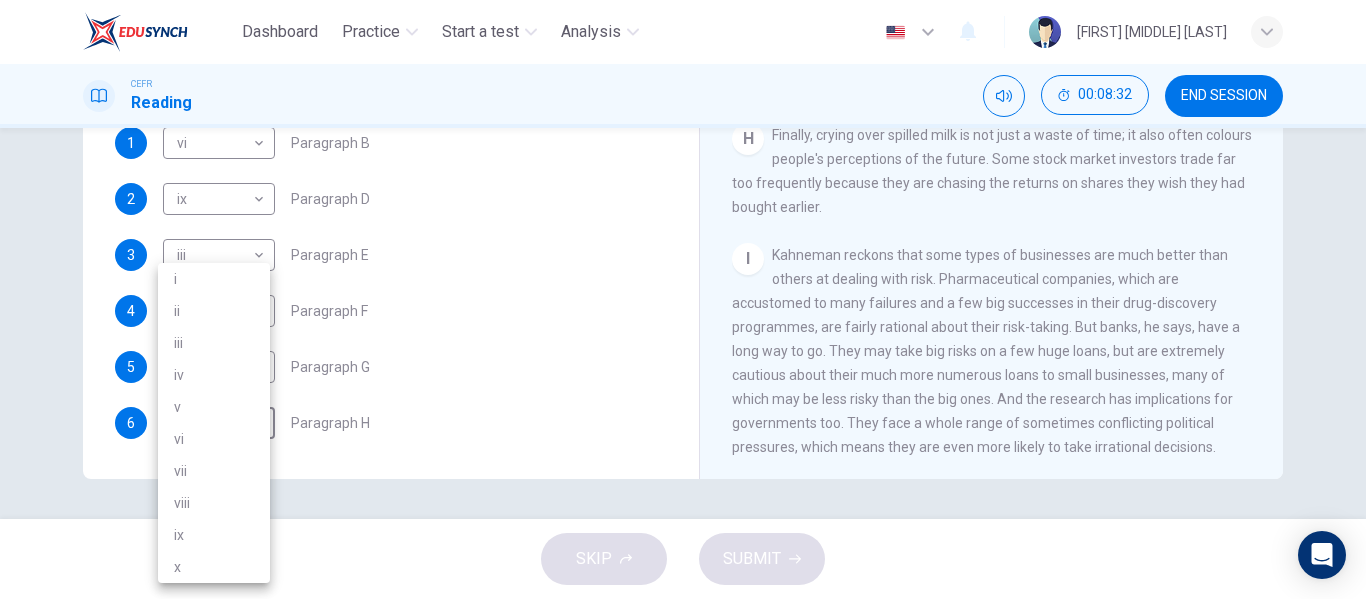 click on "x" at bounding box center (214, 567) 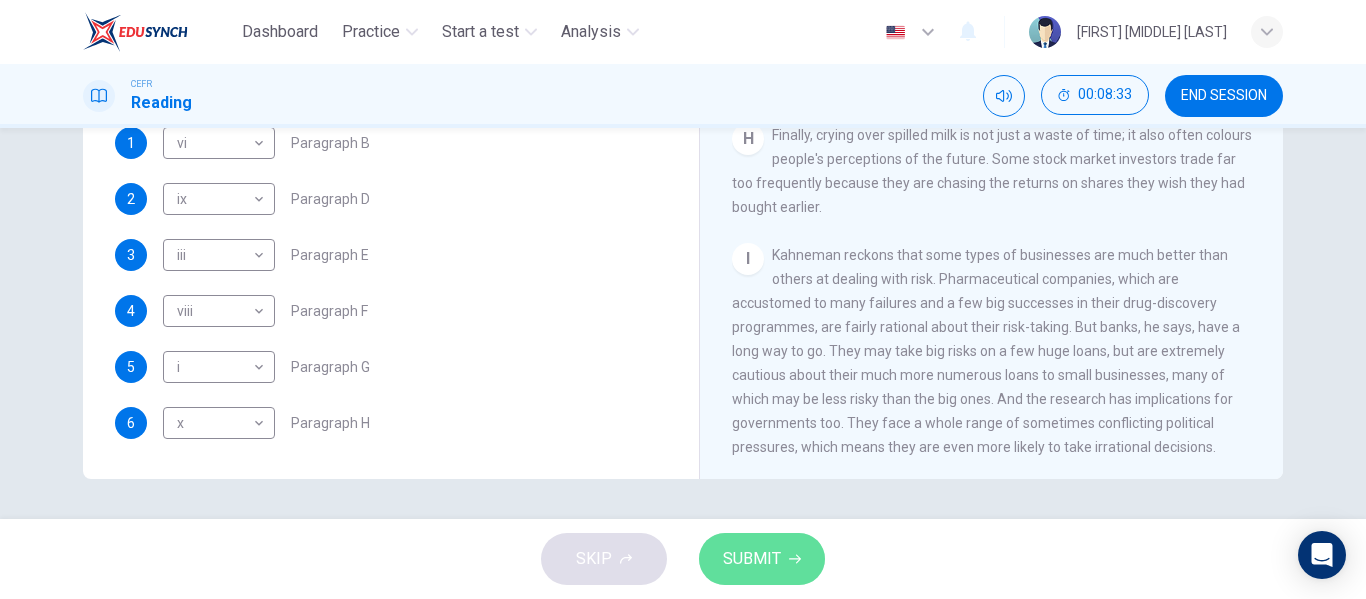 click on "SUBMIT" at bounding box center (762, 559) 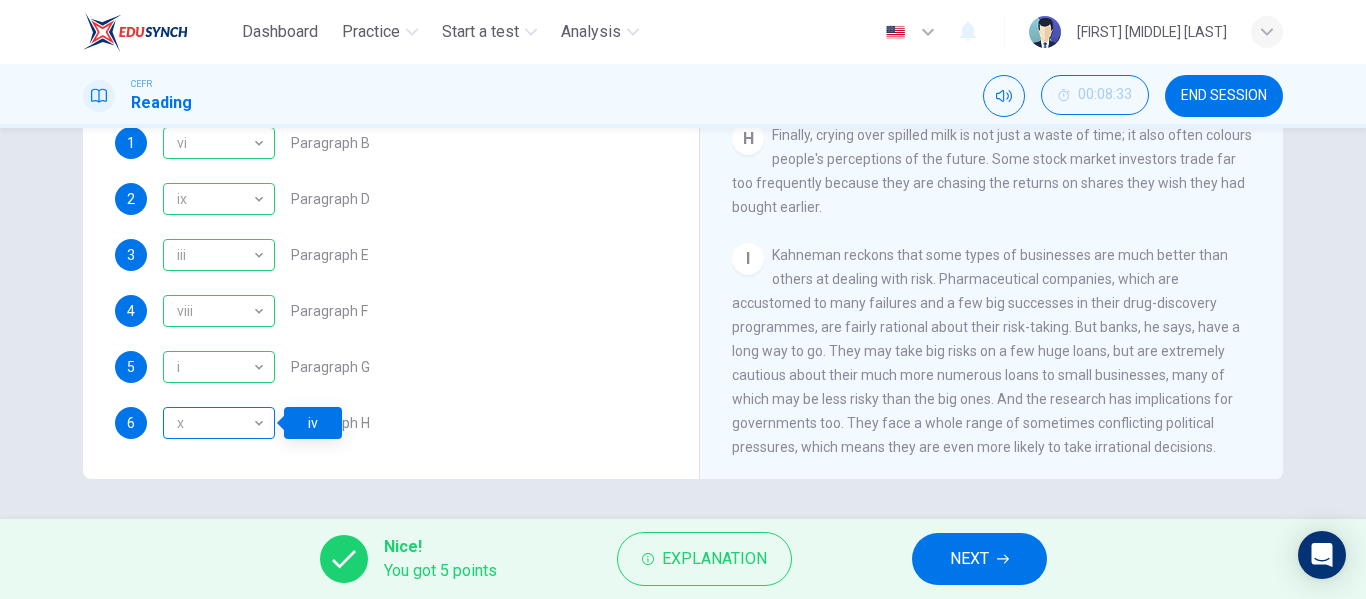 click on "x" at bounding box center (215, 423) 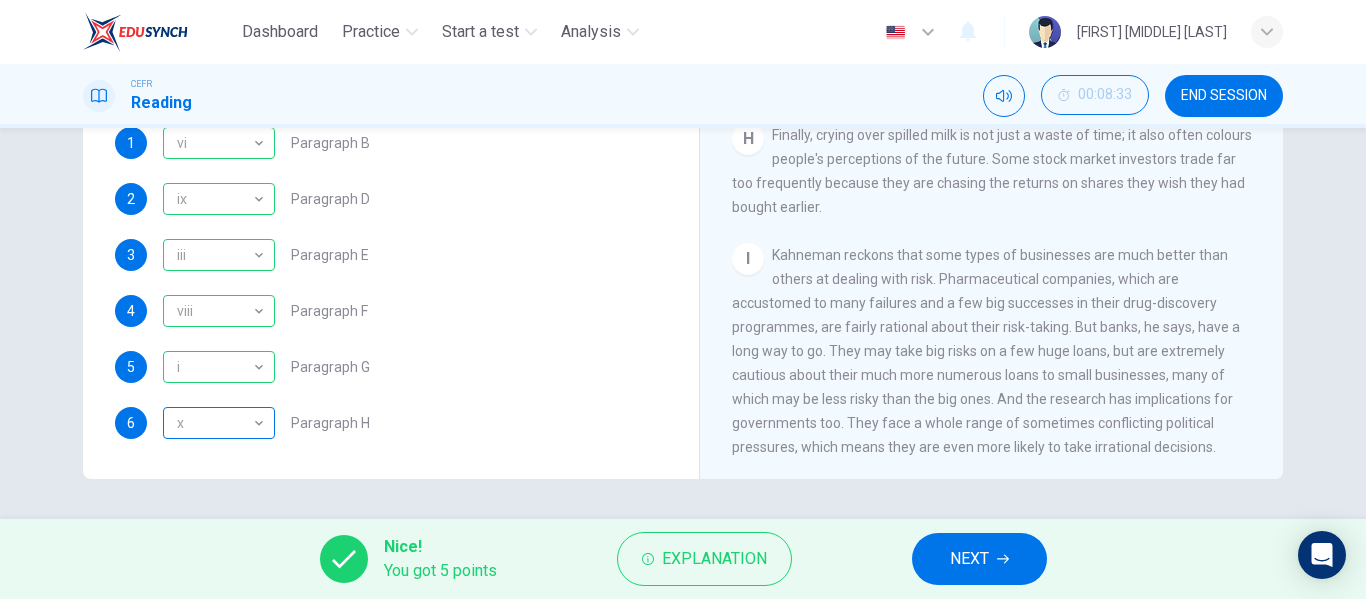 click on "x" at bounding box center (215, 423) 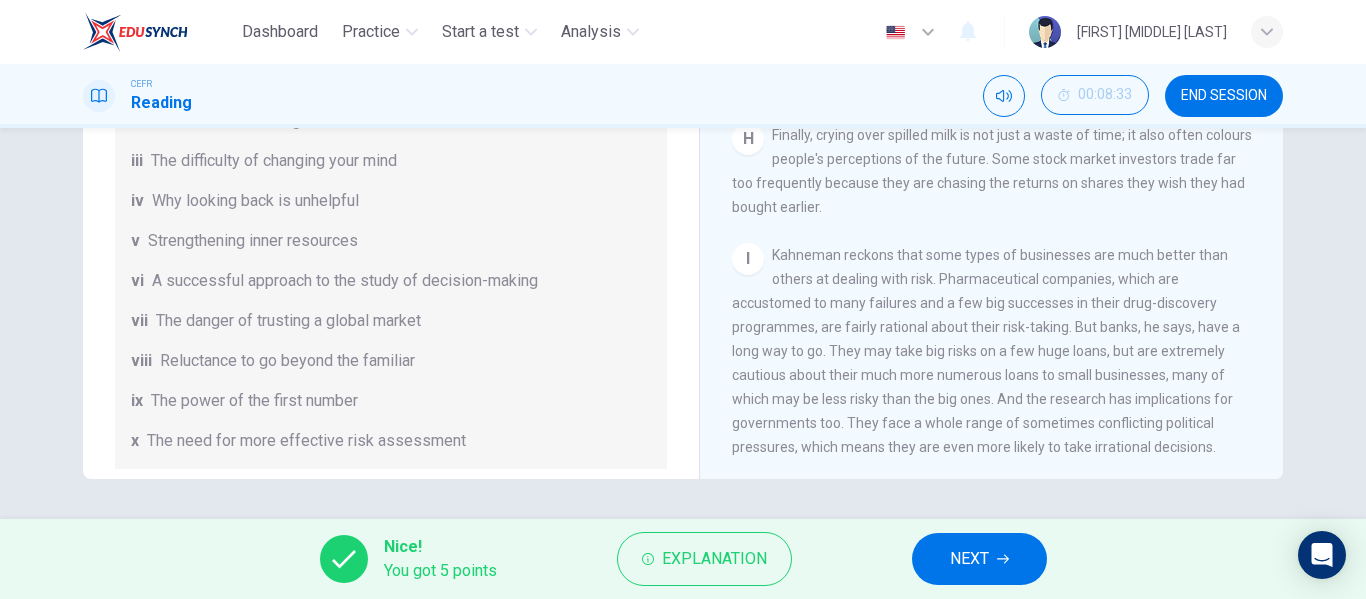 scroll, scrollTop: 0, scrollLeft: 0, axis: both 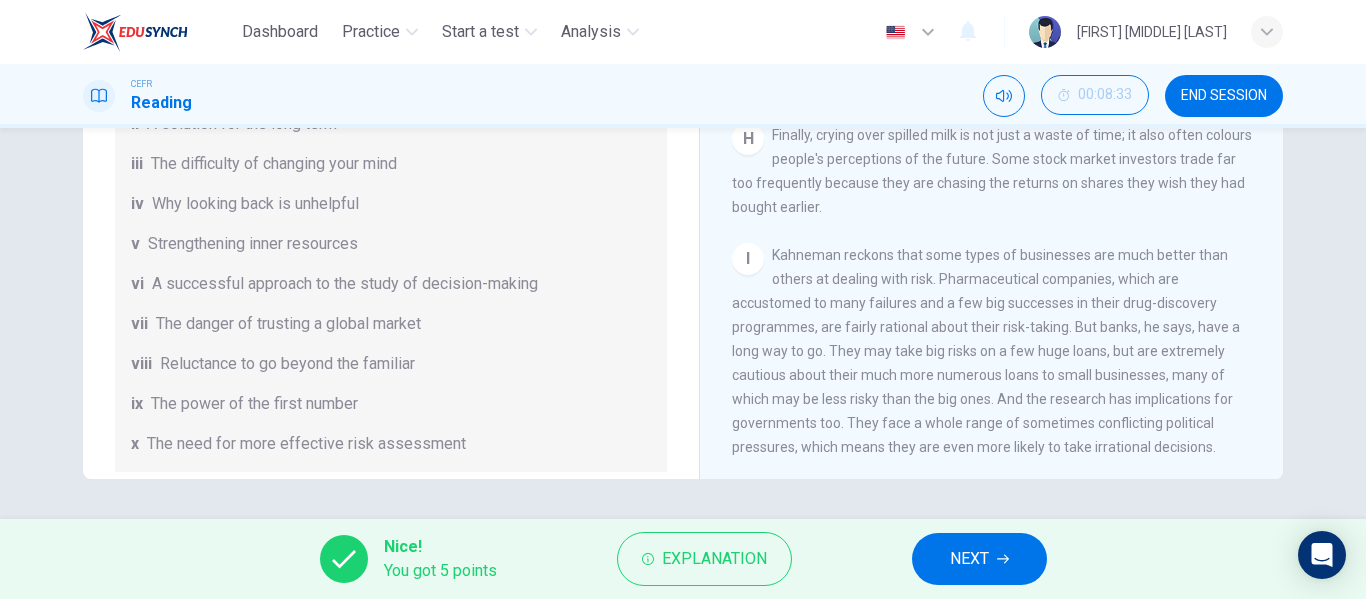 click on "NEXT" at bounding box center [969, 559] 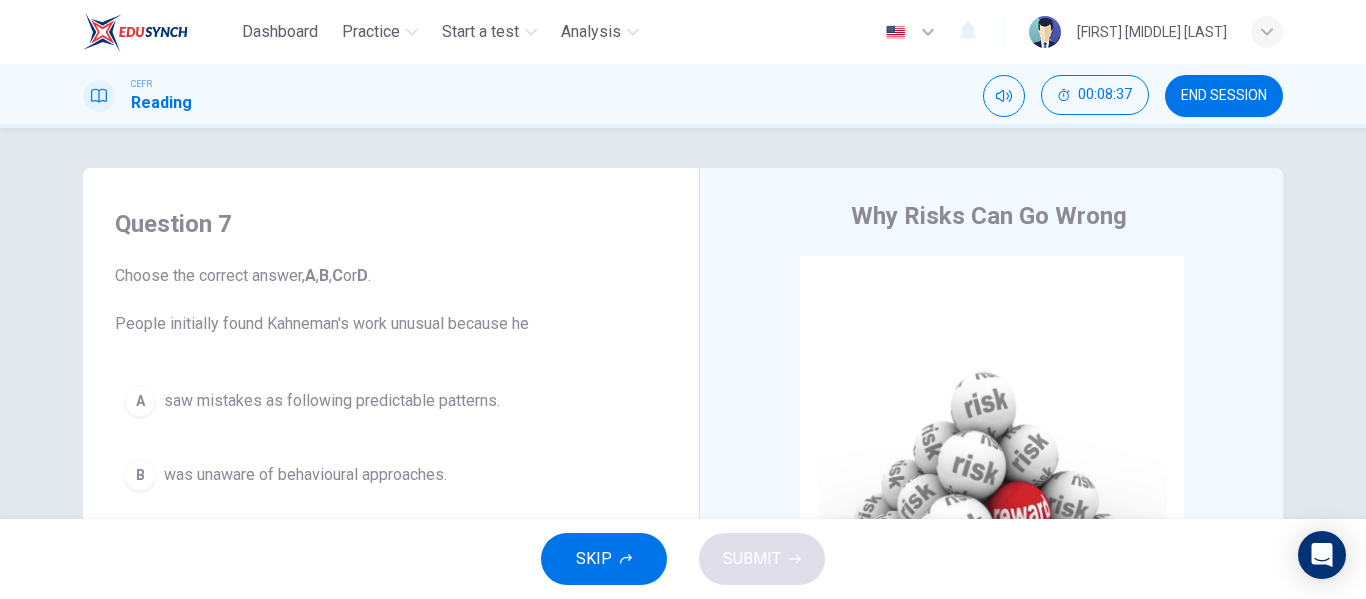 scroll, scrollTop: 100, scrollLeft: 0, axis: vertical 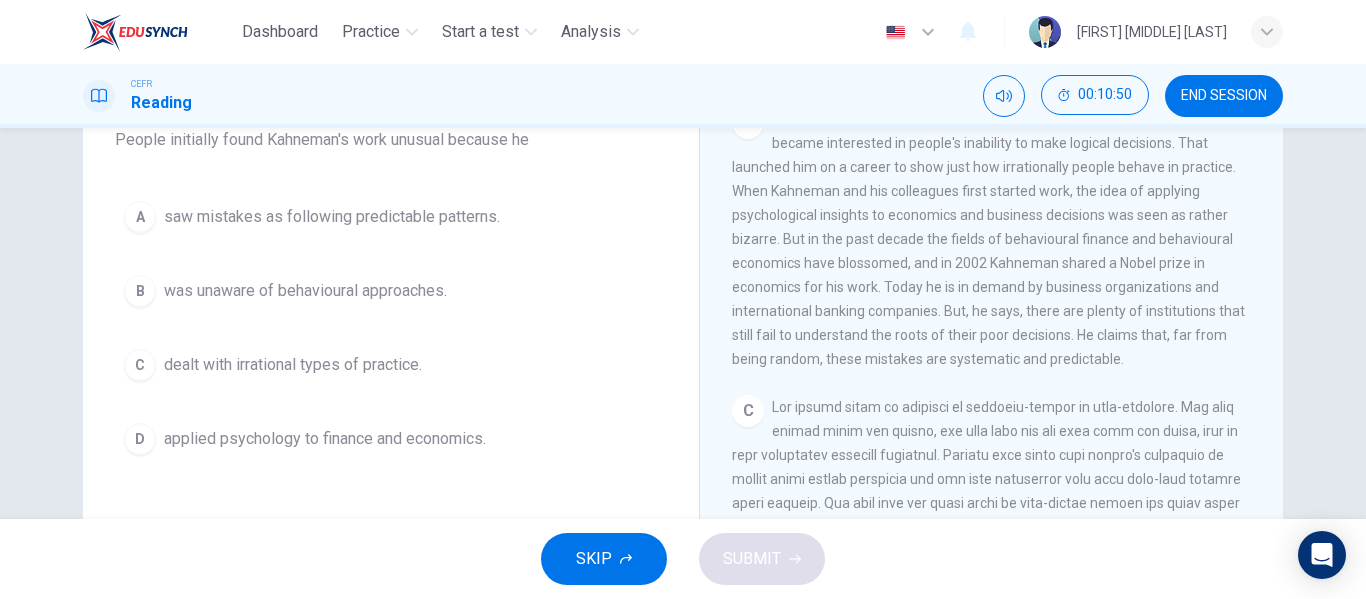 click on "saw mistakes as following predictable patterns." at bounding box center [332, 217] 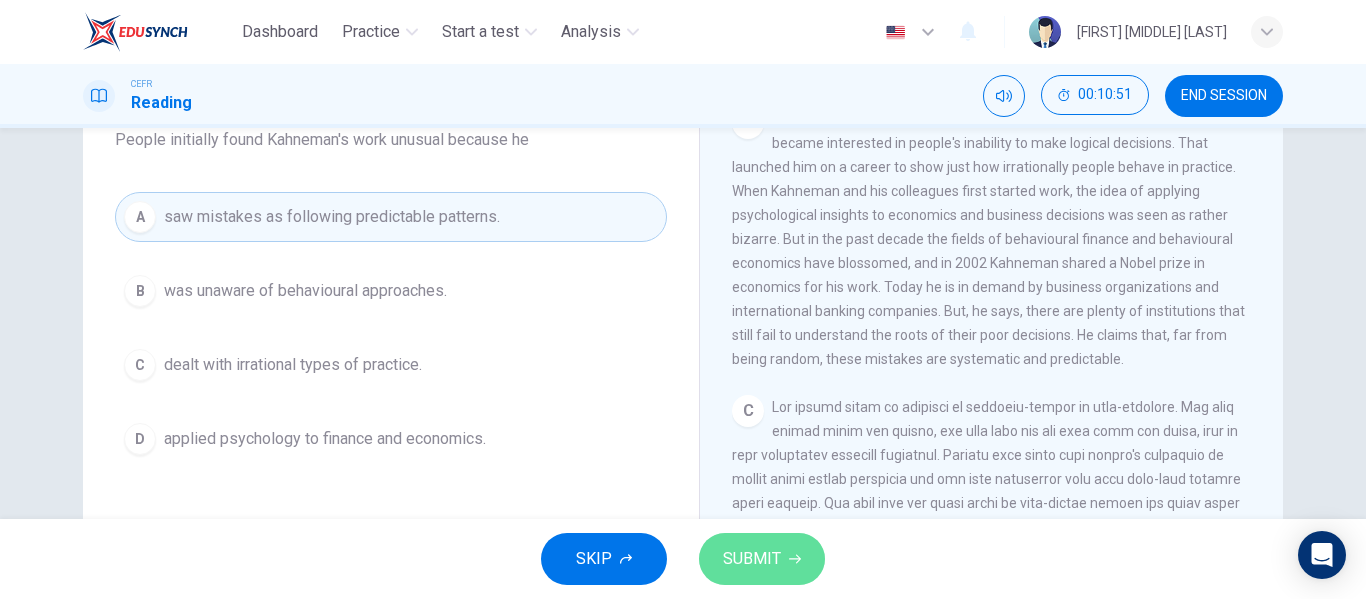 click on "SUBMIT" at bounding box center [762, 559] 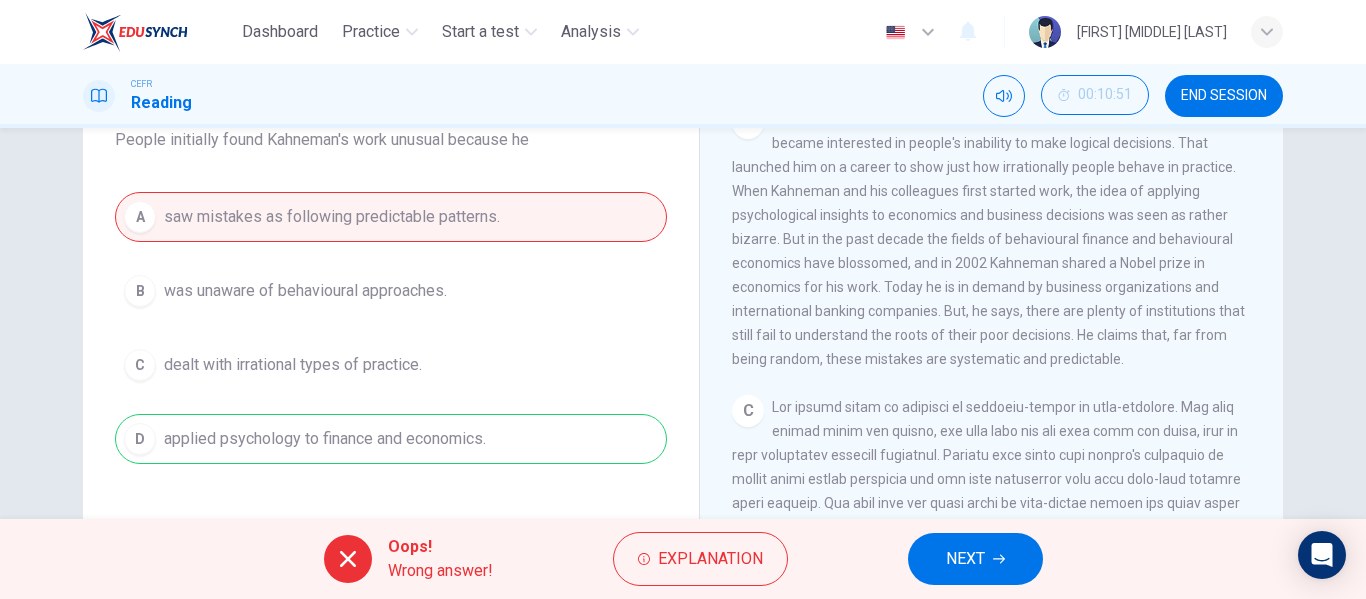 click on "A saw mistakes as following predictable patterns. B was unaware of behavioural approaches. C dealt with irrational types of practice. D applied psychology to finance and economics." at bounding box center [391, 328] 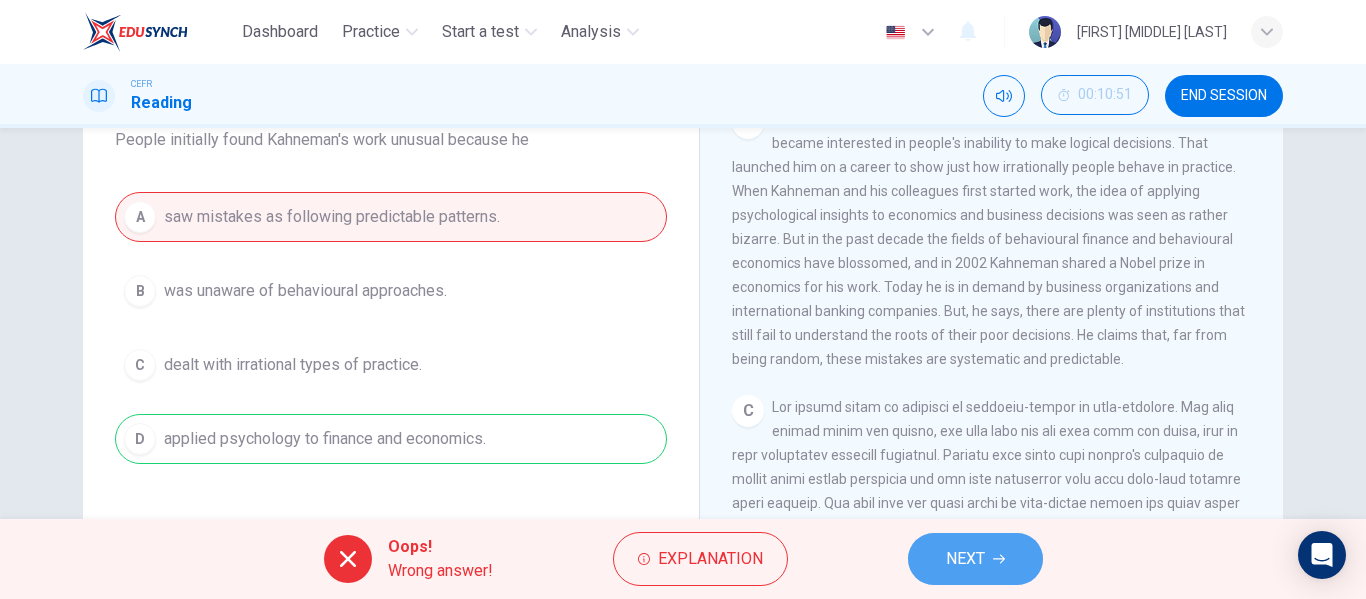 click on "NEXT" at bounding box center [975, 559] 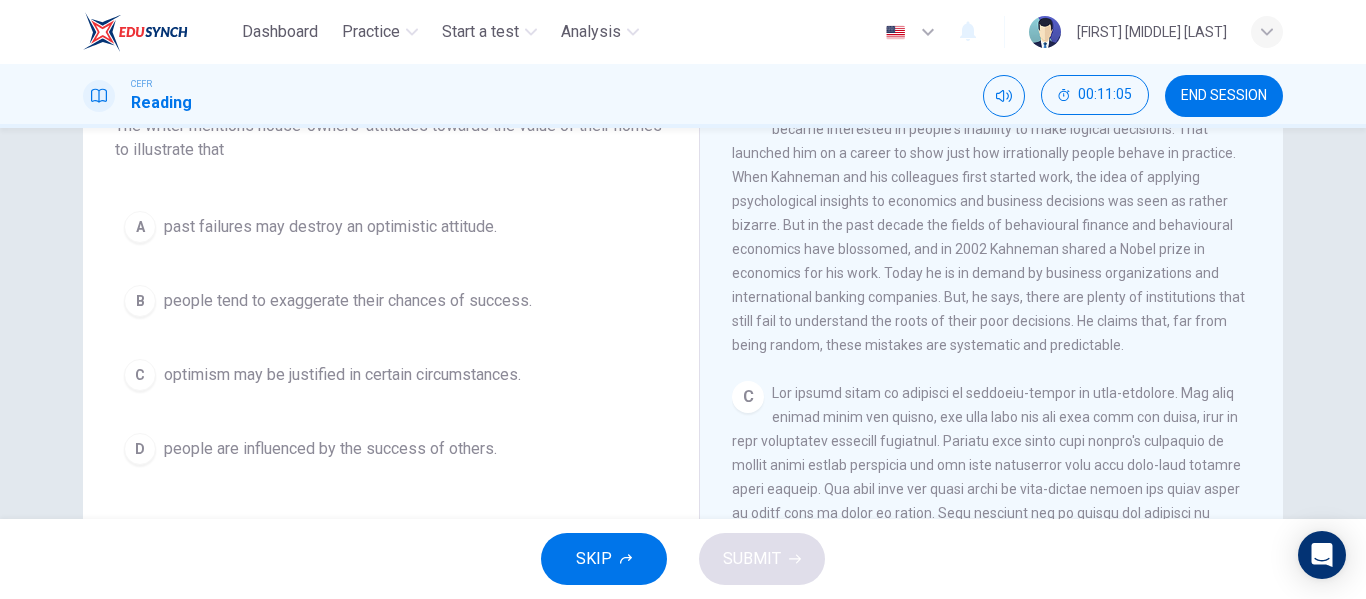 scroll, scrollTop: 200, scrollLeft: 0, axis: vertical 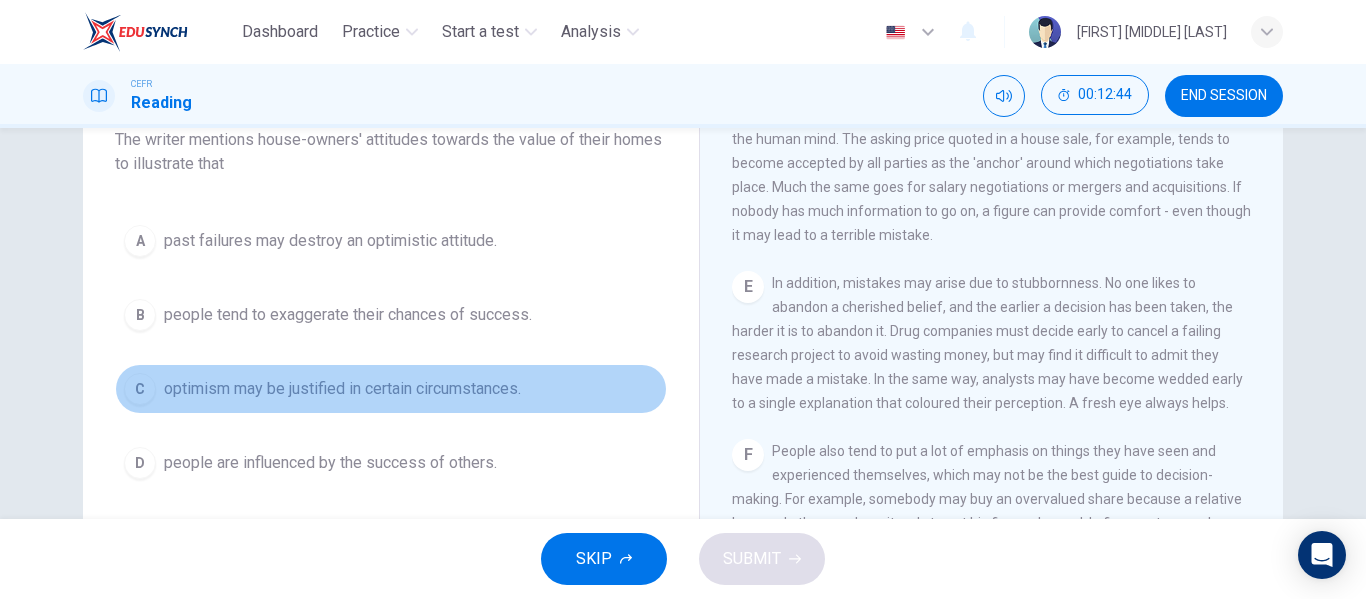 click on "optimism may be justified in certain circumstances." at bounding box center (330, 241) 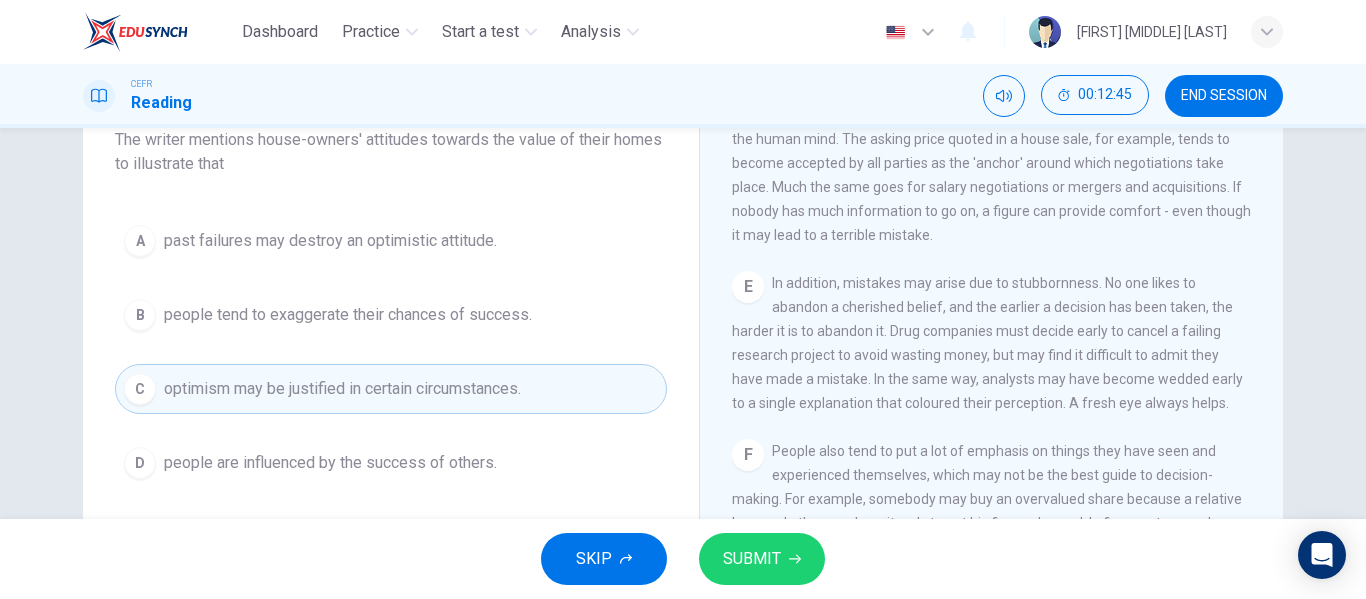 click on "SUBMIT" at bounding box center (752, 559) 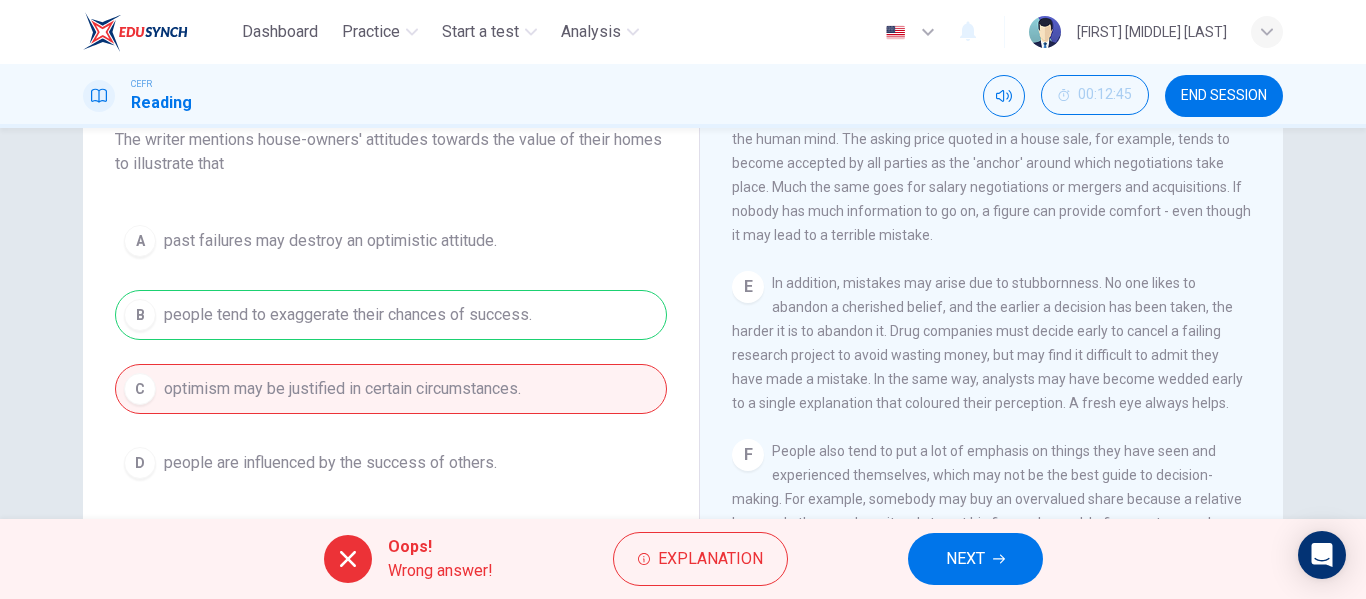 click on "A past failures may destroy an optimistic attitude. B people tend to exaggerate their chances of success. C optimism may be justified in certain circumstances. D people are influenced by the success of others." at bounding box center (391, 352) 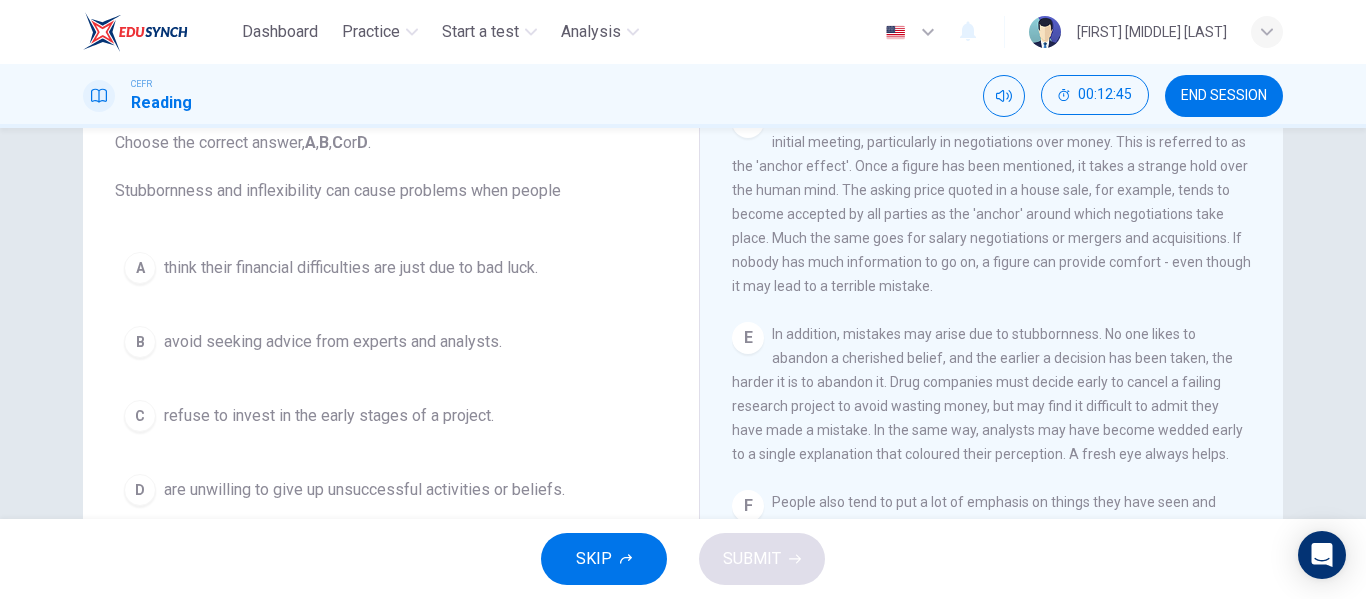 scroll, scrollTop: 84, scrollLeft: 0, axis: vertical 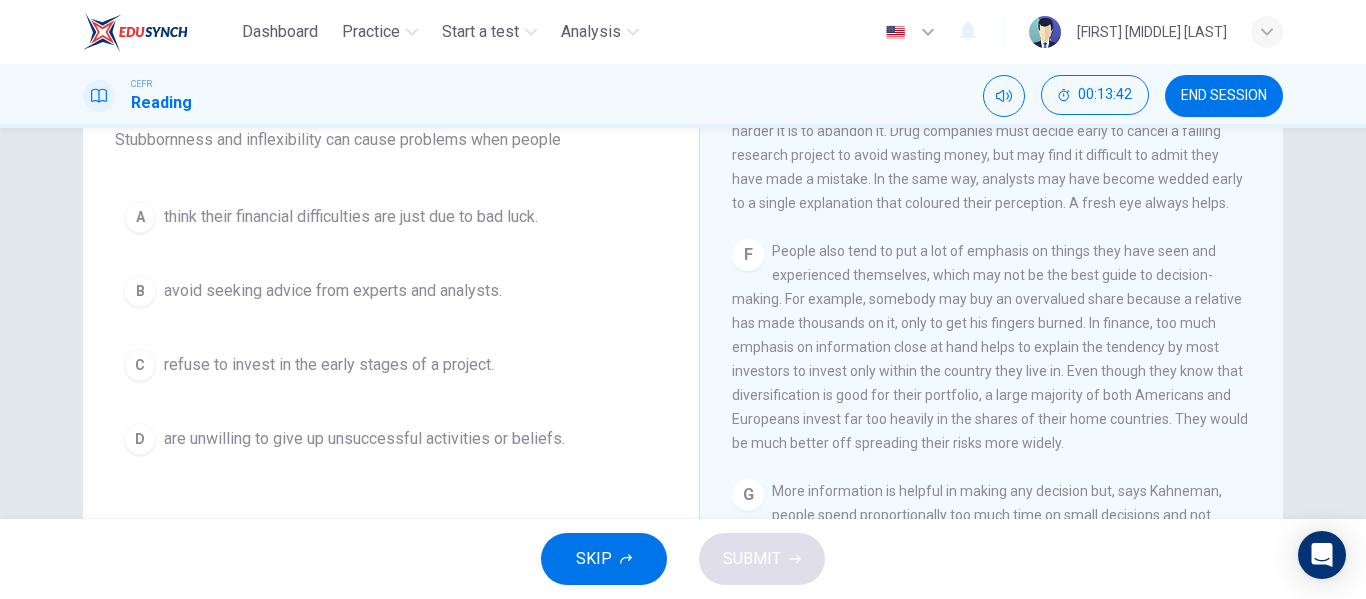 click on "are unwilling to give up unsuccessful activities or beliefs." at bounding box center (351, 217) 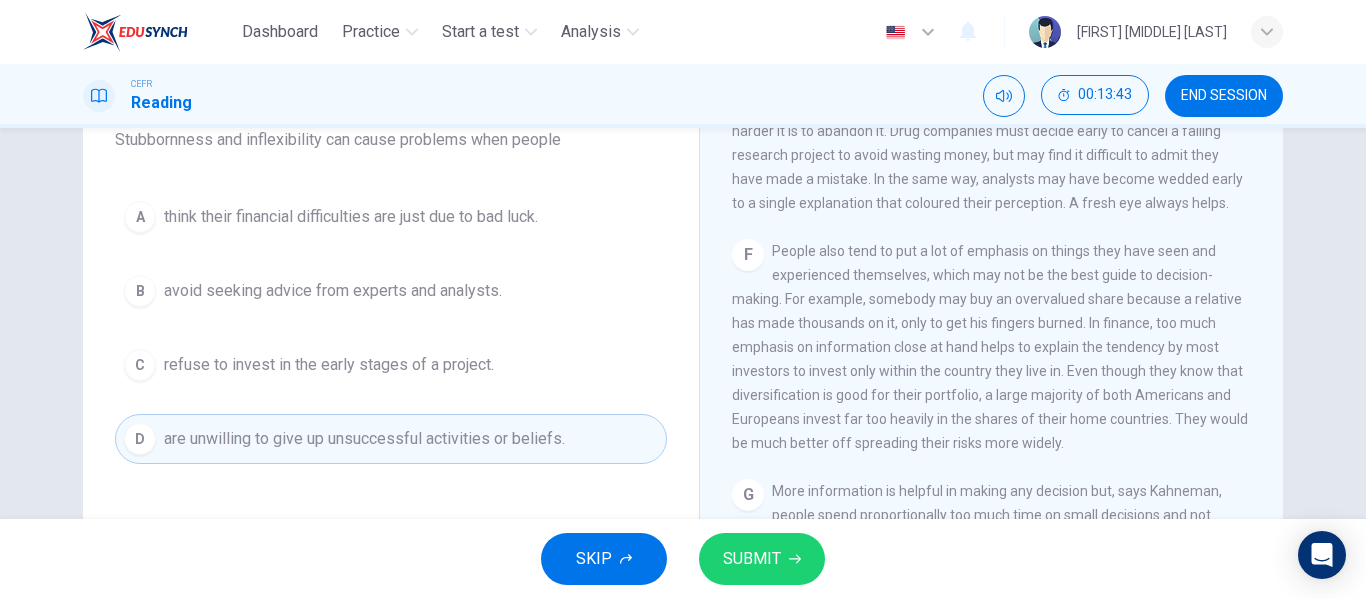 click on "SUBMIT" at bounding box center (762, 559) 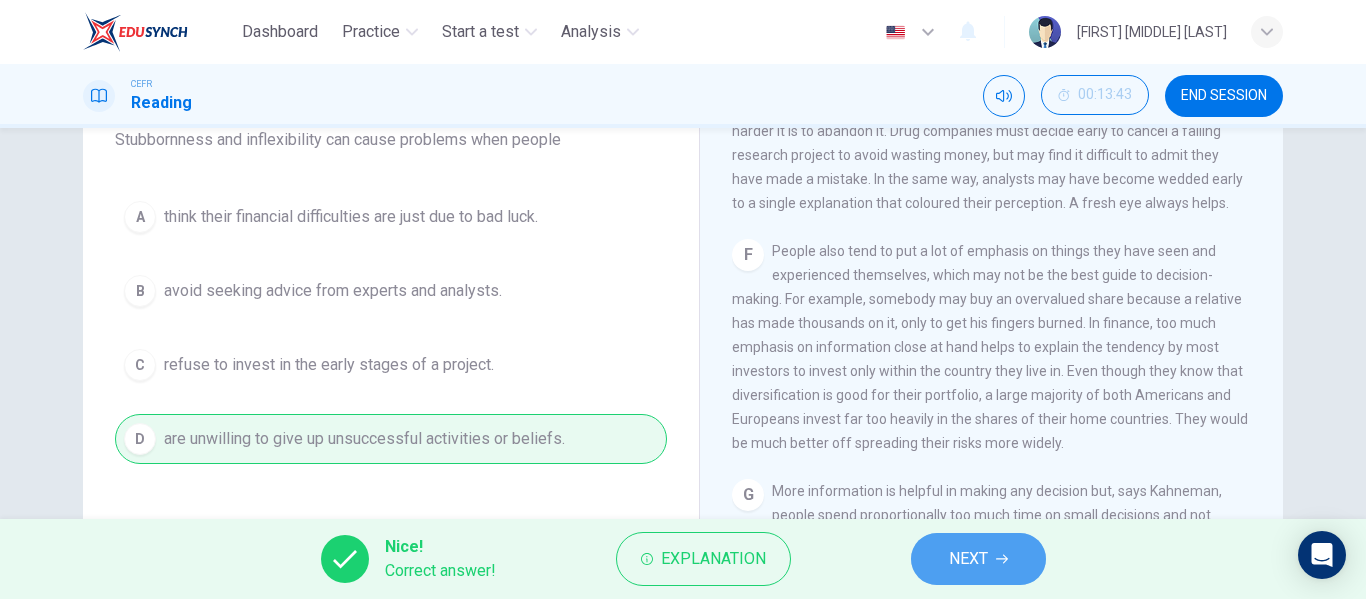 click on "NEXT" at bounding box center [968, 559] 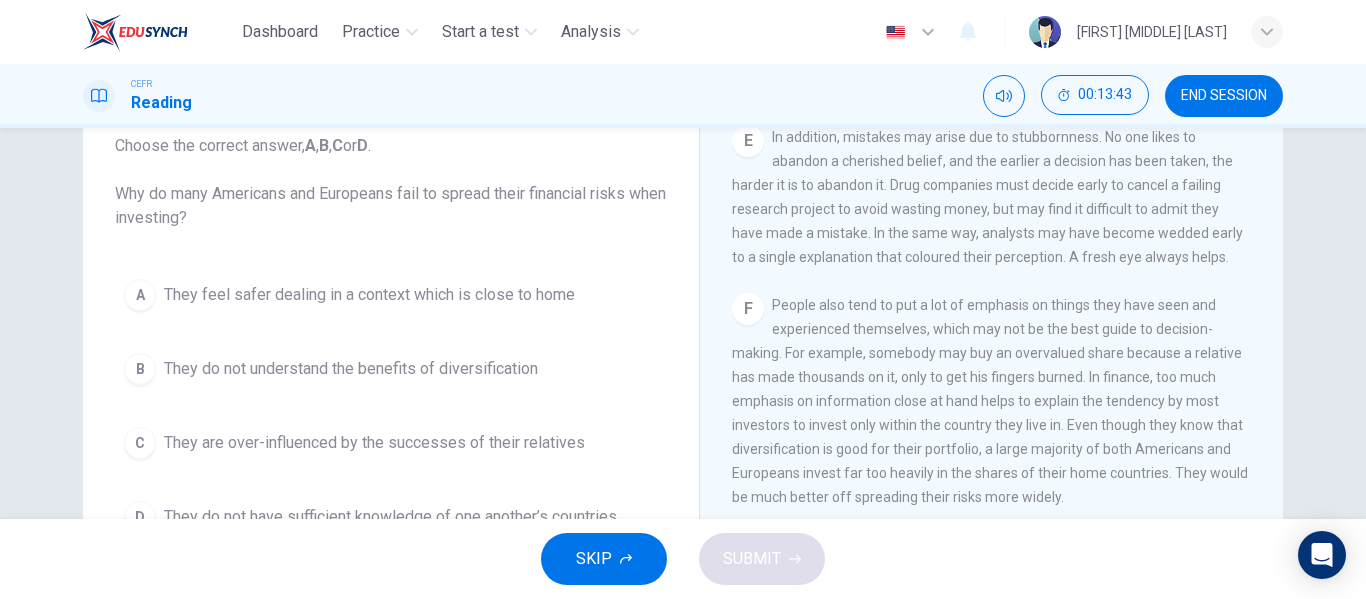 scroll, scrollTop: 84, scrollLeft: 0, axis: vertical 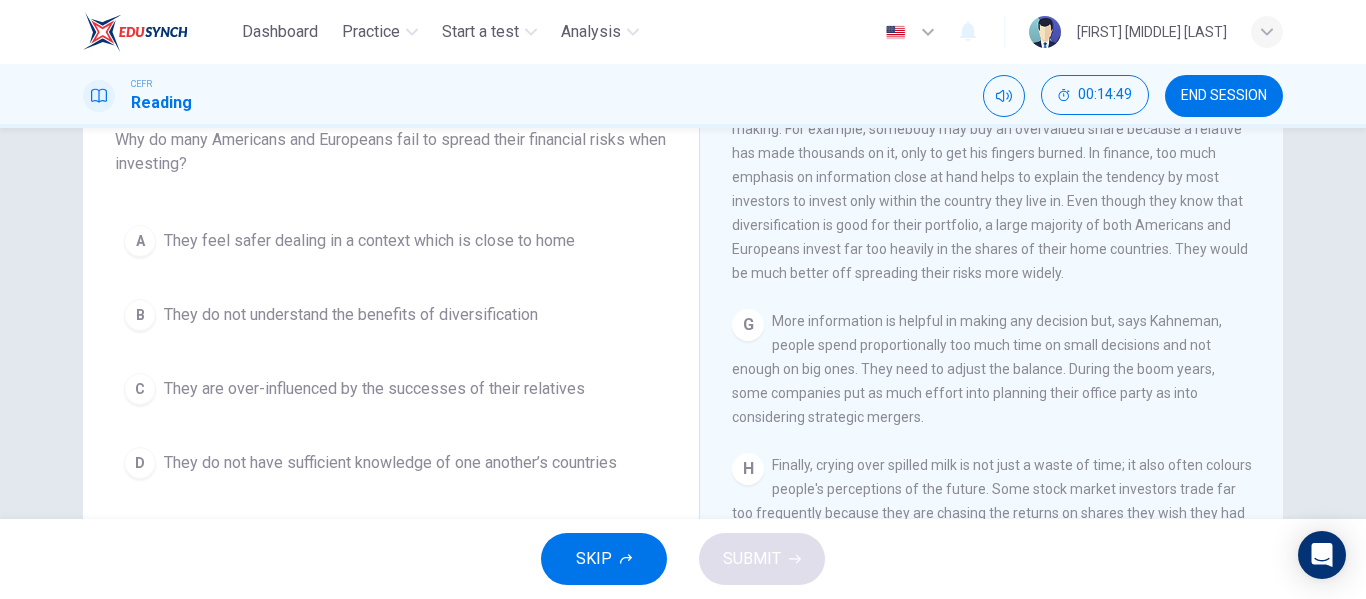click on "A They feel safer dealing in a context which is close to home" at bounding box center [391, 241] 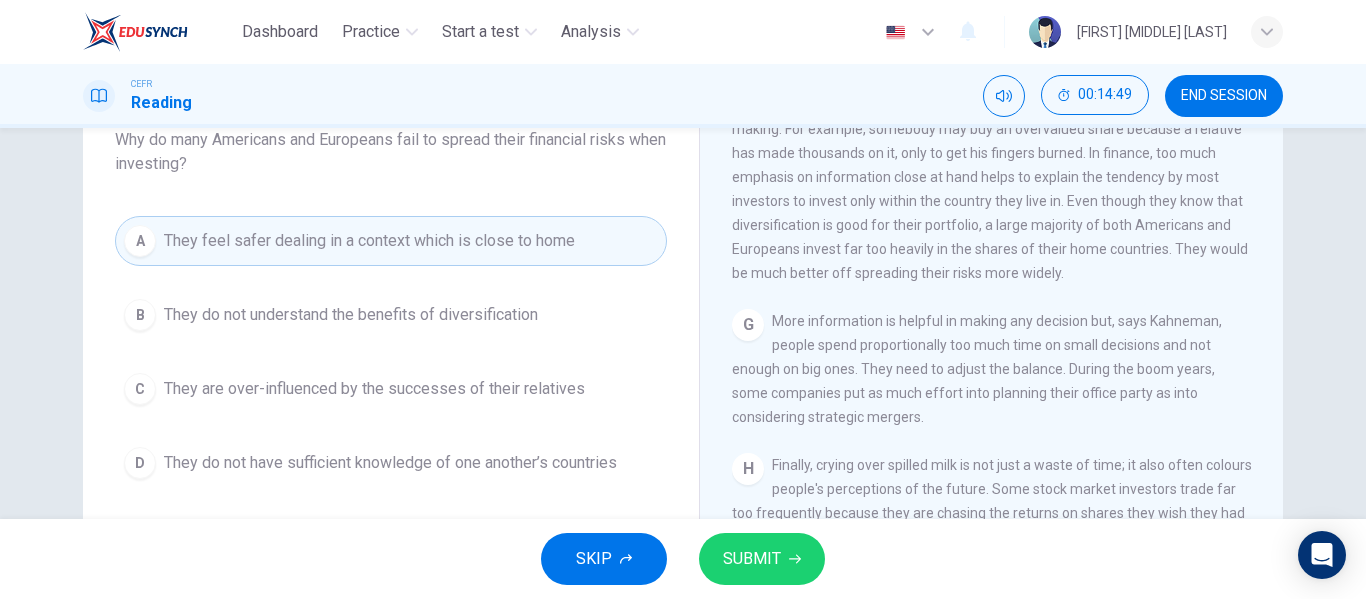 click on "SUBMIT" at bounding box center [762, 559] 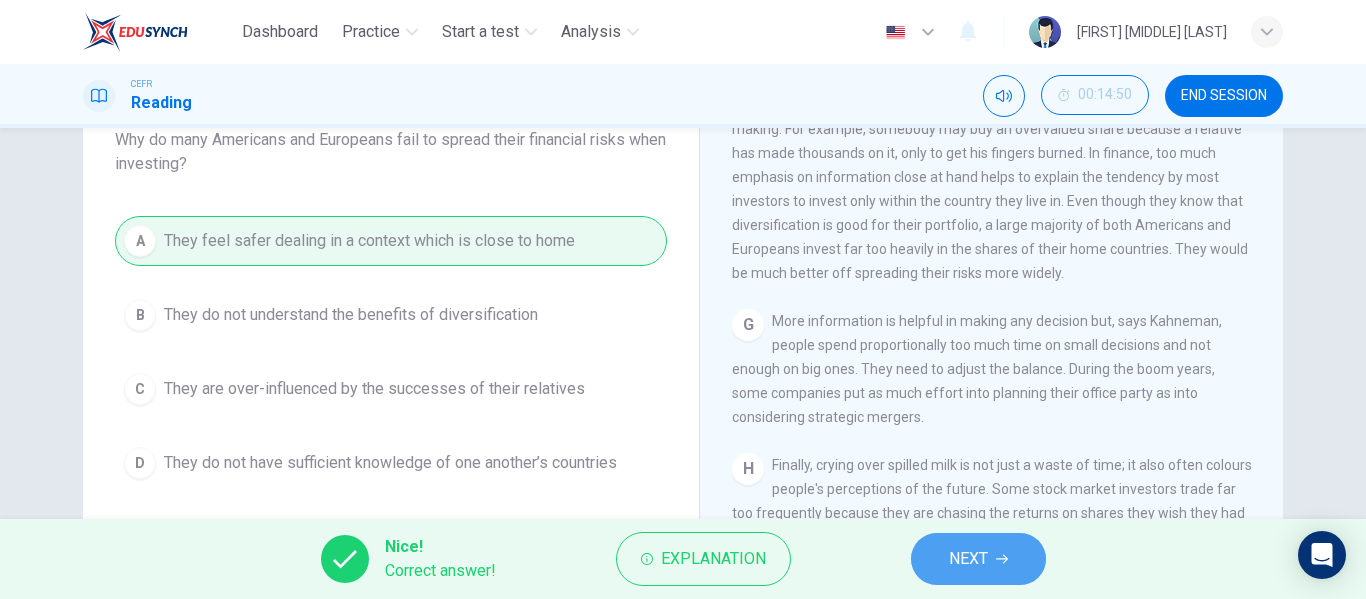 click on "NEXT" at bounding box center (978, 559) 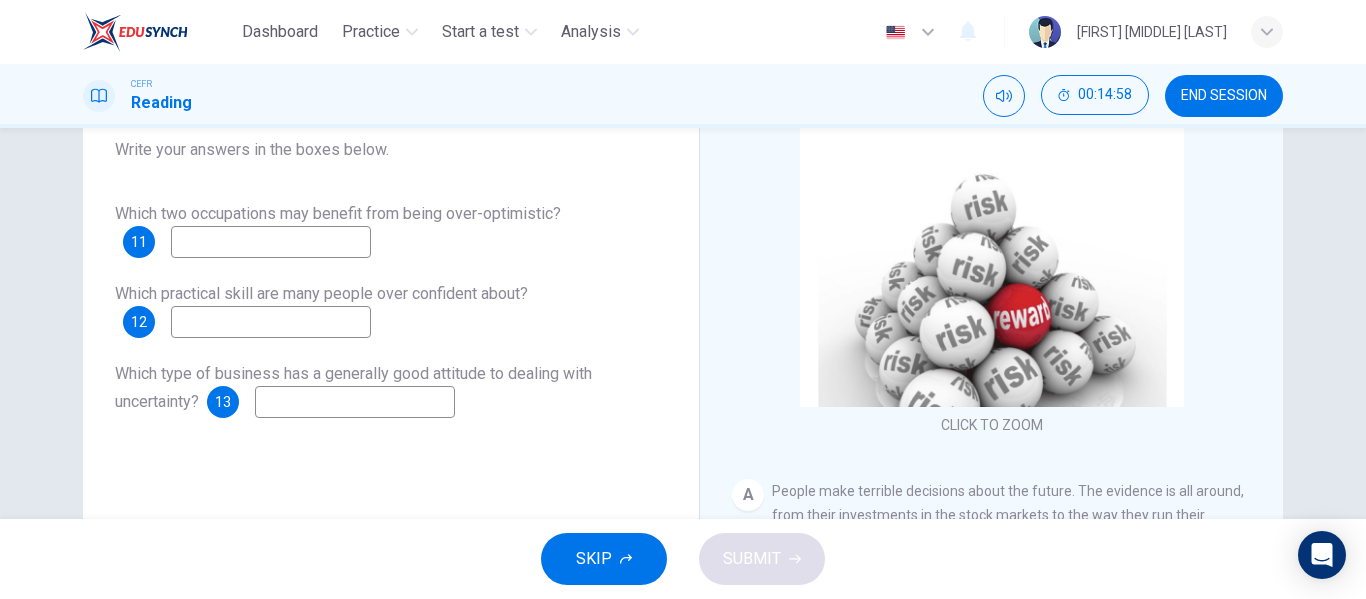 scroll, scrollTop: 200, scrollLeft: 0, axis: vertical 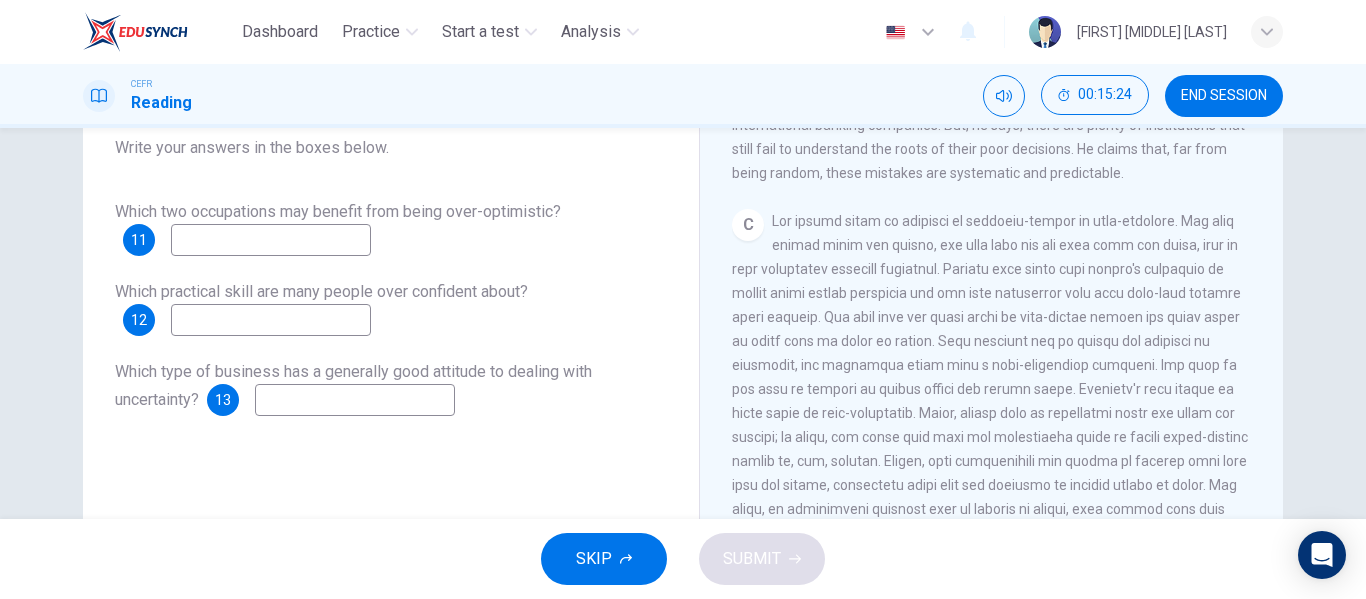 click at bounding box center (271, 240) 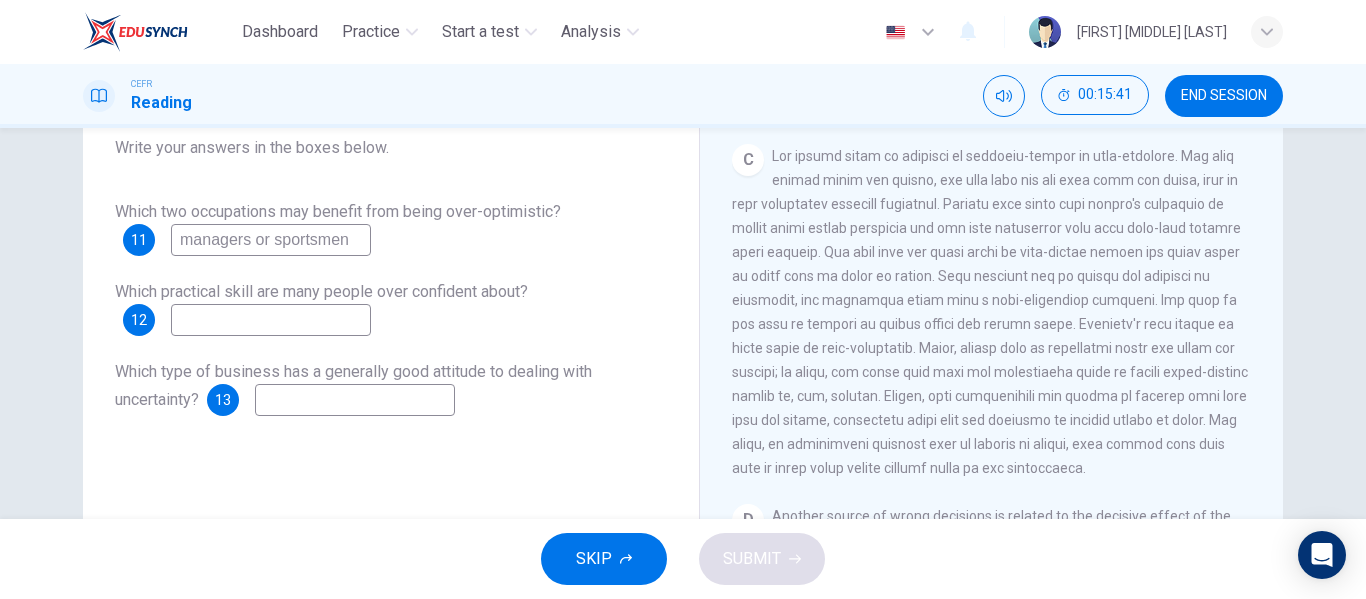 scroll, scrollTop: 800, scrollLeft: 0, axis: vertical 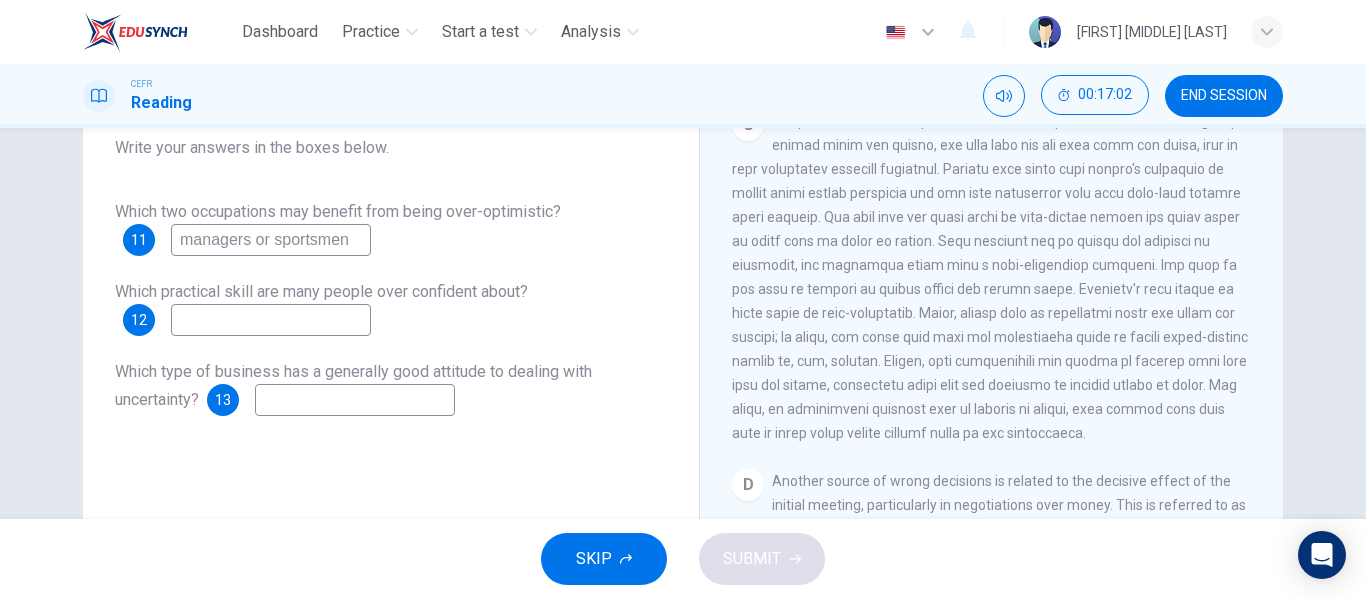 type on "managers or sportsmen" 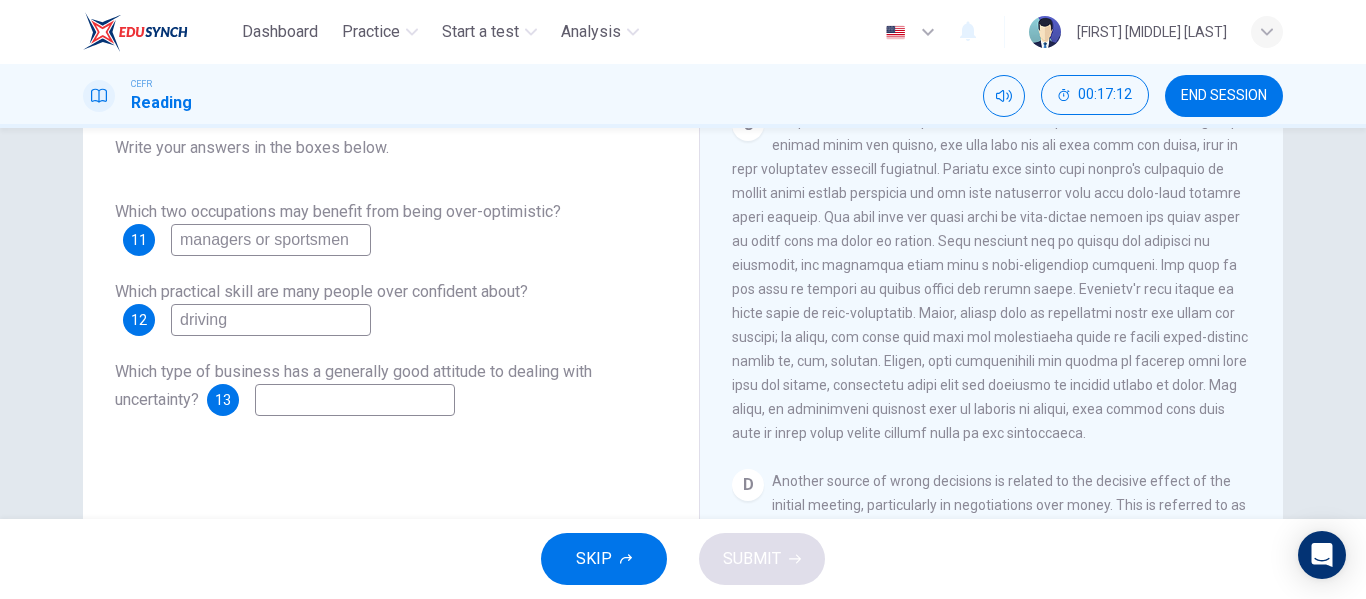 type on "driving" 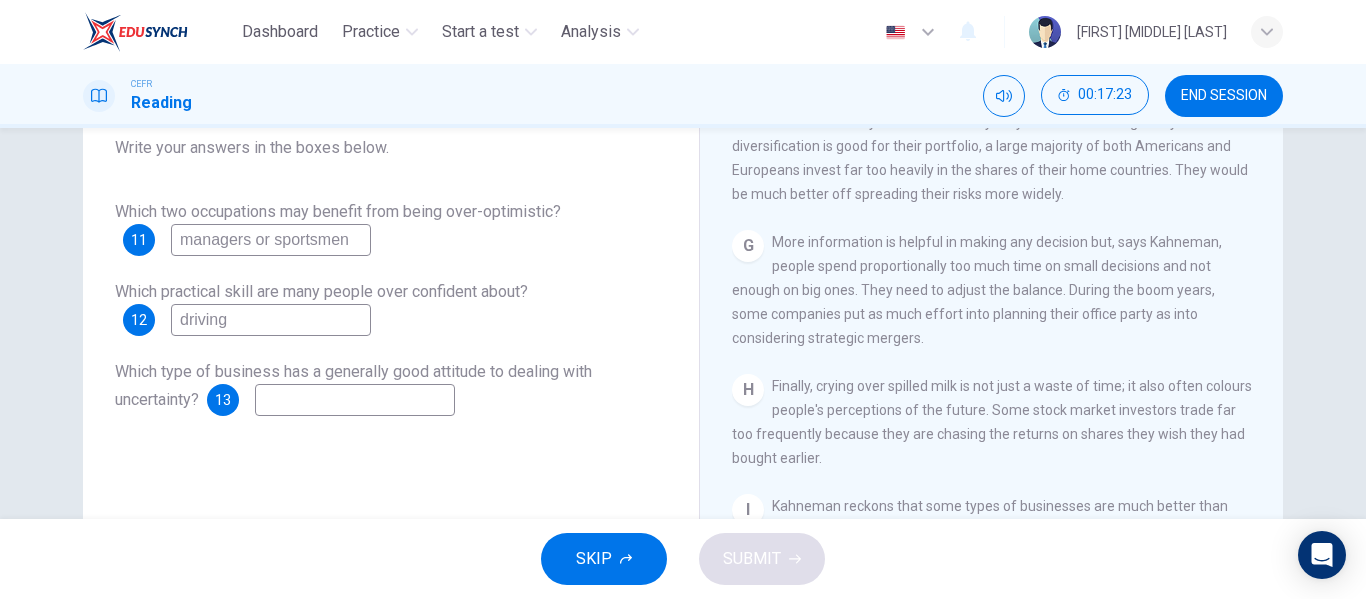 scroll, scrollTop: 1830, scrollLeft: 0, axis: vertical 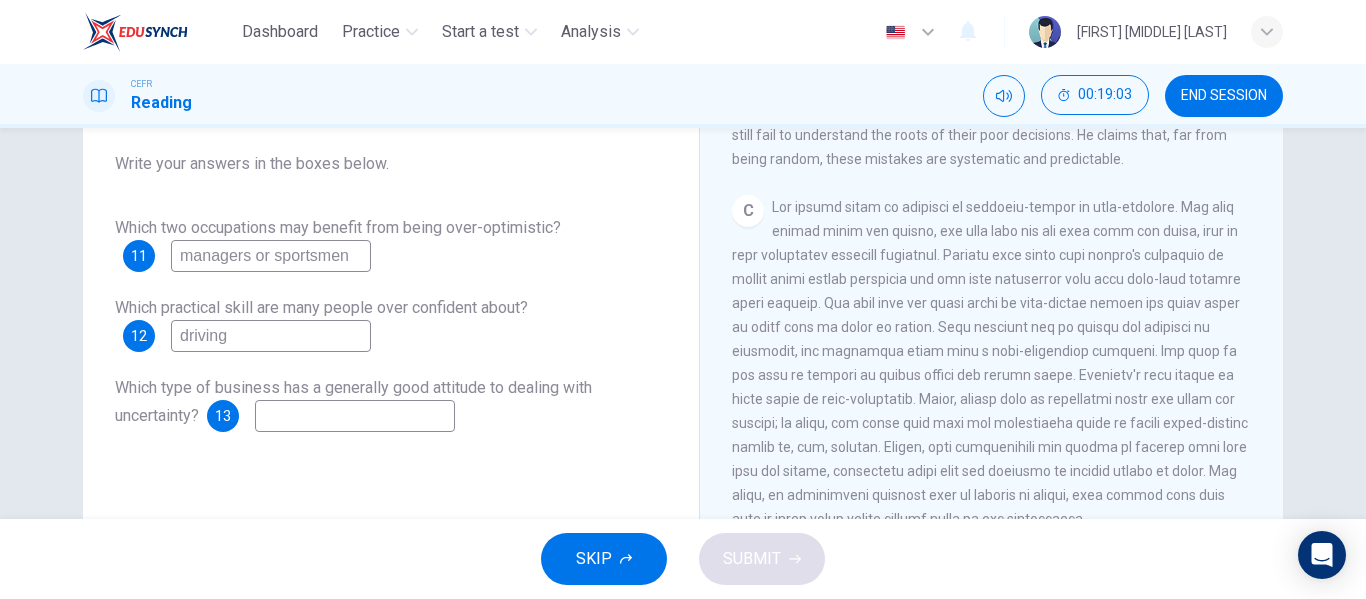 click at bounding box center [271, 256] 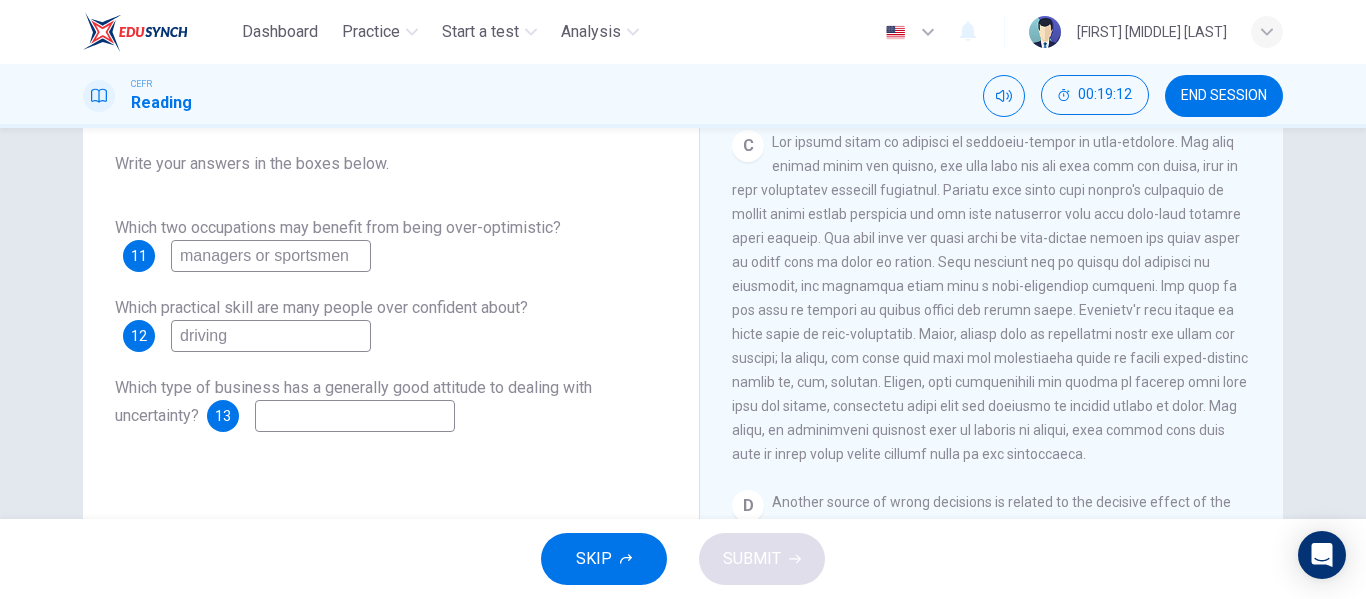 scroll, scrollTop: 830, scrollLeft: 0, axis: vertical 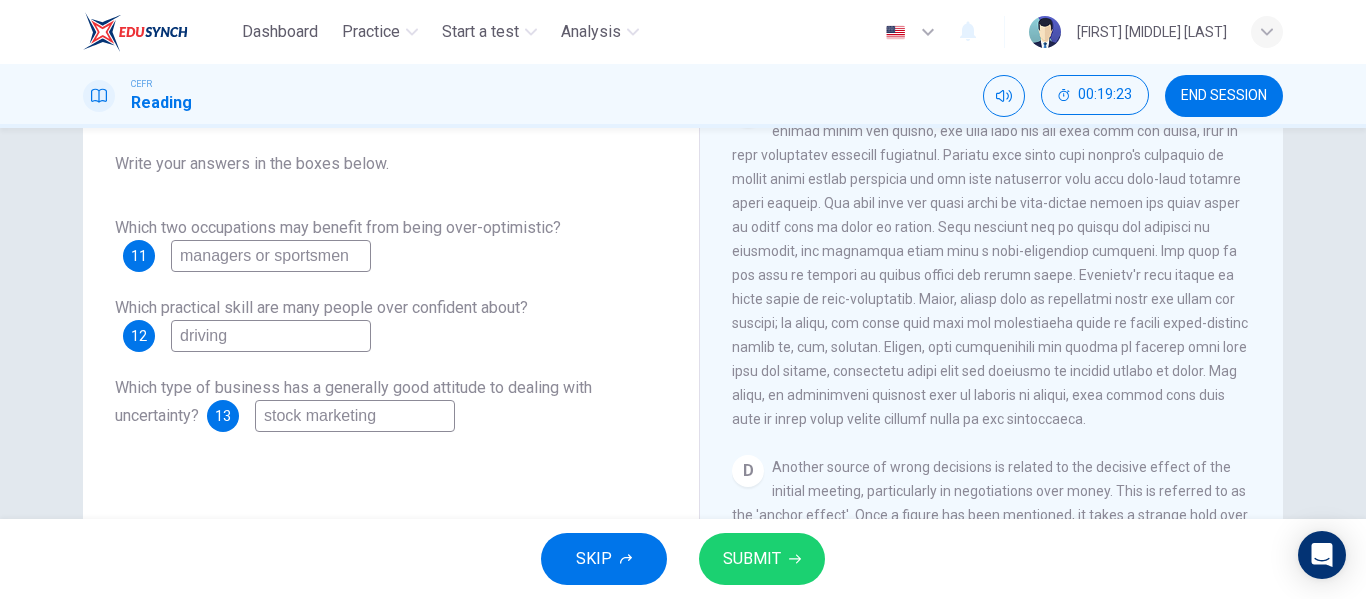 type on "stock marketing" 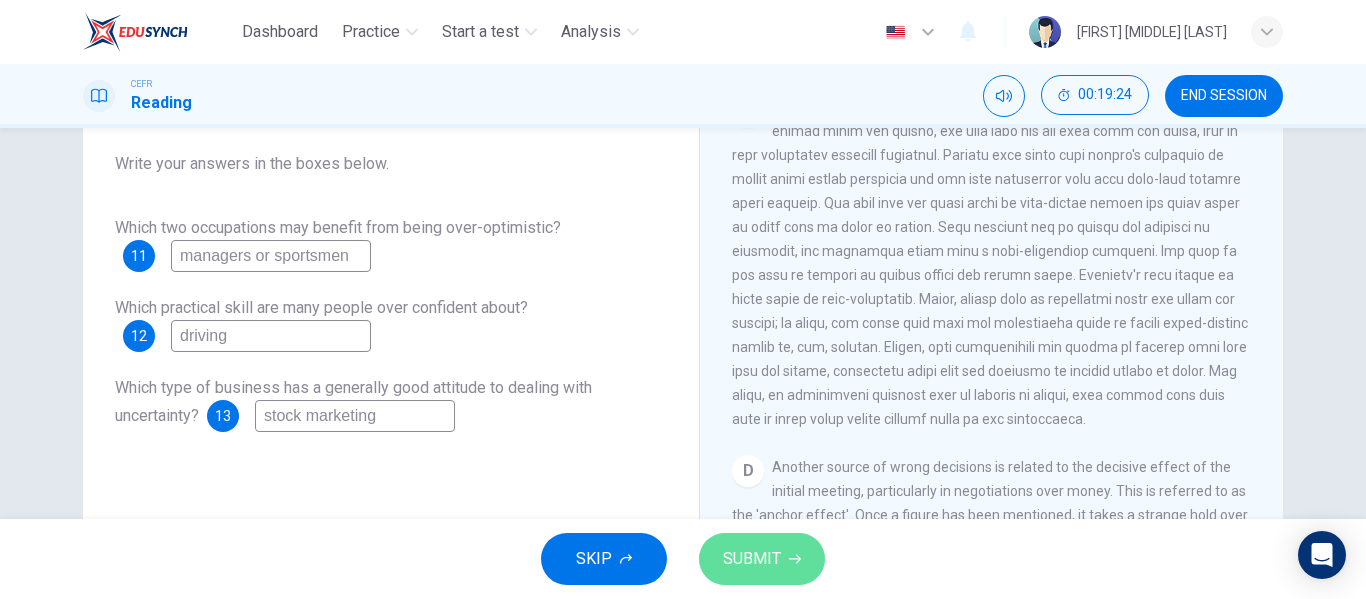 click on "SUBMIT" at bounding box center [762, 559] 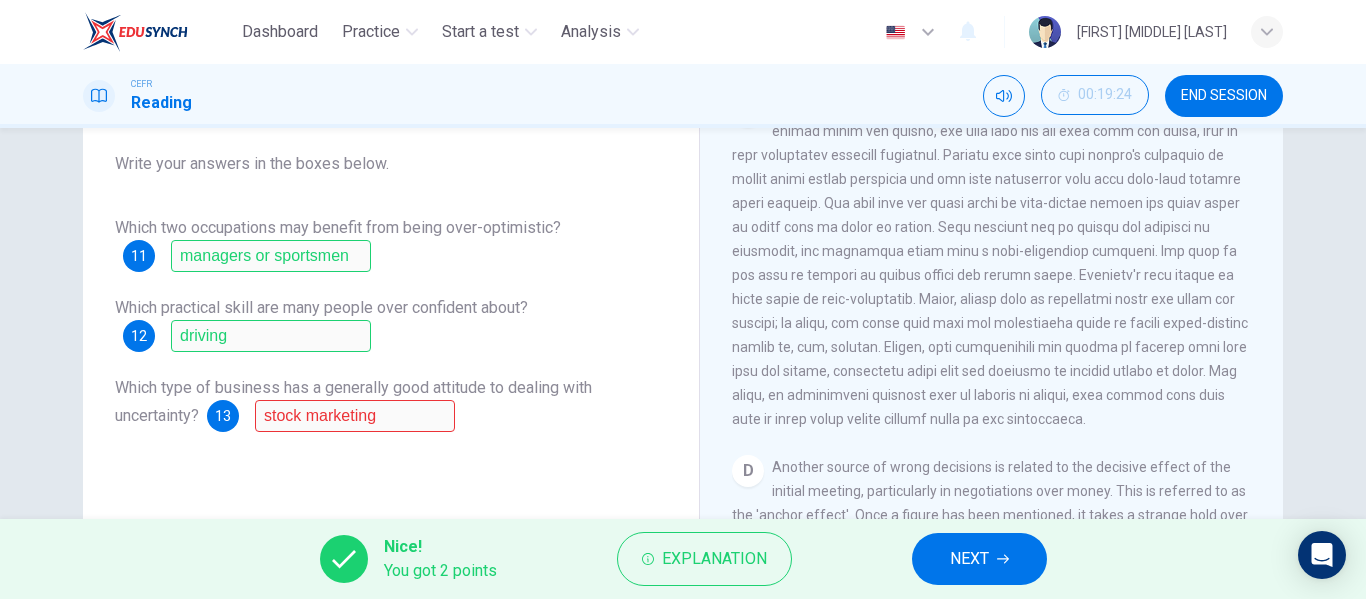 scroll, scrollTop: 84, scrollLeft: 0, axis: vertical 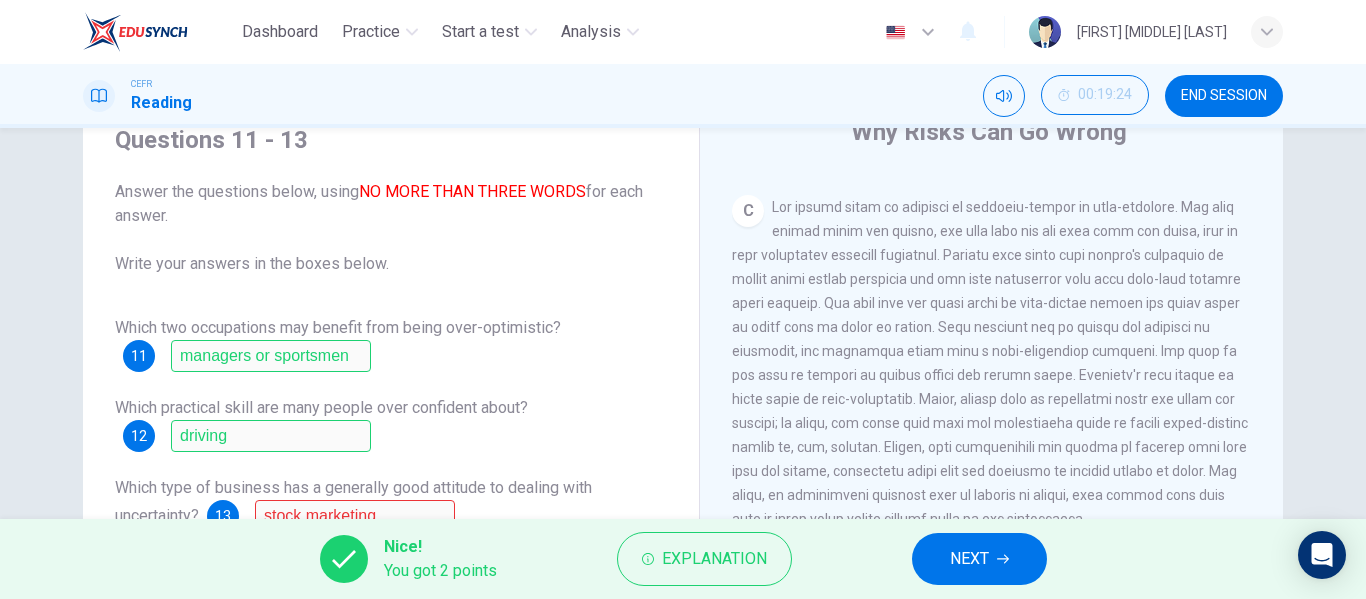 click at bounding box center [1003, 559] 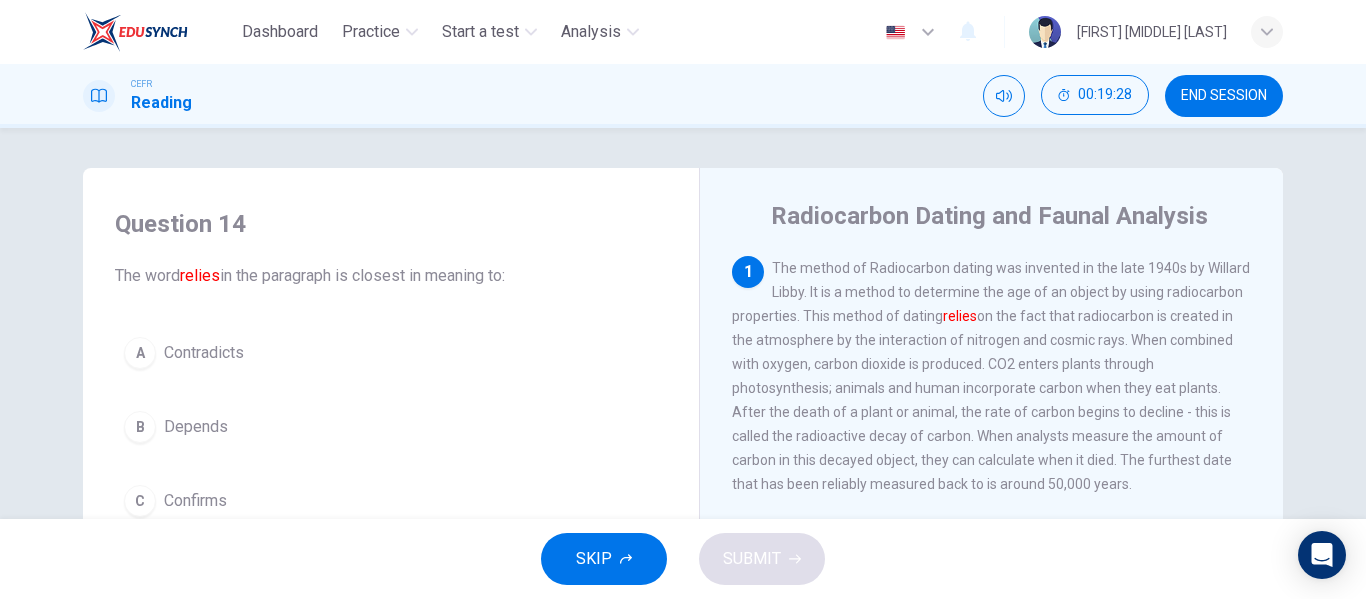 click on "END SESSION" at bounding box center (1224, 96) 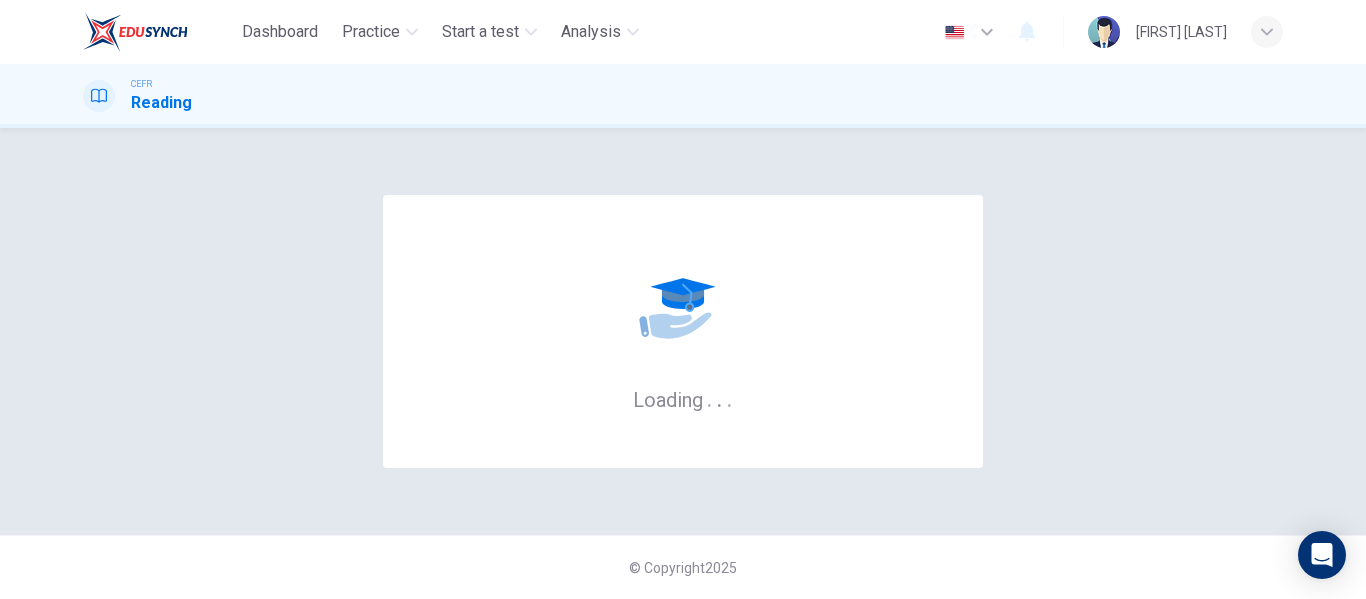 scroll, scrollTop: 0, scrollLeft: 0, axis: both 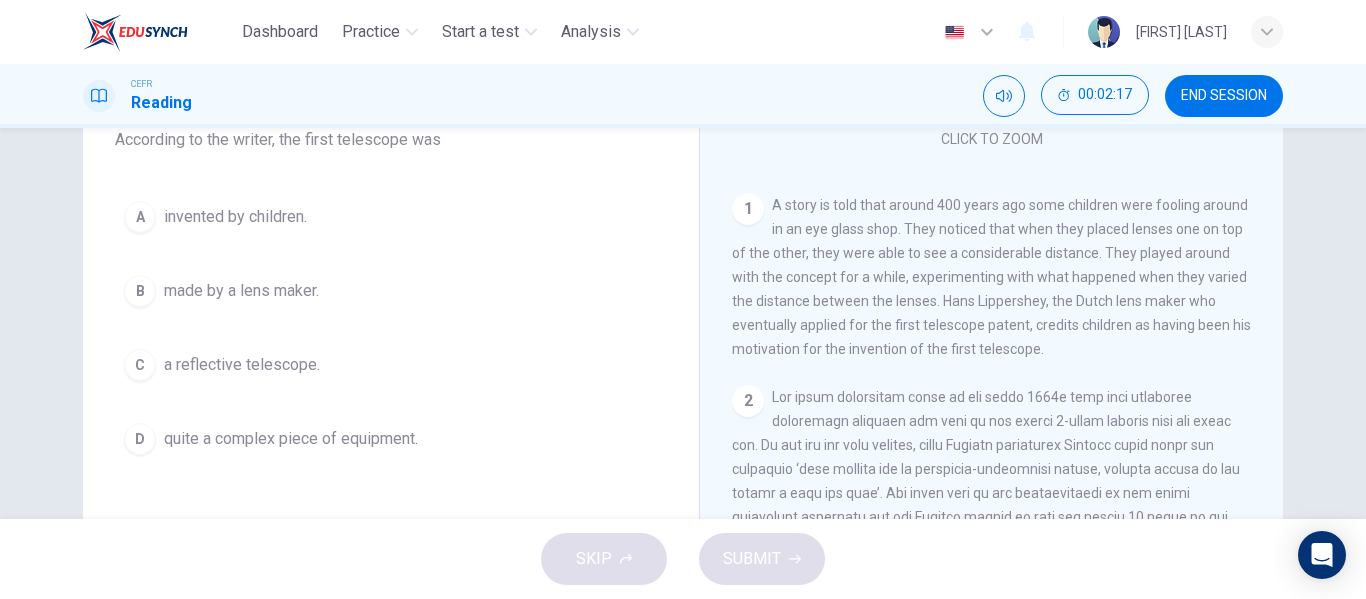 click on "A invented by children. B made by a lens maker. C a reflective telescope. D quite a complex piece of equipment." at bounding box center (391, 328) 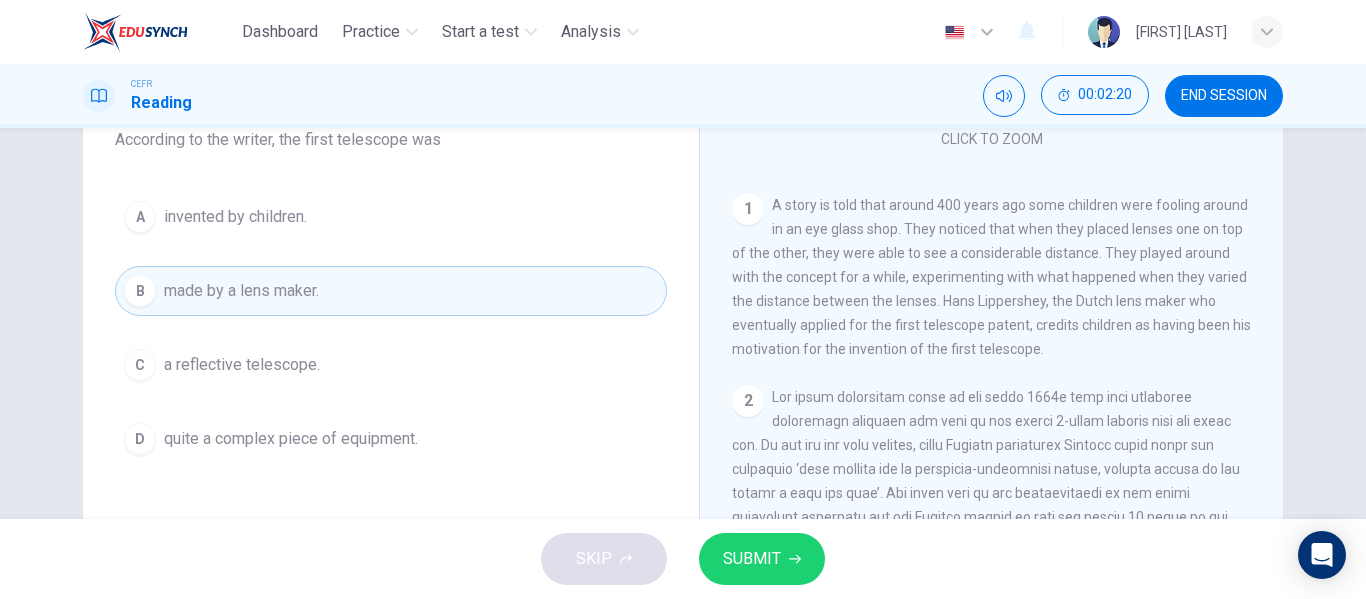 click on "SUBMIT" at bounding box center [762, 559] 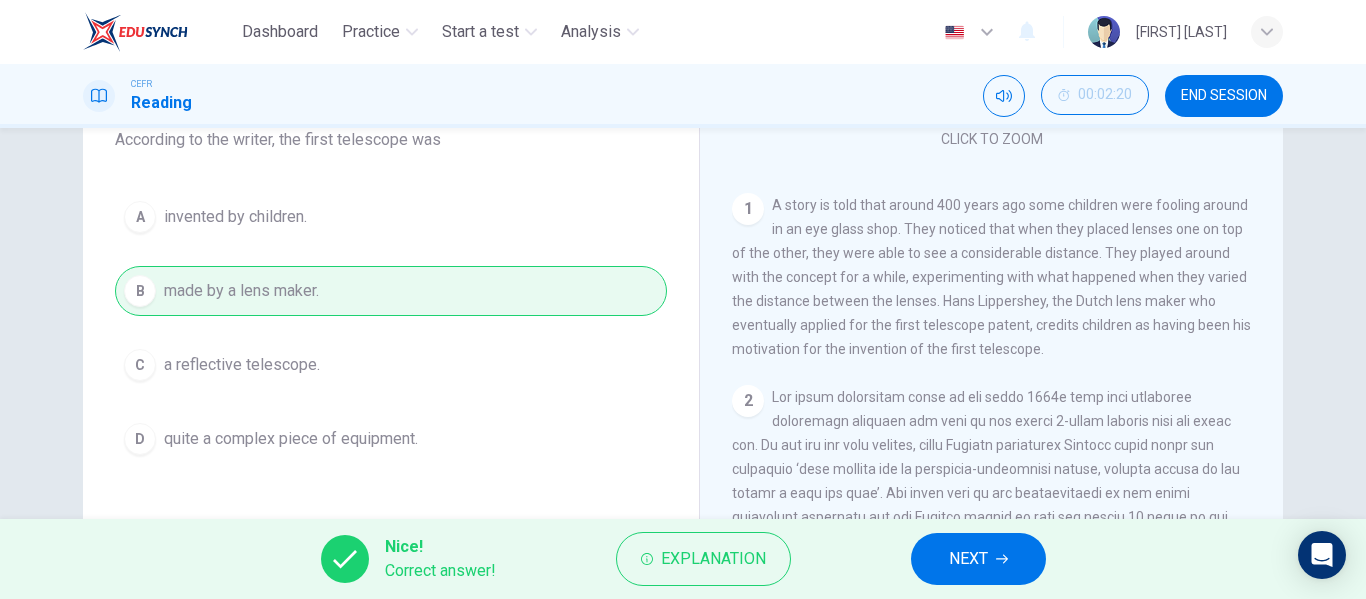 click on "NEXT" at bounding box center [968, 559] 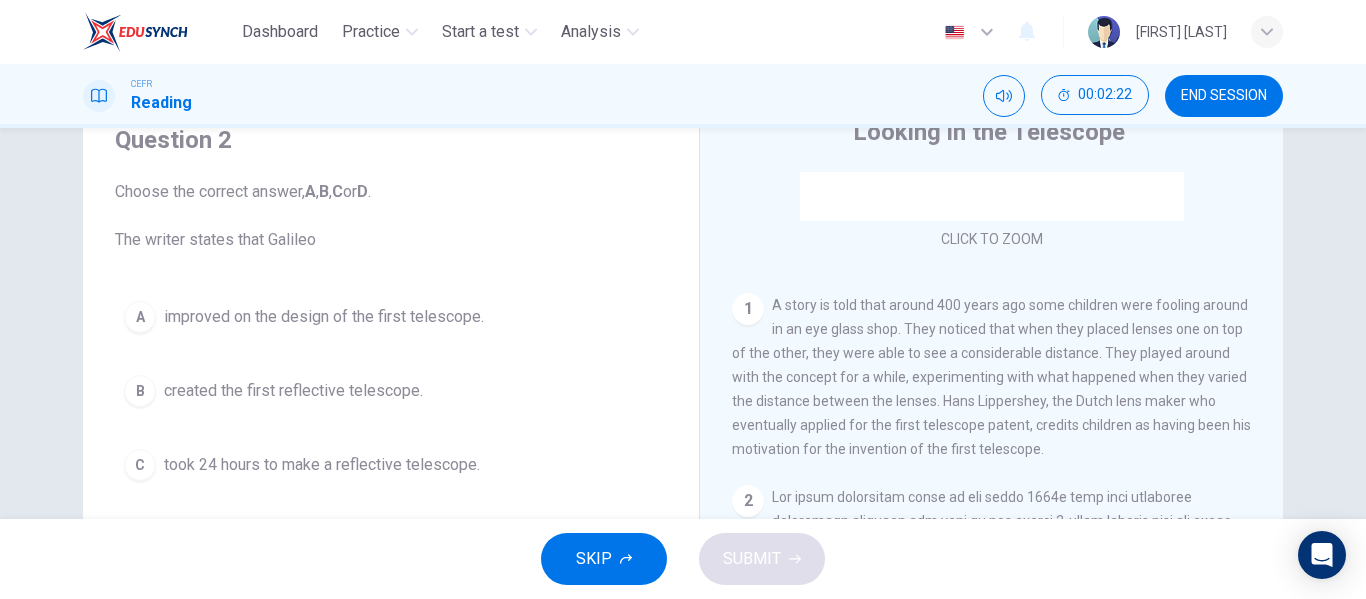 scroll, scrollTop: 184, scrollLeft: 0, axis: vertical 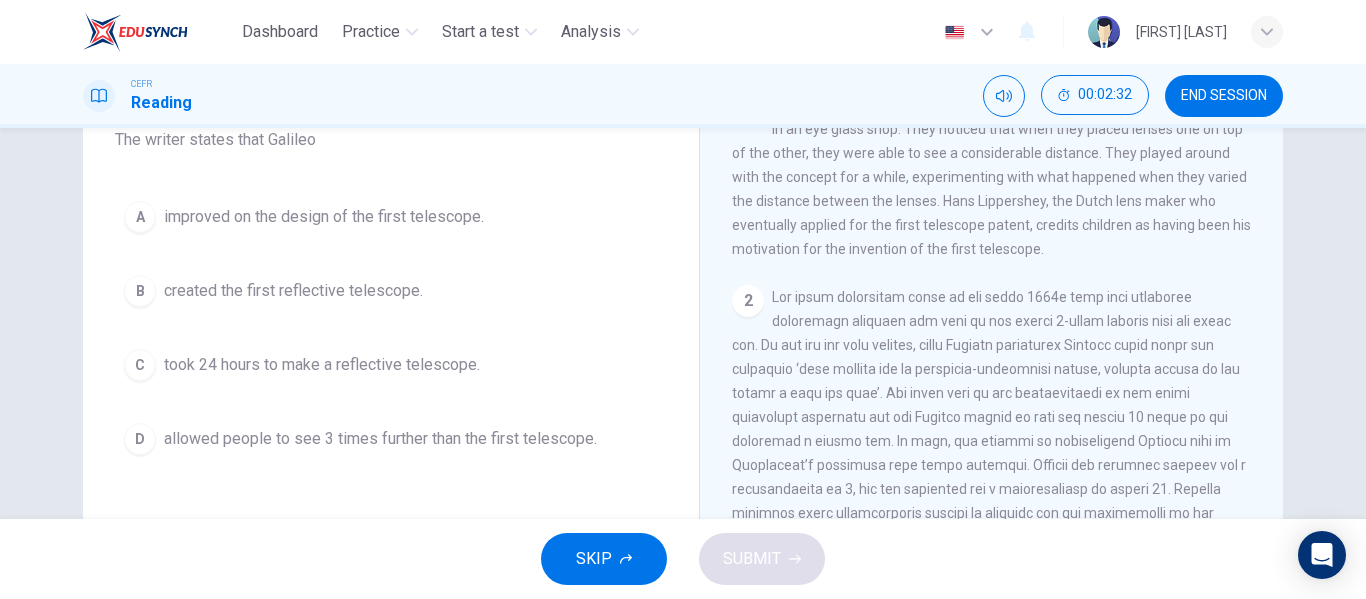 click on "improved on the design of the first telescope." at bounding box center (324, 217) 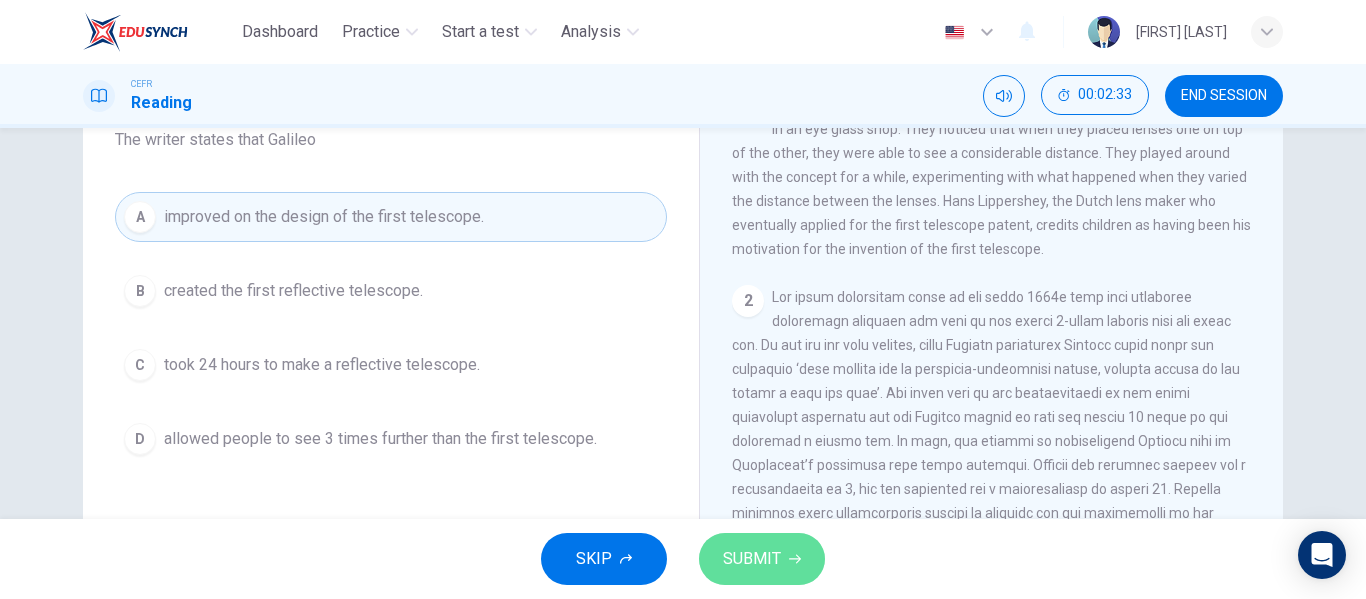 click on "SUBMIT" at bounding box center [762, 559] 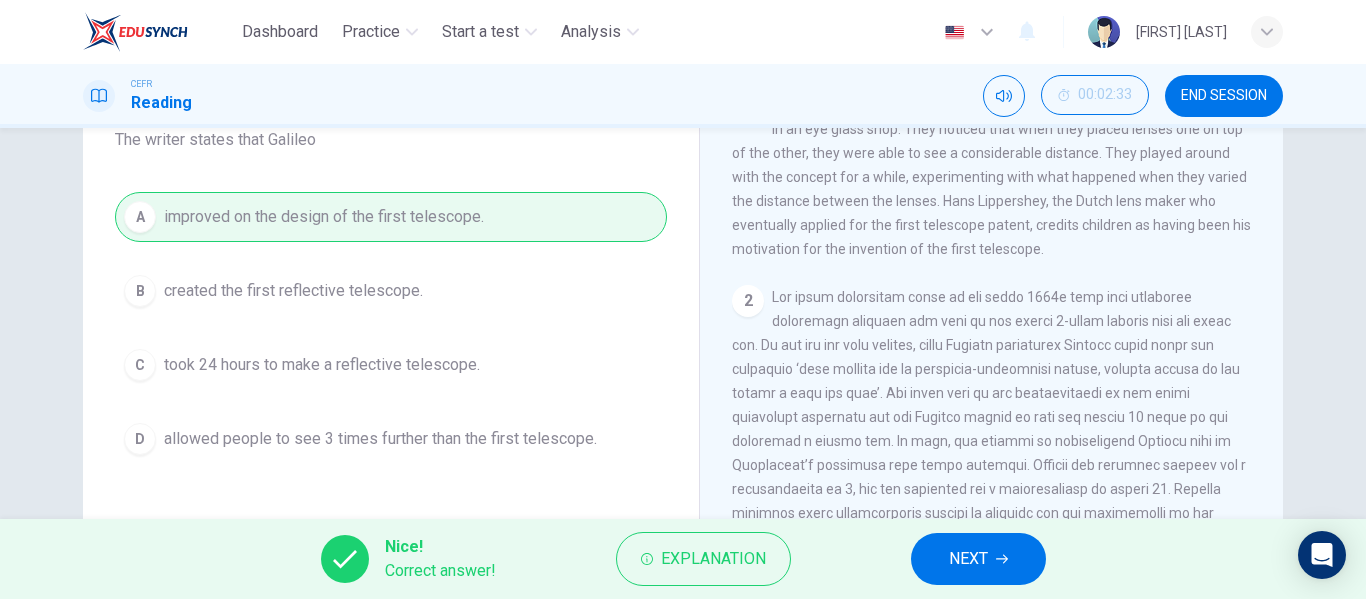 click at bounding box center (1002, 559) 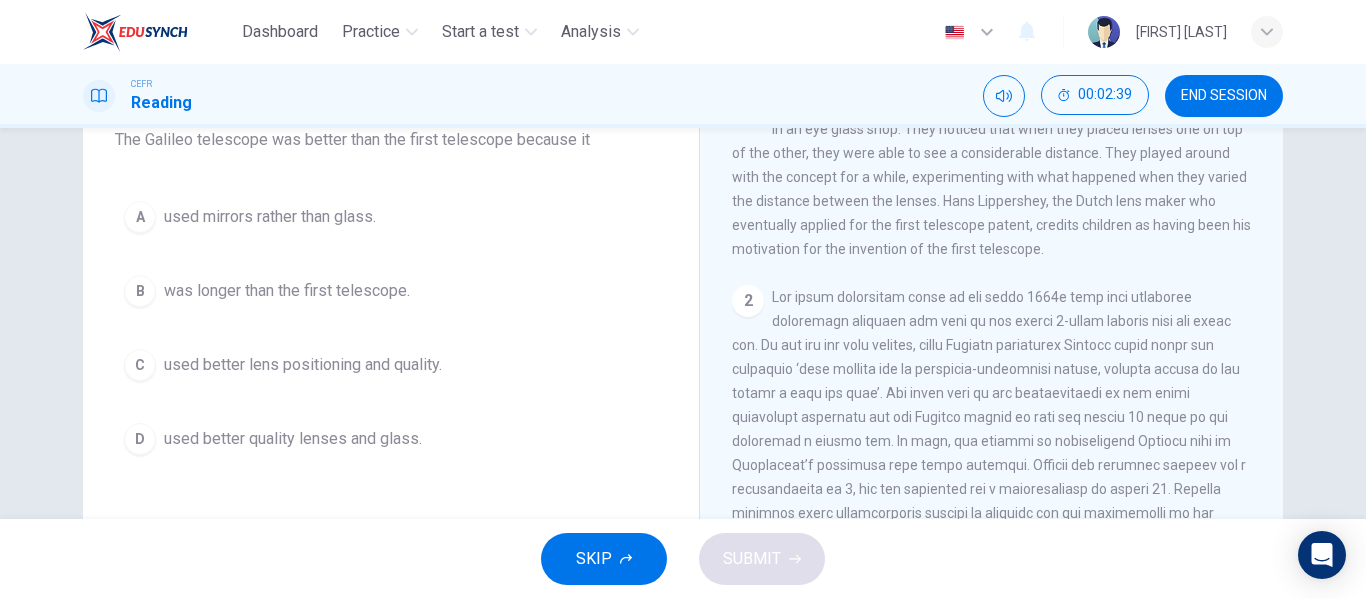 click on "C used better lens positioning and quality." at bounding box center (391, 365) 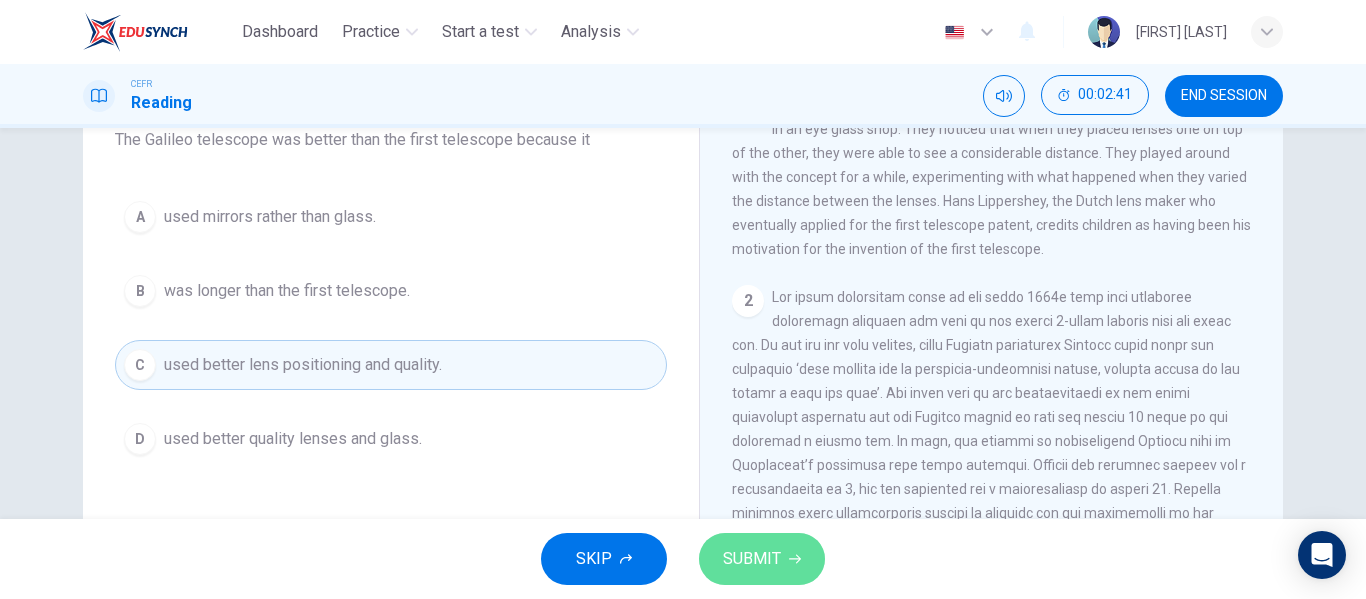 click on "SUBMIT" at bounding box center (752, 559) 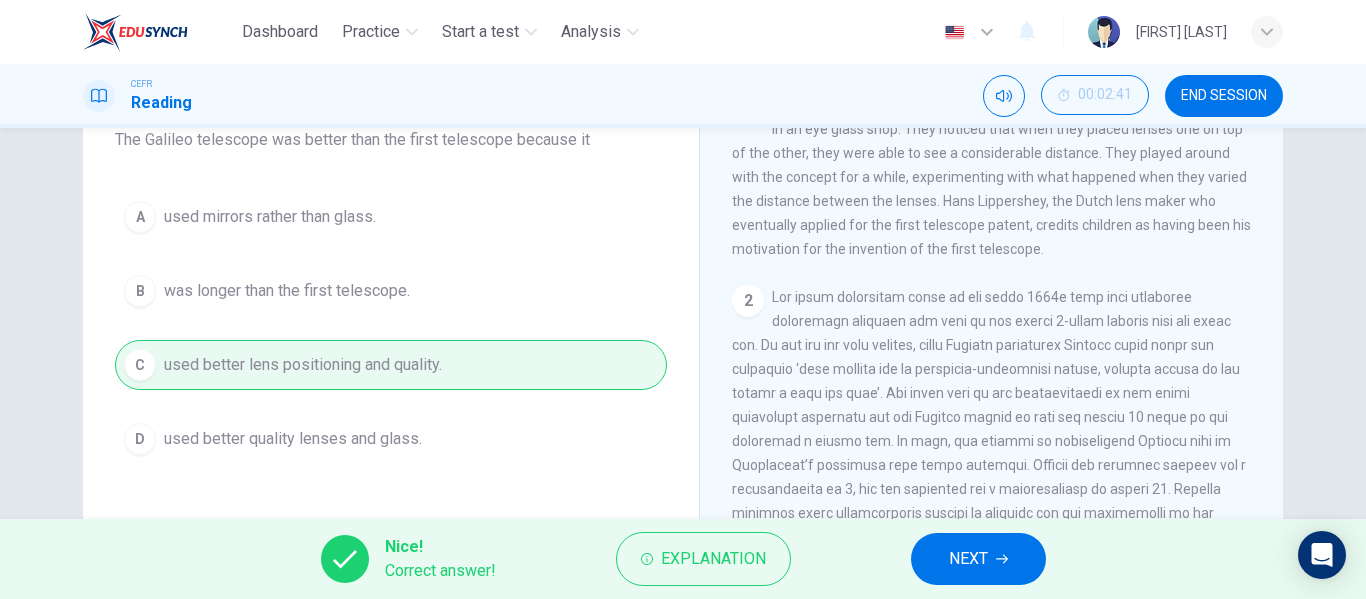 click on "NEXT" at bounding box center (978, 559) 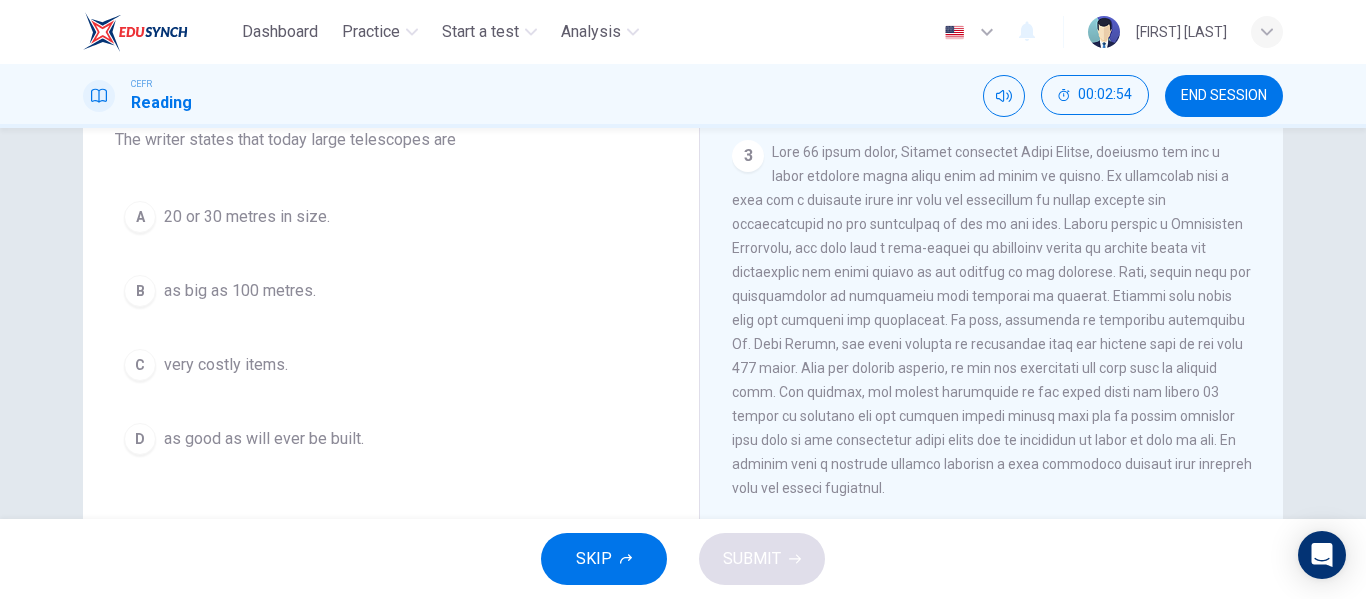 scroll, scrollTop: 1000, scrollLeft: 0, axis: vertical 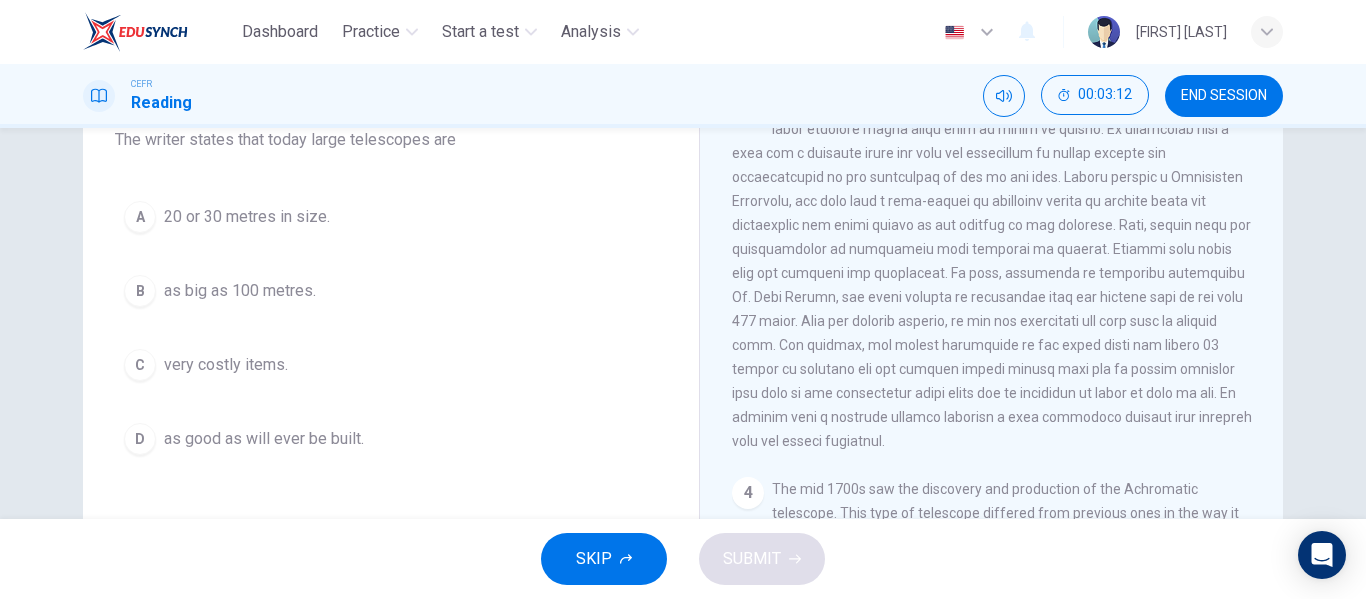 click on "very costly items." at bounding box center (247, 217) 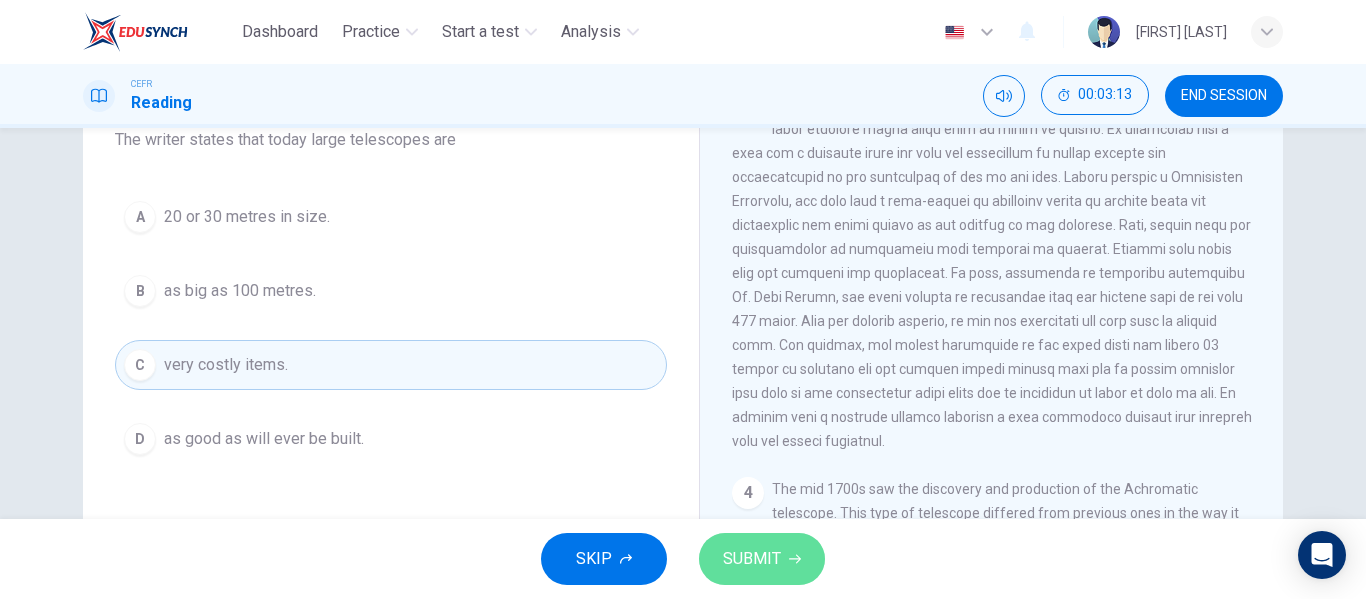 click at bounding box center (795, 559) 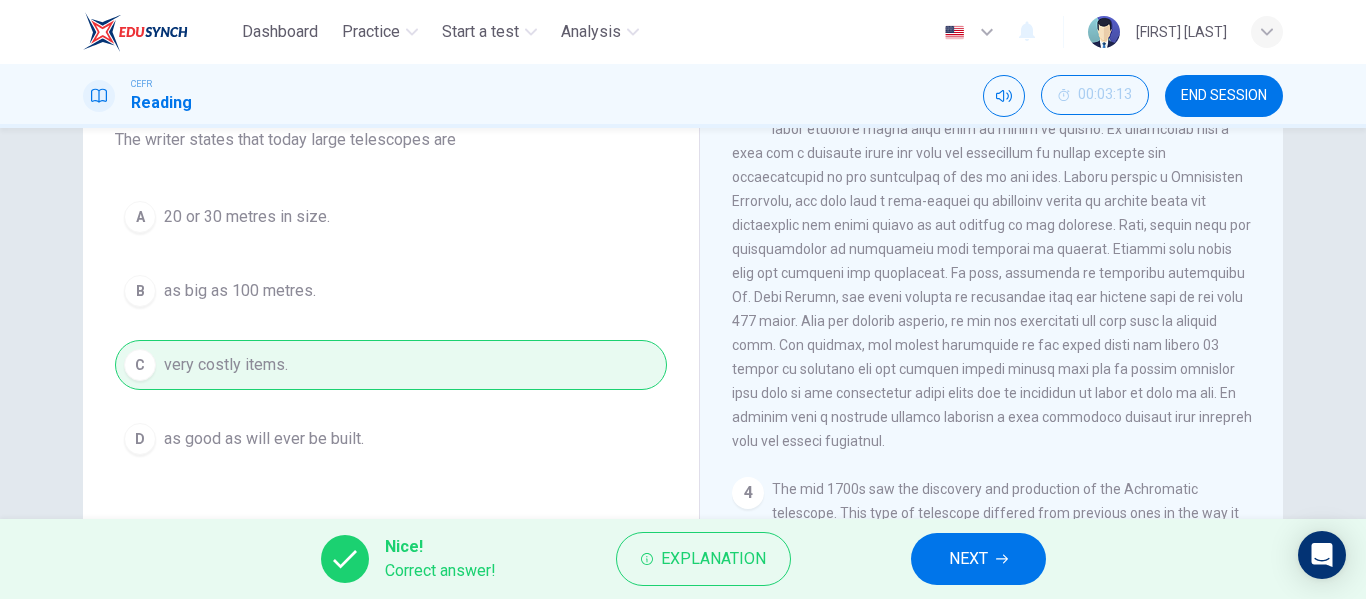 click on "NEXT" at bounding box center (968, 559) 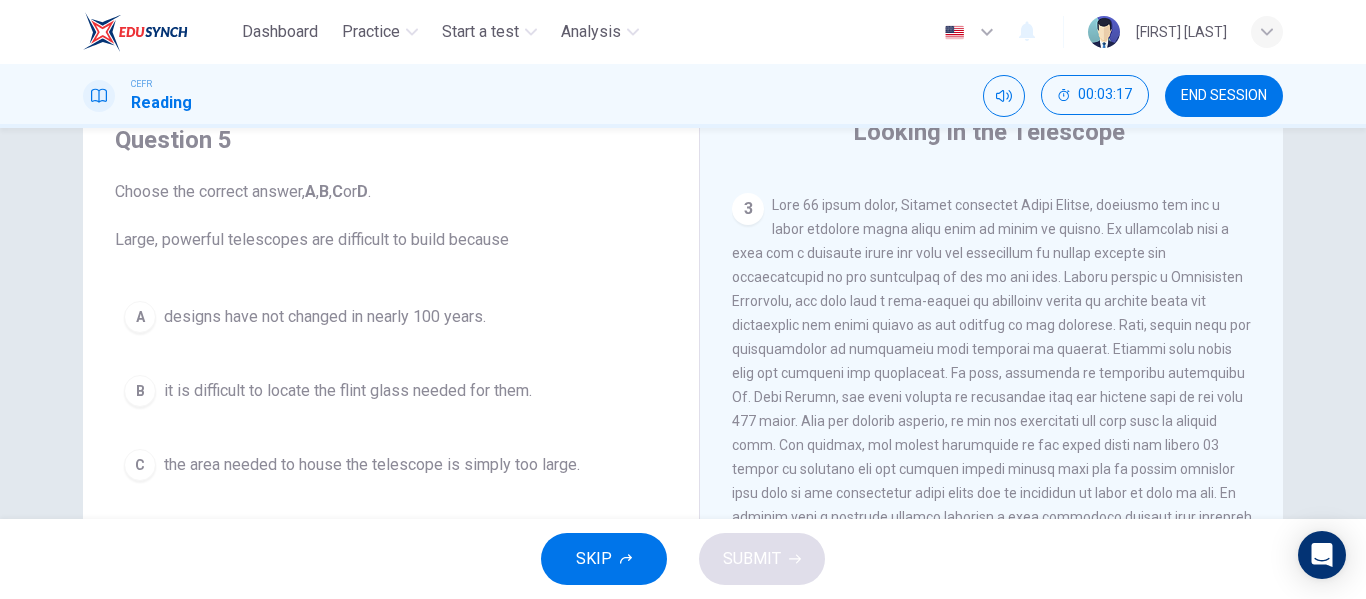scroll, scrollTop: 184, scrollLeft: 0, axis: vertical 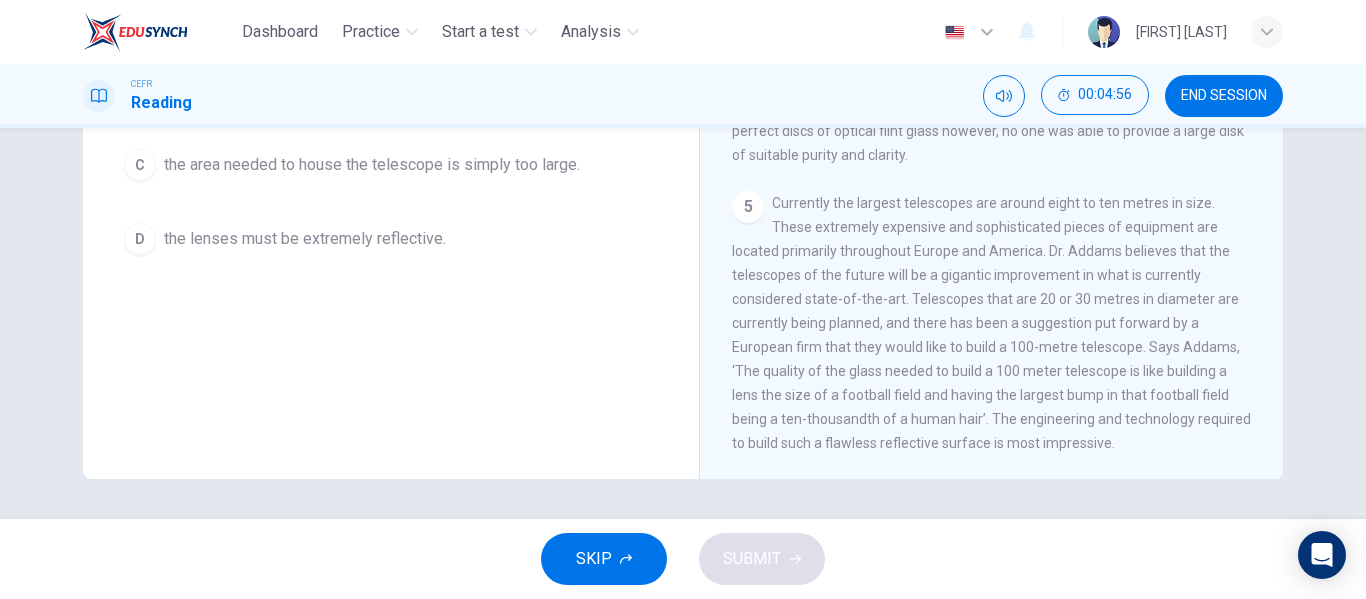 click on "the area needed to house the telescope is simply too large." at bounding box center [325, 17] 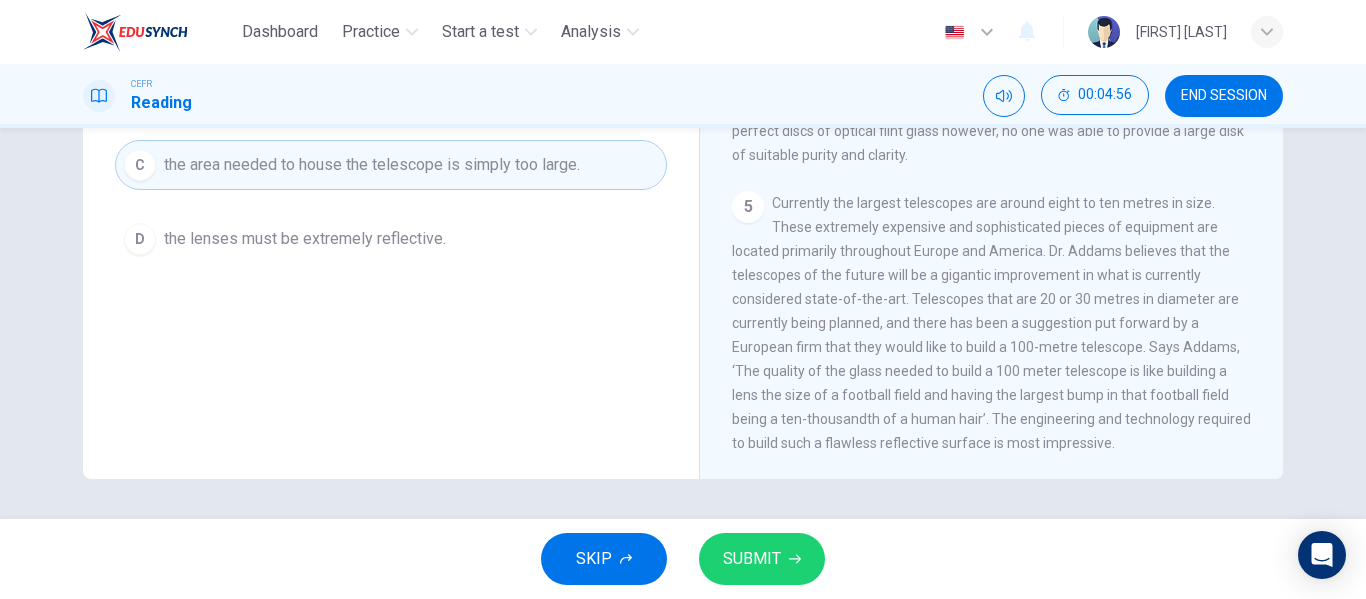 click on "SUBMIT" at bounding box center (762, 559) 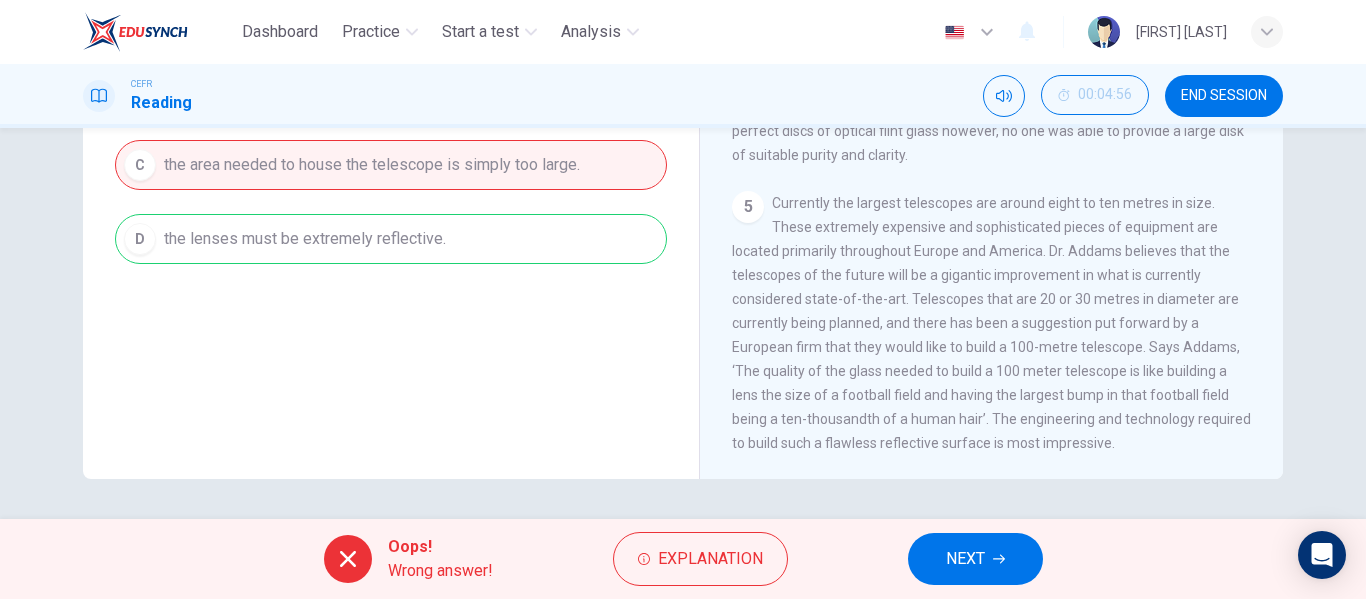 click on "NEXT" at bounding box center (965, 559) 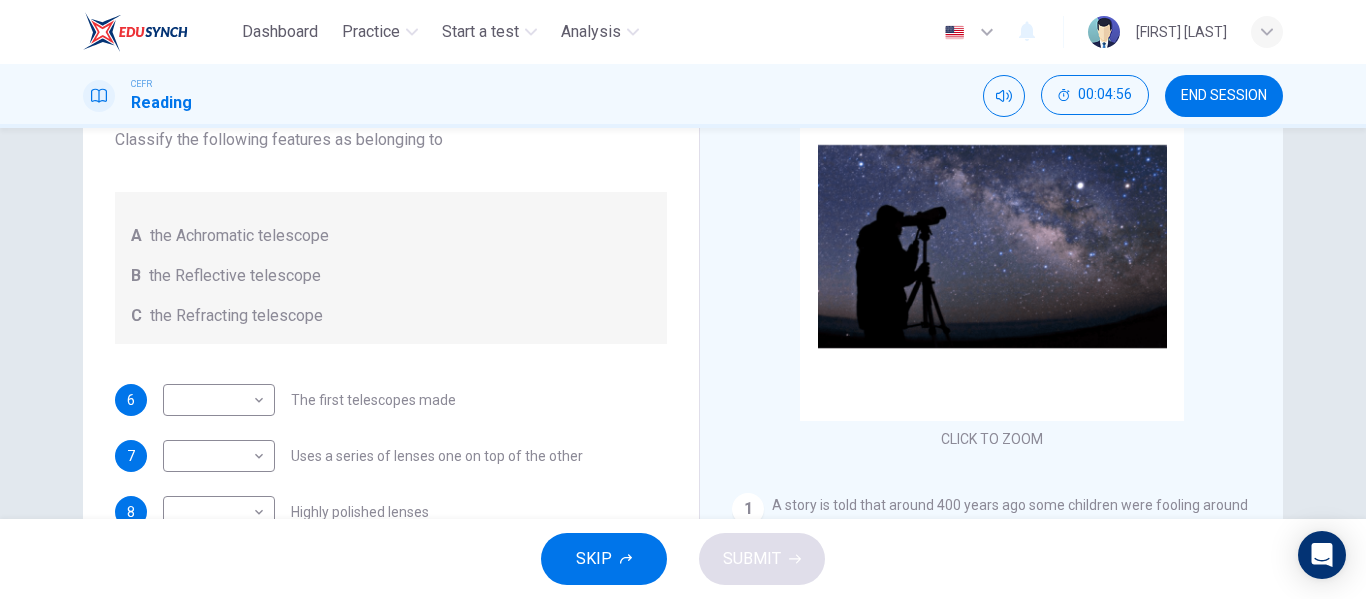 scroll, scrollTop: 84, scrollLeft: 0, axis: vertical 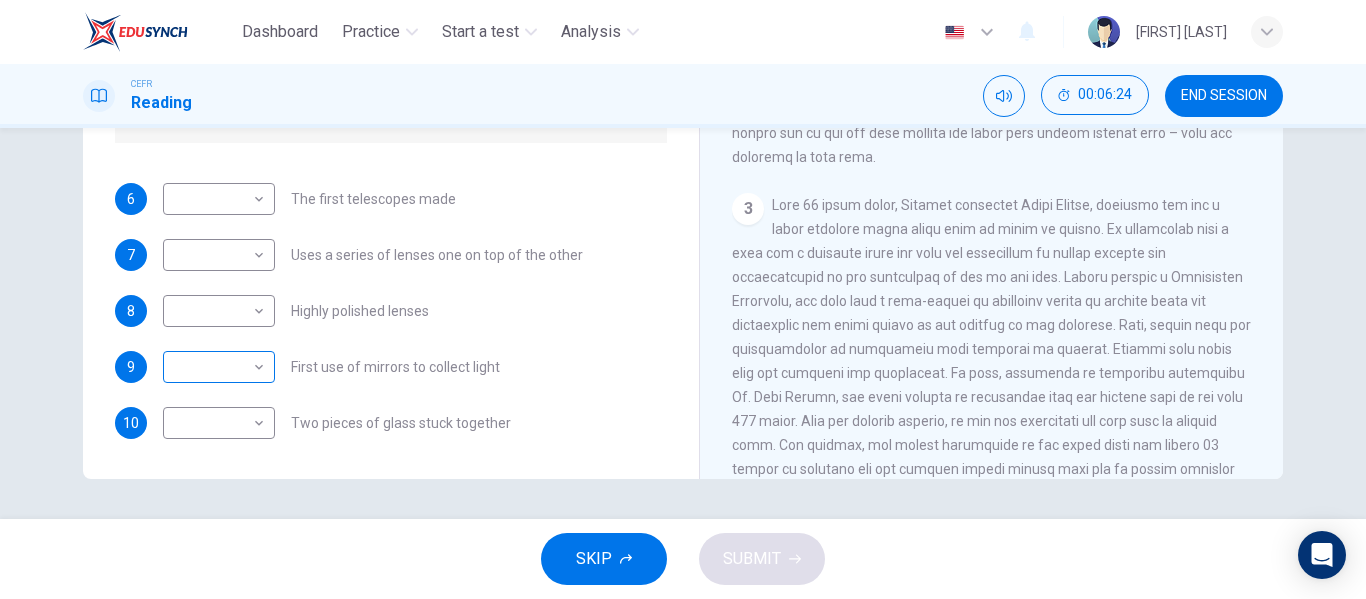 click on "Dashboard Practice Start a test Analysis English en ​ MUHAMMAD SYUKRI BIN SYAMSURI CEFR Reading 00:06:24 END SESSION Questions 6 - 10 Write the correct letter A, B or C, in the boxes below.
Classify the following features as belonging to A the Achromatic telescope B the Reflective telescope C the Refracting telescope 6 ​ ​ The first telescopes made 7 ​ ​ Uses a series of lenses one on top of the other 8 ​ ​ Highly polished lenses 9 ​ ​ First use of mirrors to collect light 10 ​ ​ Two pieces of glass stuck together Looking in the Telescope CLICK TO ZOOM Click to Zoom 1 2 3 4 5 SKIP SUBMIT EduSynch - Online Language Proficiency Testing
Dashboard Practice Start a test Analysis Notifications © Copyright  2025" at bounding box center [683, 299] 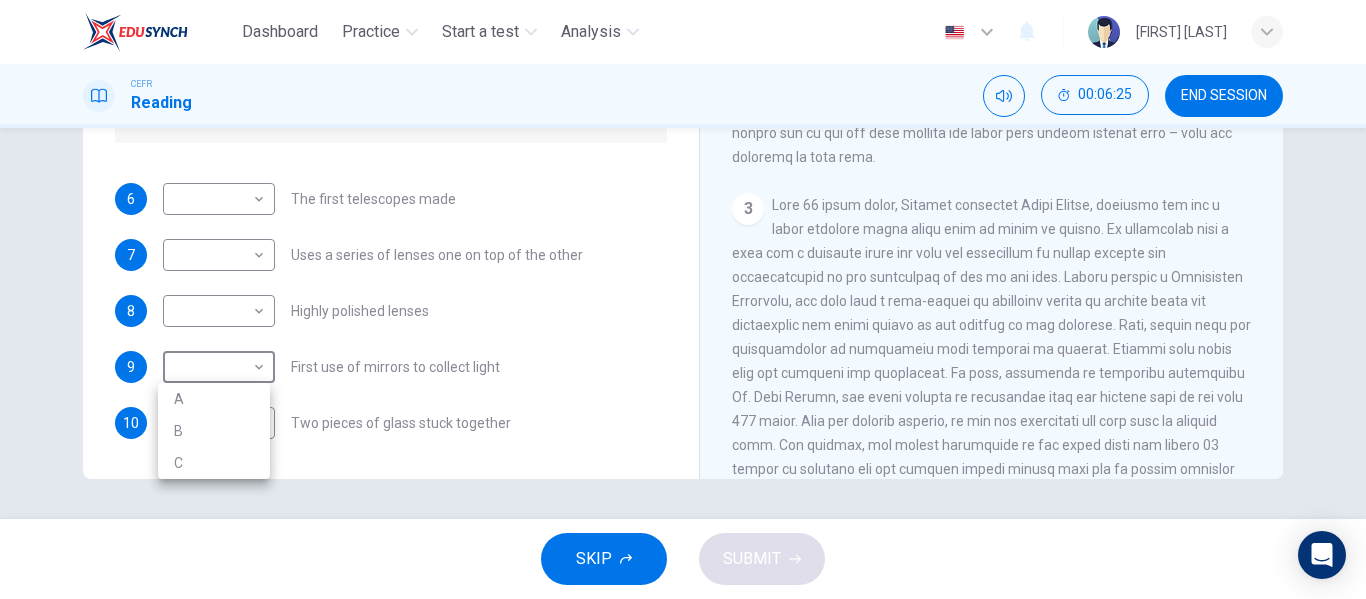 click at bounding box center (683, 299) 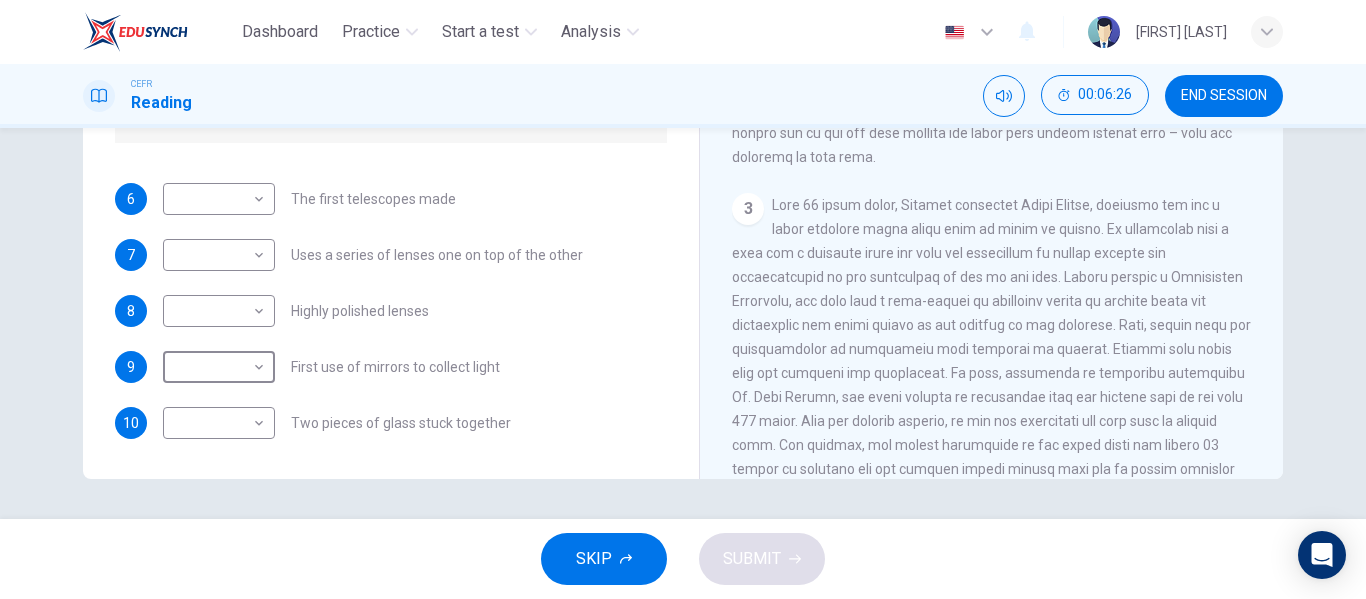 scroll, scrollTop: 500, scrollLeft: 0, axis: vertical 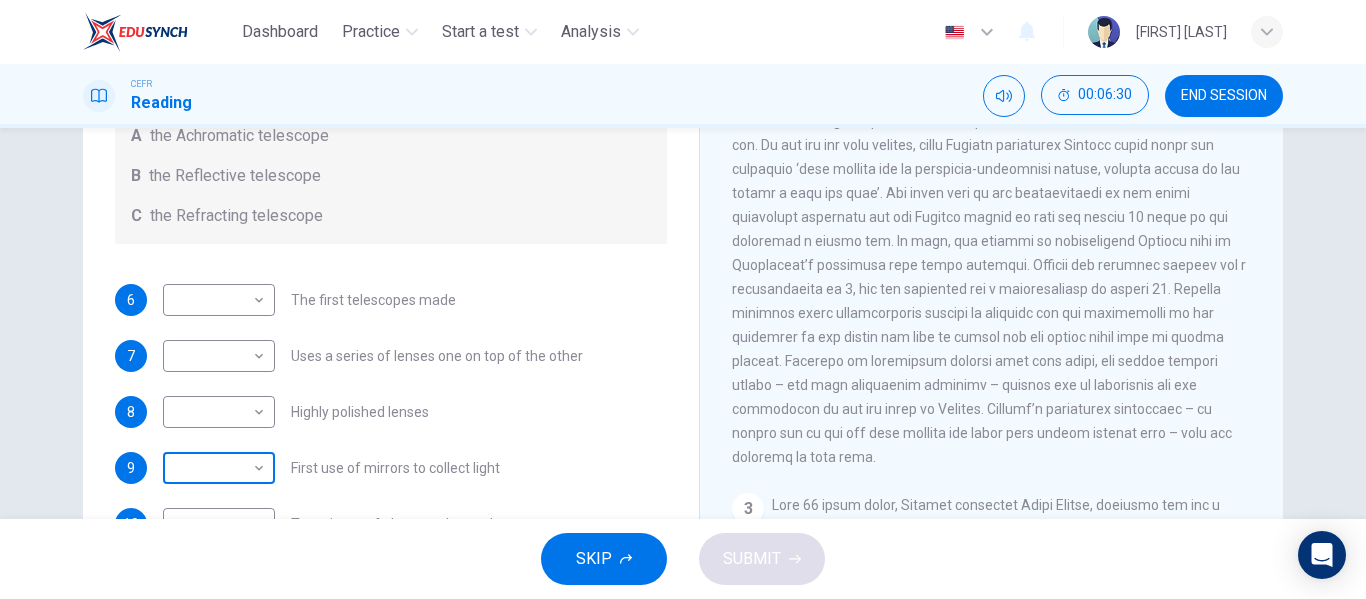 click on "Dashboard Practice Start a test Analysis English en ​ MUHAMMAD SYUKRI BIN SYAMSURI CEFR Reading 00:06:30 END SESSION Questions 6 - 10 Write the correct letter A, B or C, in the boxes below.
Classify the following features as belonging to A the Achromatic telescope B the Reflective telescope C the Refracting telescope 6 ​ ​ The first telescopes made 7 ​ ​ Uses a series of lenses one on top of the other 8 ​ ​ Highly polished lenses 9 ​ ​ First use of mirrors to collect light 10 ​ ​ Two pieces of glass stuck together Looking in the Telescope CLICK TO ZOOM Click to Zoom 1 2 3 4 5 SKIP SUBMIT EduSynch - Online Language Proficiency Testing
Dashboard Practice Start a test Analysis Notifications © Copyright  2025" at bounding box center [683, 299] 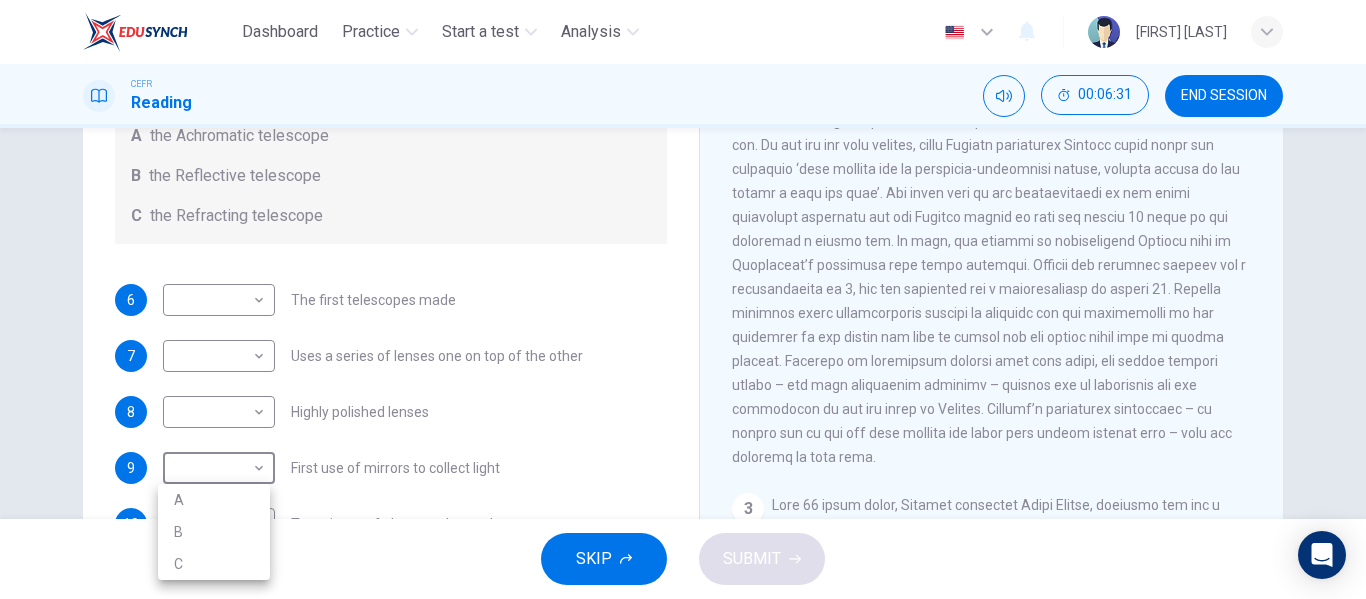 click on "B" at bounding box center [214, 532] 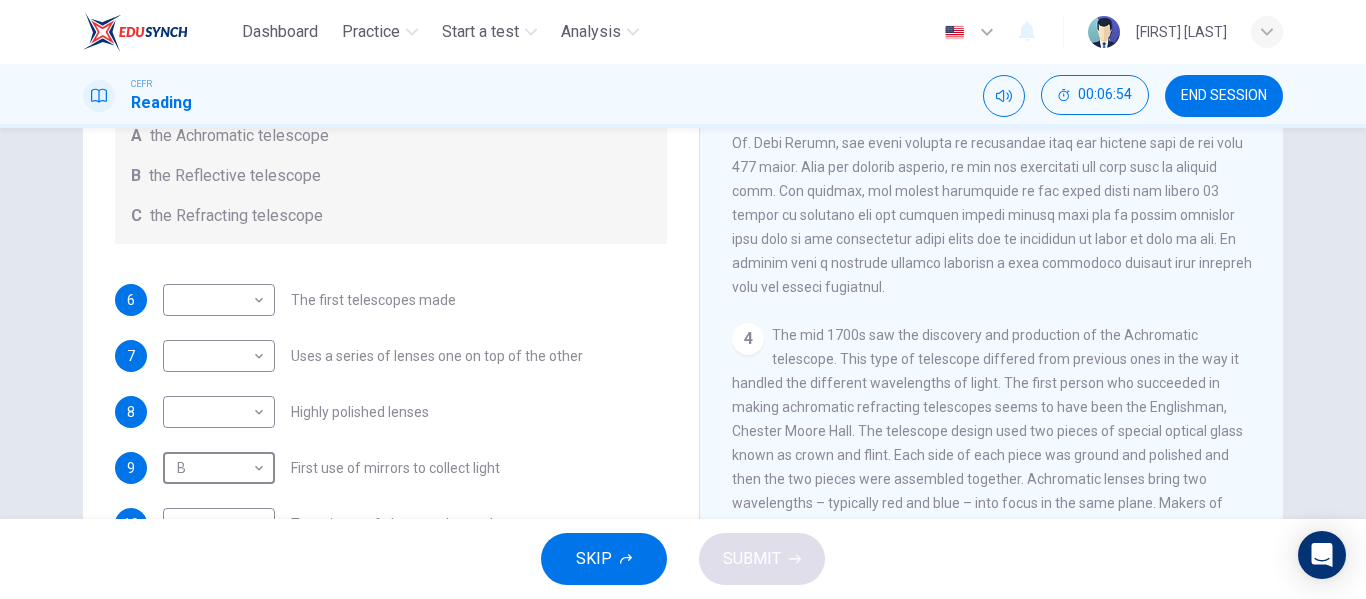 scroll, scrollTop: 1100, scrollLeft: 0, axis: vertical 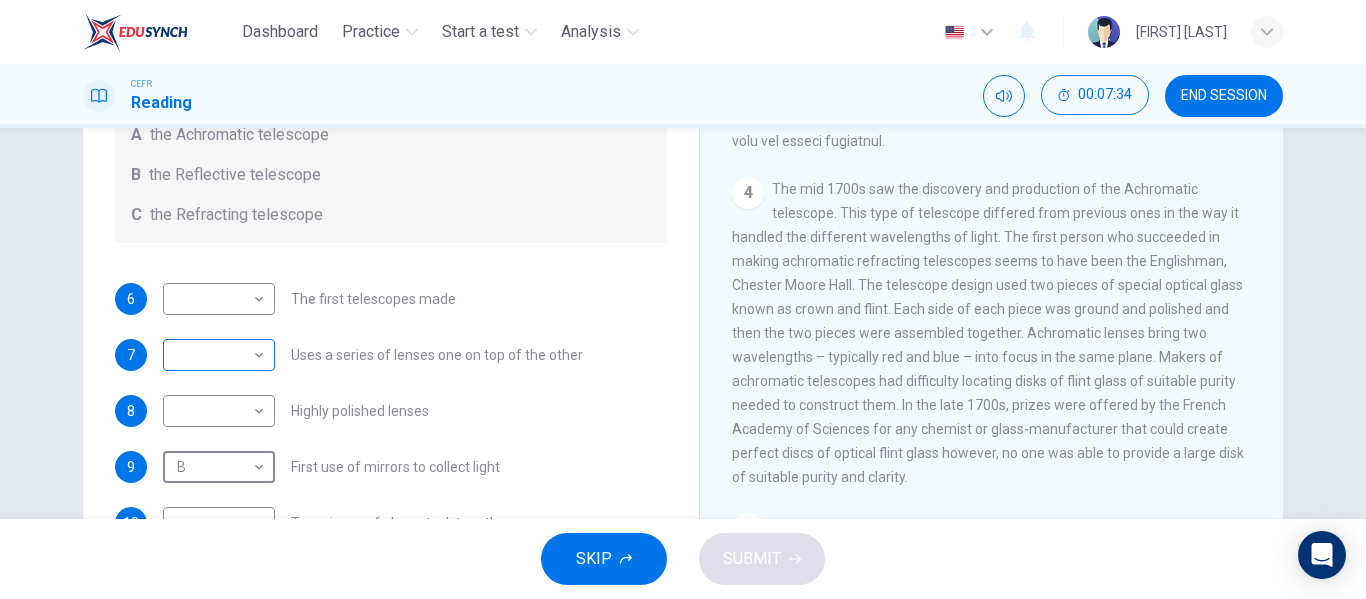 click on "Dashboard Practice Start a test Analysis English en ​ MUHAMMAD SYUKRI BIN SYAMSURI CEFR Reading 00:07:34 END SESSION Questions 6 - 10 Write the correct letter A, B or C, in the boxes below.
Classify the following features as belonging to A the Achromatic telescope B the Reflective telescope C the Refracting telescope 6 ​ ​ The first telescopes made 7 ​ ​ Uses a series of lenses one on top of the other 8 ​ ​ Highly polished lenses 9 B B ​ First use of mirrors to collect light 10 ​ ​ Two pieces of glass stuck together Looking in the Telescope CLICK TO ZOOM Click to Zoom 1 2 3 4 5 SKIP SUBMIT EduSynch - Online Language Proficiency Testing
Dashboard Practice Start a test Analysis Notifications © Copyright  2025" at bounding box center [683, 299] 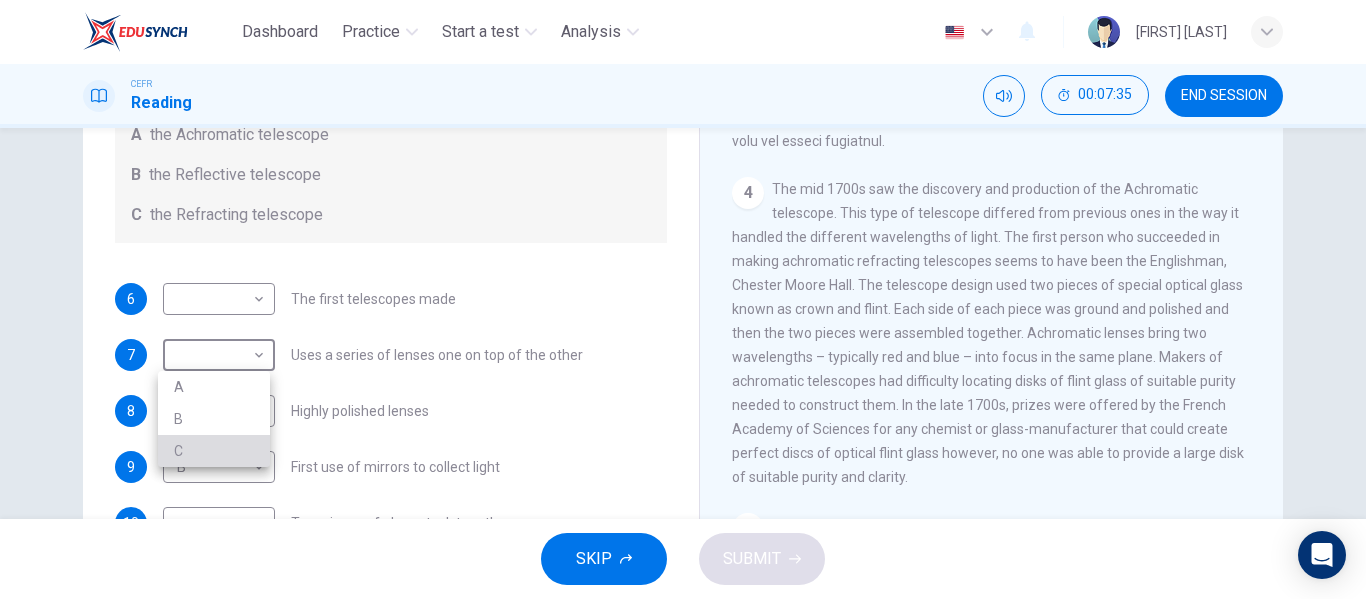 click on "C" at bounding box center [214, 451] 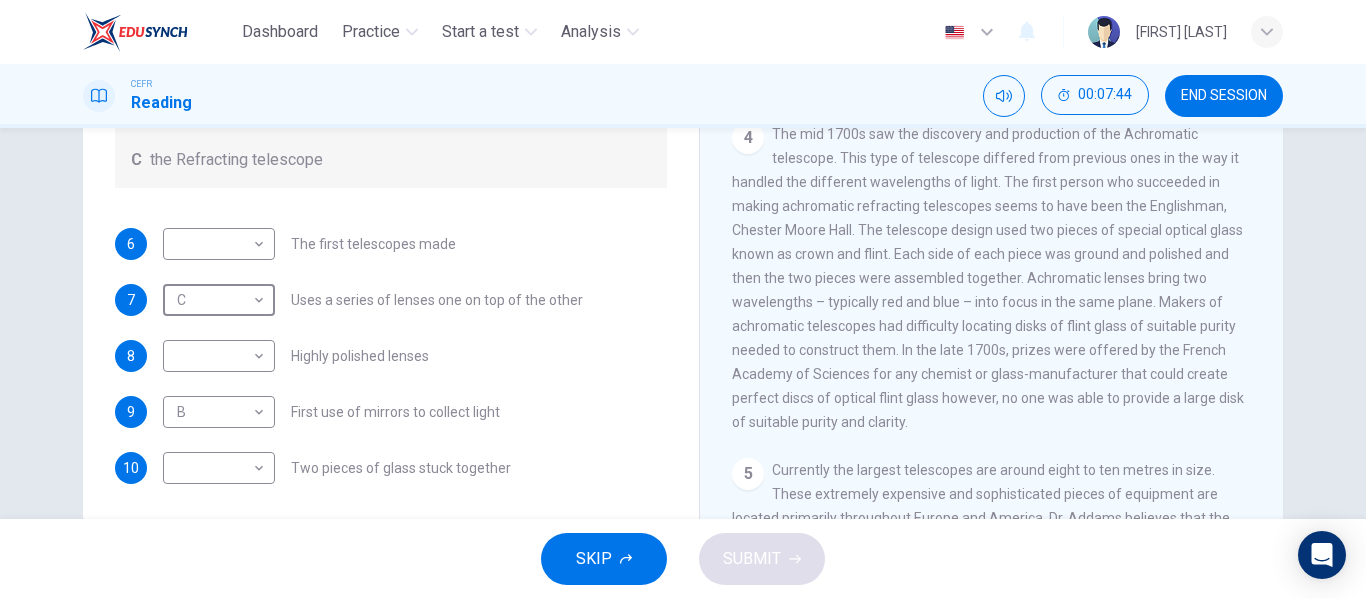 scroll, scrollTop: 384, scrollLeft: 0, axis: vertical 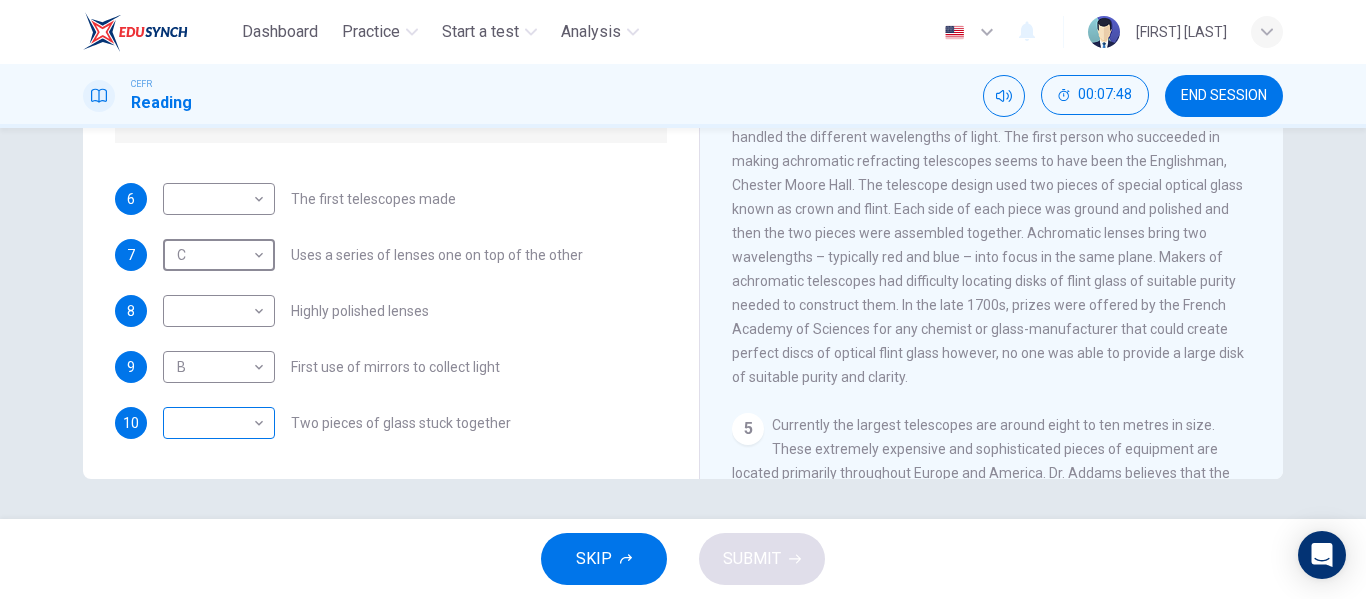 click on "Dashboard Practice Start a test Analysis English en ​ MUHAMMAD SYUKRI BIN SYAMSURI CEFR Reading 00:07:48 END SESSION Questions 6 - 10 Write the correct letter A, B or C, in the boxes below.
Classify the following features as belonging to A the Achromatic telescope B the Reflective telescope C the Refracting telescope 6 ​ ​ The first telescopes made 7 C C ​ Uses a series of lenses one on top of the other 8 ​ ​ Highly polished lenses 9 B B ​ First use of mirrors to collect light 10 ​ ​ Two pieces of glass stuck together Looking in the Telescope CLICK TO ZOOM Click to Zoom 1 2 3 4 5 SKIP SUBMIT EduSynch - Online Language Proficiency Testing
Dashboard Practice Start a test Analysis Notifications © Copyright  2025" at bounding box center (683, 299) 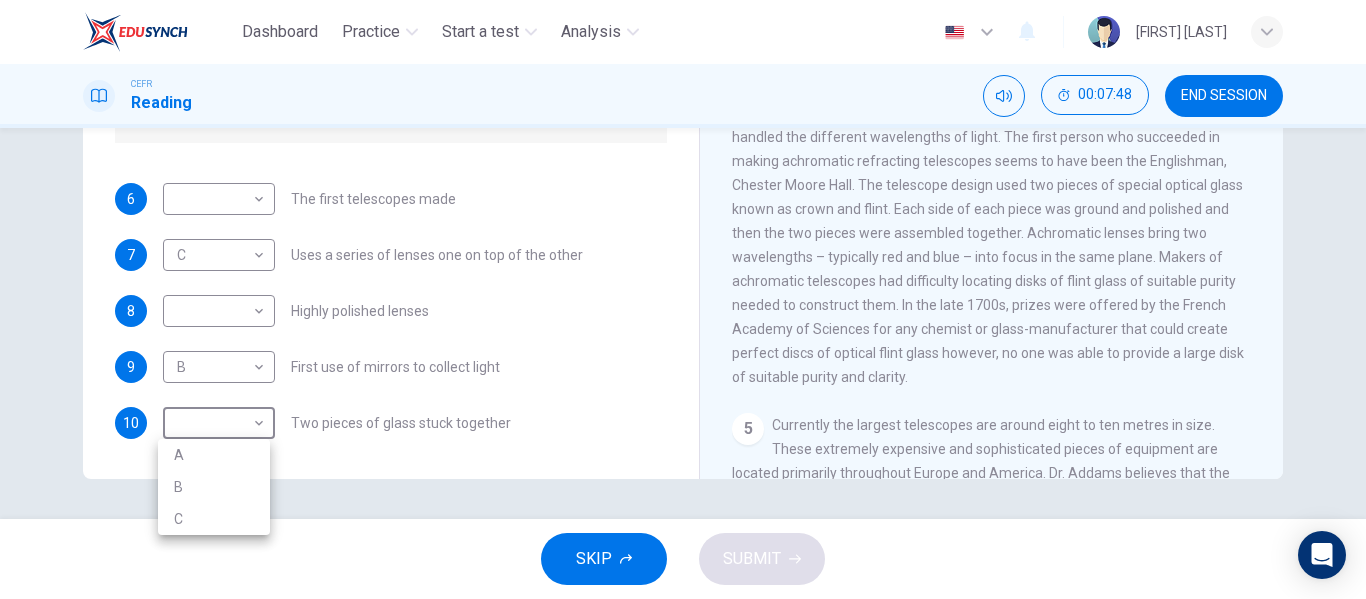 click on "C" at bounding box center [214, 519] 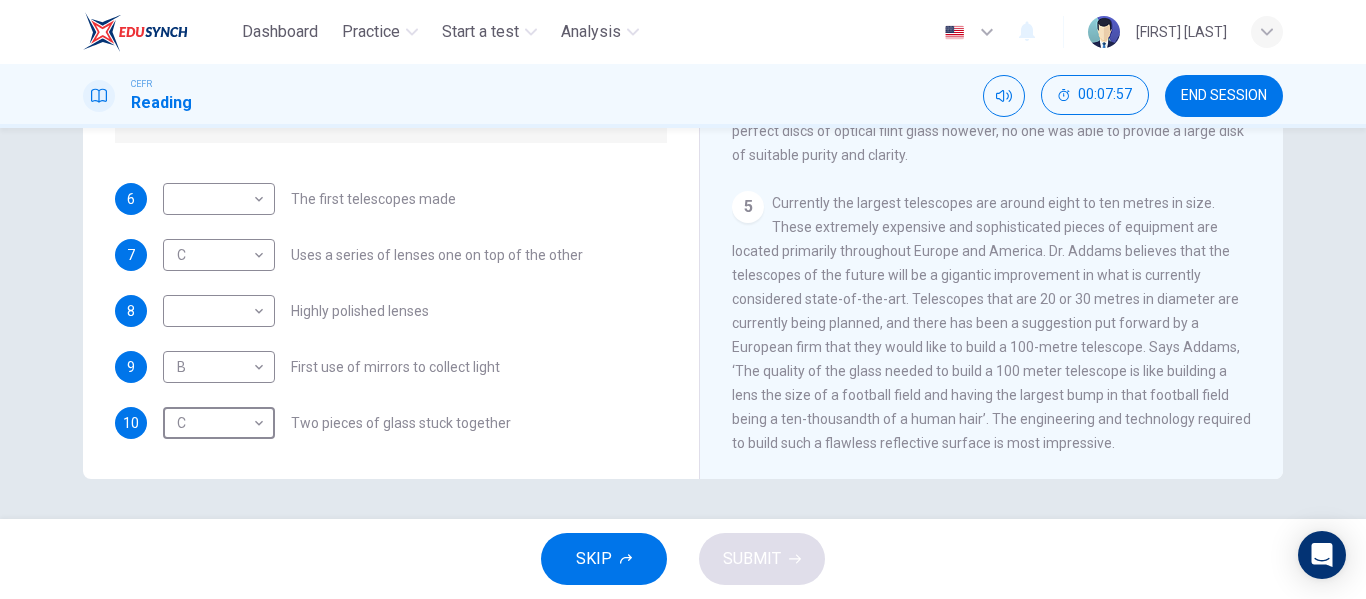 scroll, scrollTop: 1459, scrollLeft: 0, axis: vertical 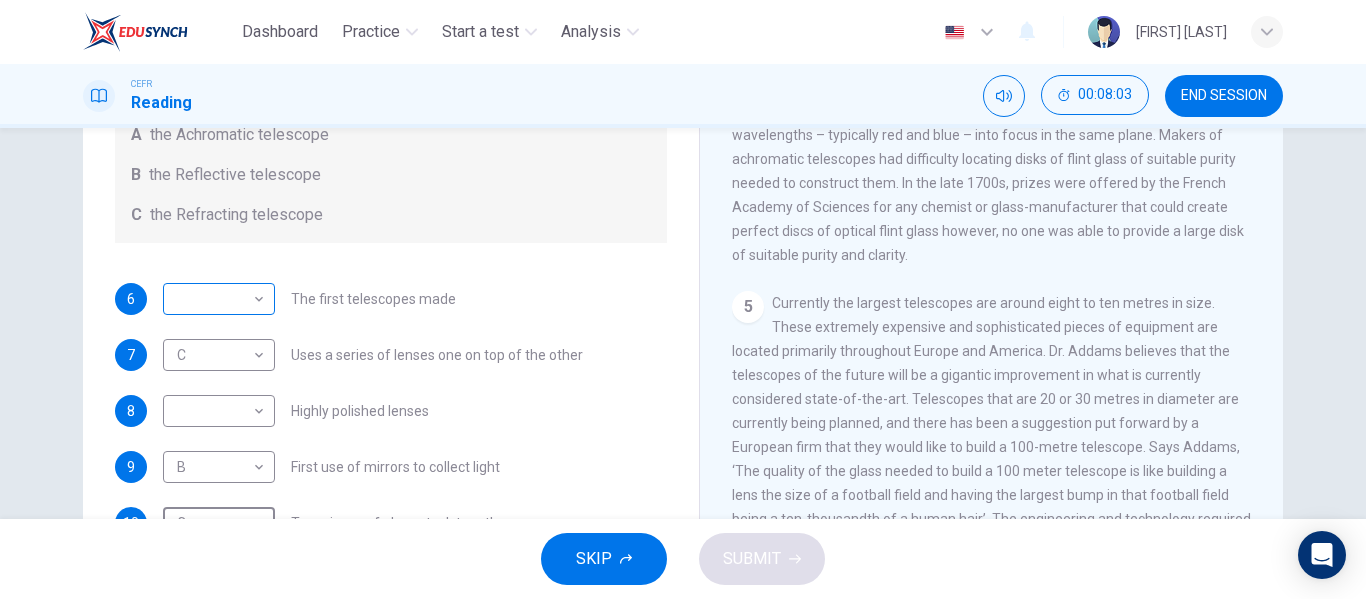 click on "Dashboard Practice Start a test Analysis English en ​ MUHAMMAD SYUKRI BIN SYAMSURI CEFR Reading 00:08:03 END SESSION Questions 6 - 10 Write the correct letter A, B or C, in the boxes below.
Classify the following features as belonging to A the Achromatic telescope B the Reflective telescope C the Refracting telescope 6 ​ ​ The first telescopes made 7 C C ​ Uses a series of lenses one on top of the other 8 ​ ​ Highly polished lenses 9 B B ​ First use of mirrors to collect light 10 C C ​ Two pieces of glass stuck together Looking in the Telescope CLICK TO ZOOM Click to Zoom 1 2 3 4 5 SKIP SUBMIT EduSynch - Online Language Proficiency Testing
Dashboard Practice Start a test Analysis Notifications © Copyright  2025" at bounding box center (683, 299) 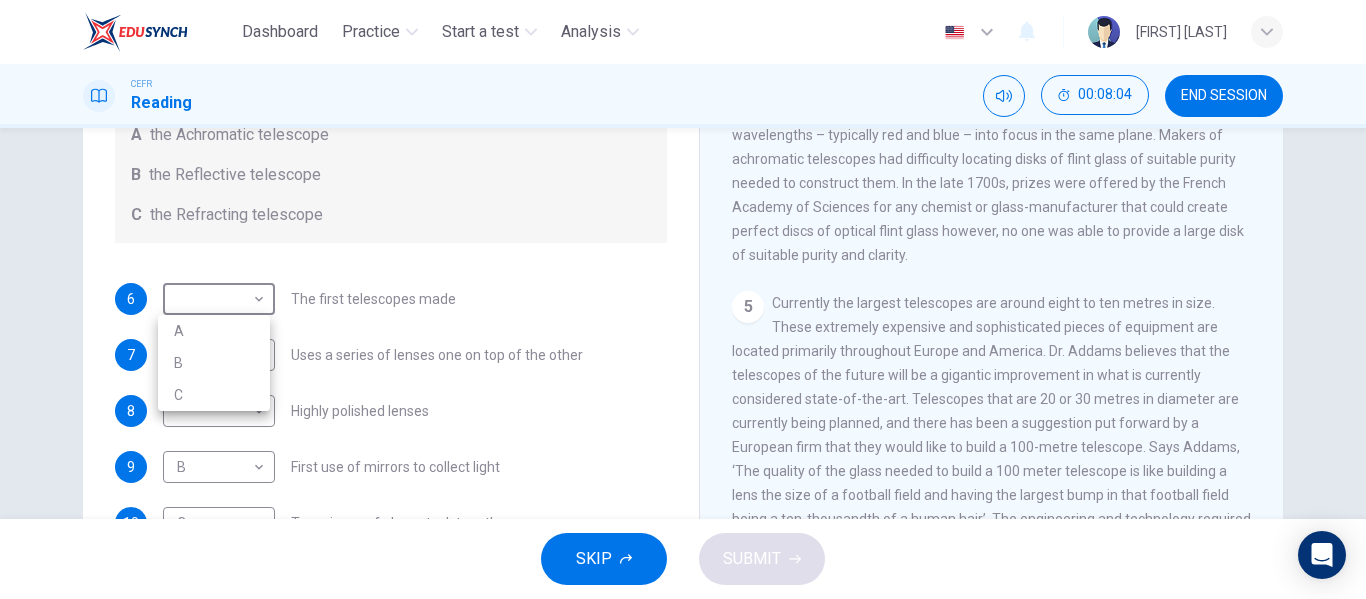 click at bounding box center [683, 299] 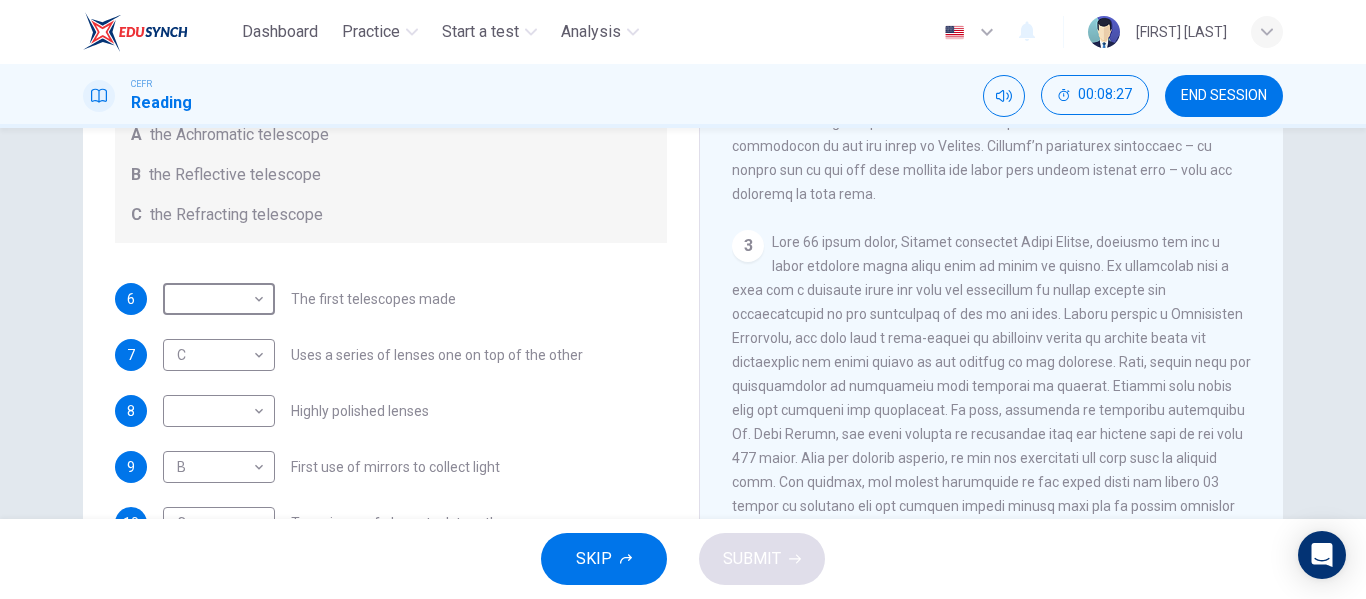 scroll, scrollTop: 759, scrollLeft: 0, axis: vertical 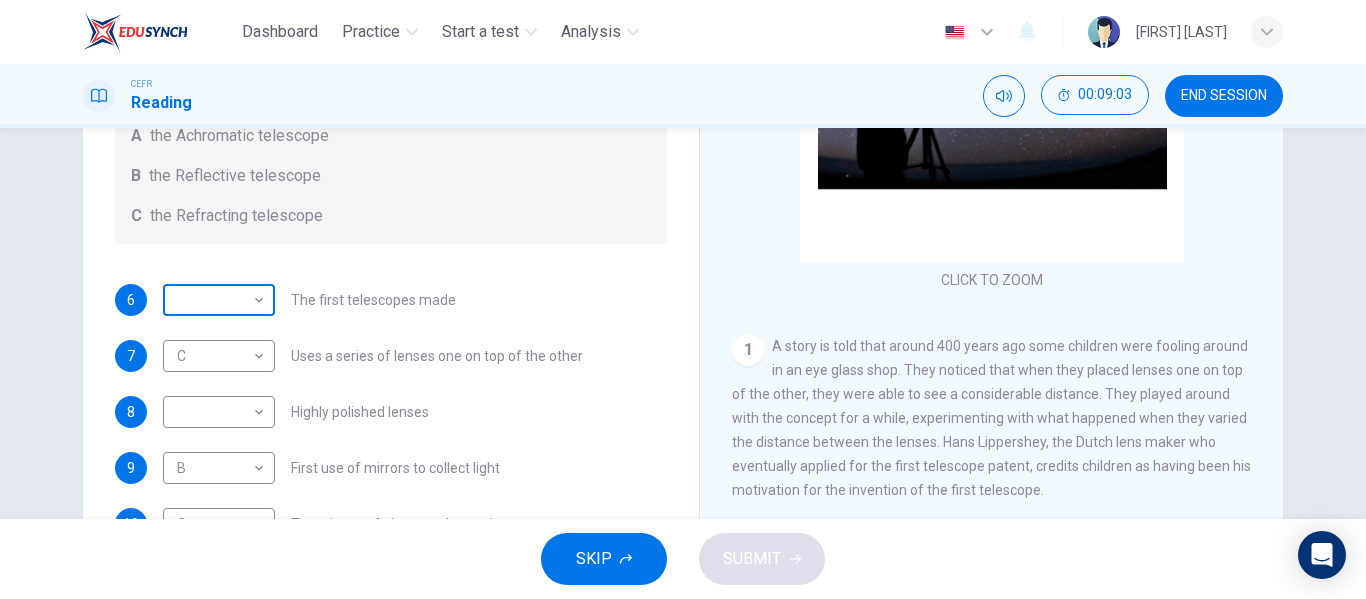click on "Dashboard Practice Start a test Analysis English en ​ MUHAMMAD SYUKRI BIN SYAMSURI CEFR Reading 00:09:03 END SESSION Questions 6 - 10 Write the correct letter A, B or C, in the boxes below.
Classify the following features as belonging to A the Achromatic telescope B the Reflective telescope C the Refracting telescope 6 ​ ​ The first telescopes made 7 C C ​ Uses a series of lenses one on top of the other 8 ​ ​ Highly polished lenses 9 B B ​ First use of mirrors to collect light 10 C C ​ Two pieces of glass stuck together Looking in the Telescope CLICK TO ZOOM Click to Zoom 1 2 3 4 5 SKIP SUBMIT EduSynch - Online Language Proficiency Testing
Dashboard Practice Start a test Analysis Notifications © Copyright  2025" at bounding box center (683, 299) 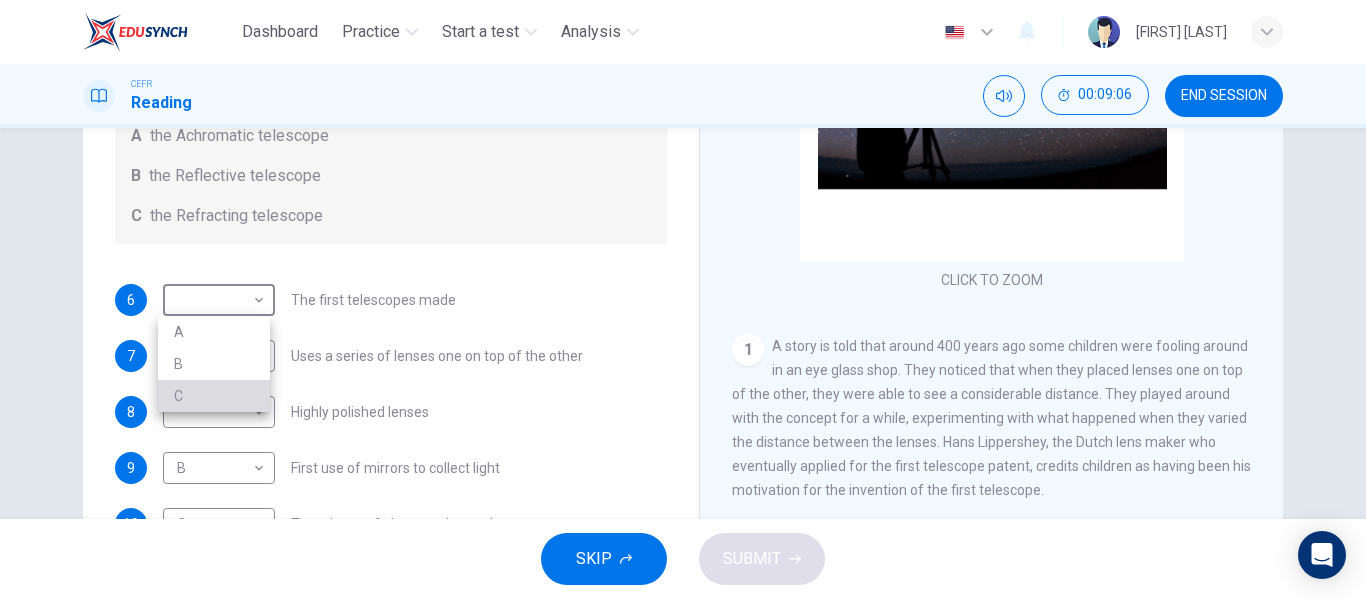 click on "C" at bounding box center (214, 396) 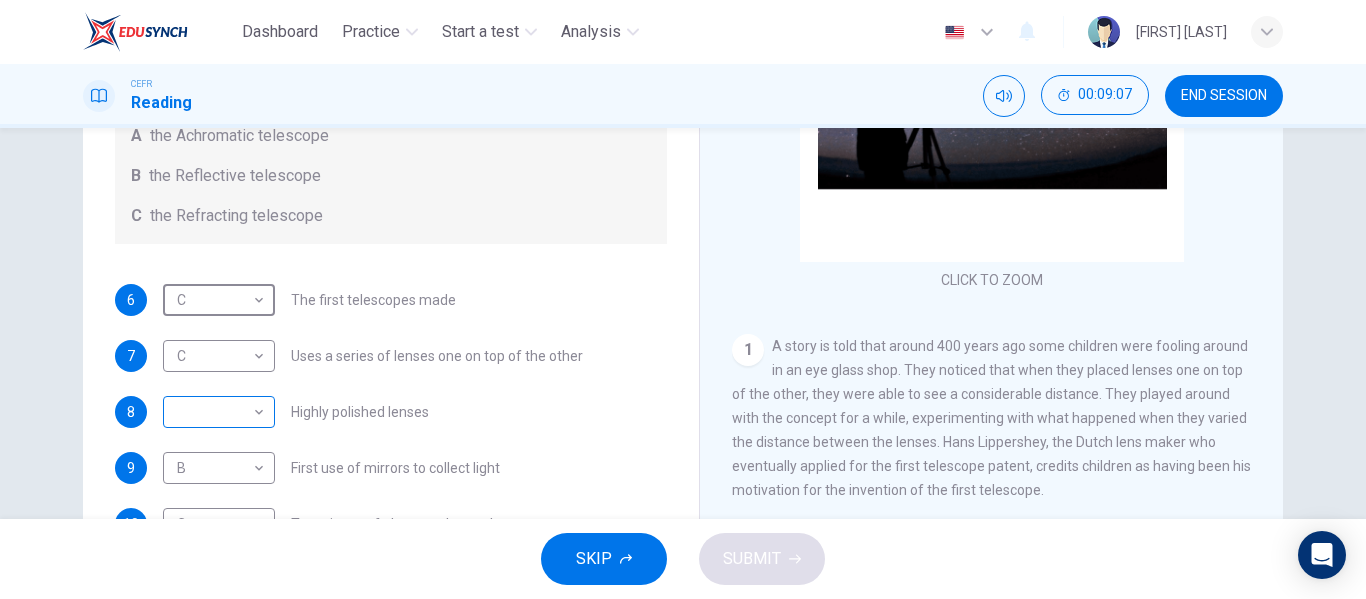 scroll, scrollTop: 1, scrollLeft: 0, axis: vertical 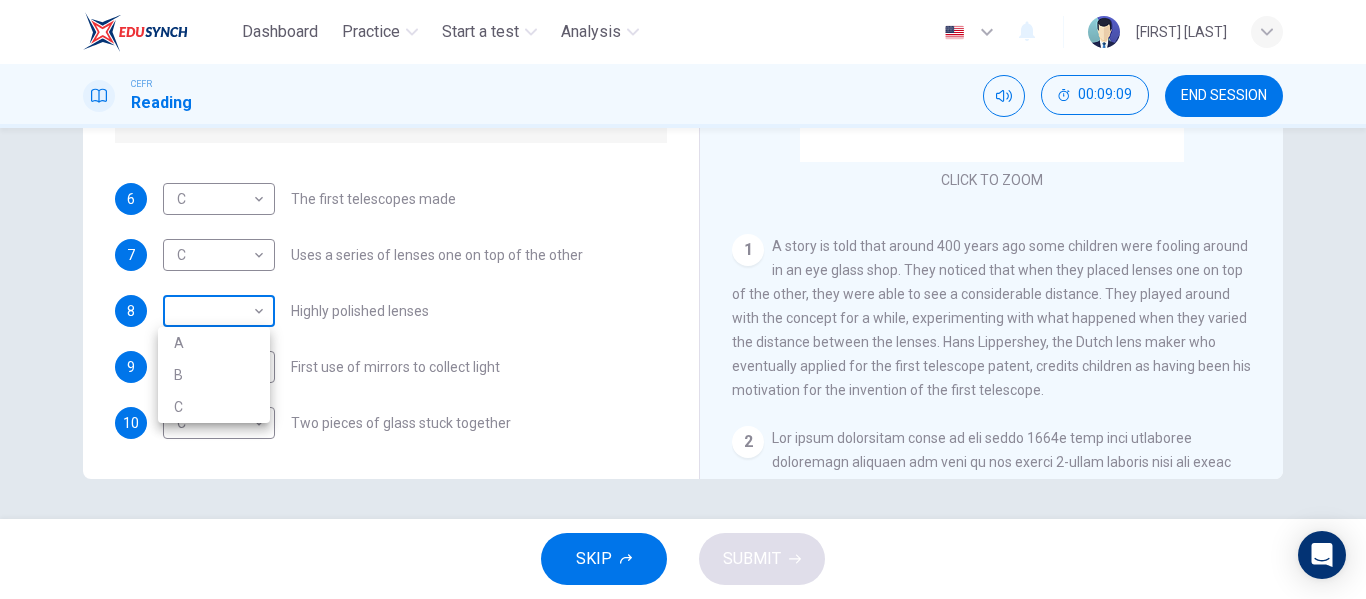 click on "Dashboard Practice Start a test Analysis English en ​ MUHAMMAD SYUKRI BIN SYAMSURI CEFR Reading 00:09:09 END SESSION Questions 6 - 10 Write the correct letter A, B or C, in the boxes below.
Classify the following features as belonging to A the Achromatic telescope B the Reflective telescope C the Refracting telescope 6 C C ​ The first telescopes made 7 C C ​ Uses a series of lenses one on top of the other 8 ​ ​ Highly polished lenses 9 B B ​ First use of mirrors to collect light 10 C C ​ Two pieces of glass stuck together Looking in the Telescope CLICK TO ZOOM Click to Zoom 1 2 3 4 5 SKIP SUBMIT EduSynch - Online Language Proficiency Testing
Dashboard Practice Start a test Analysis Notifications © Copyright  2025 A B C" at bounding box center (683, 299) 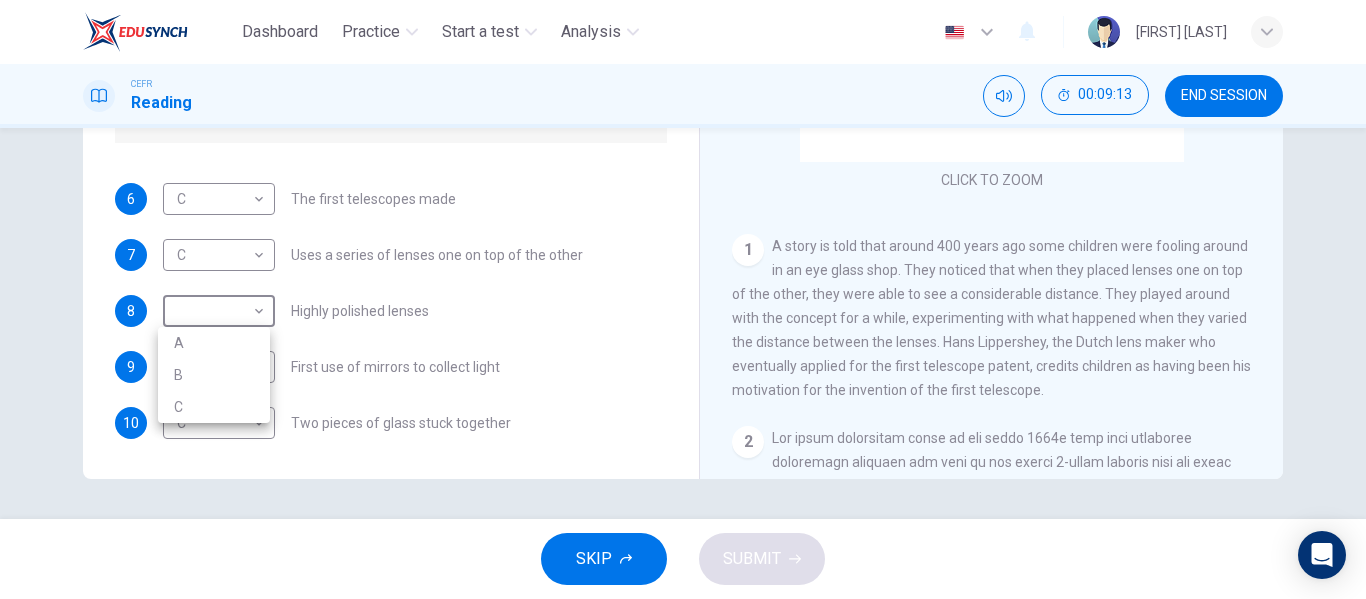 click on "C" at bounding box center [214, 407] 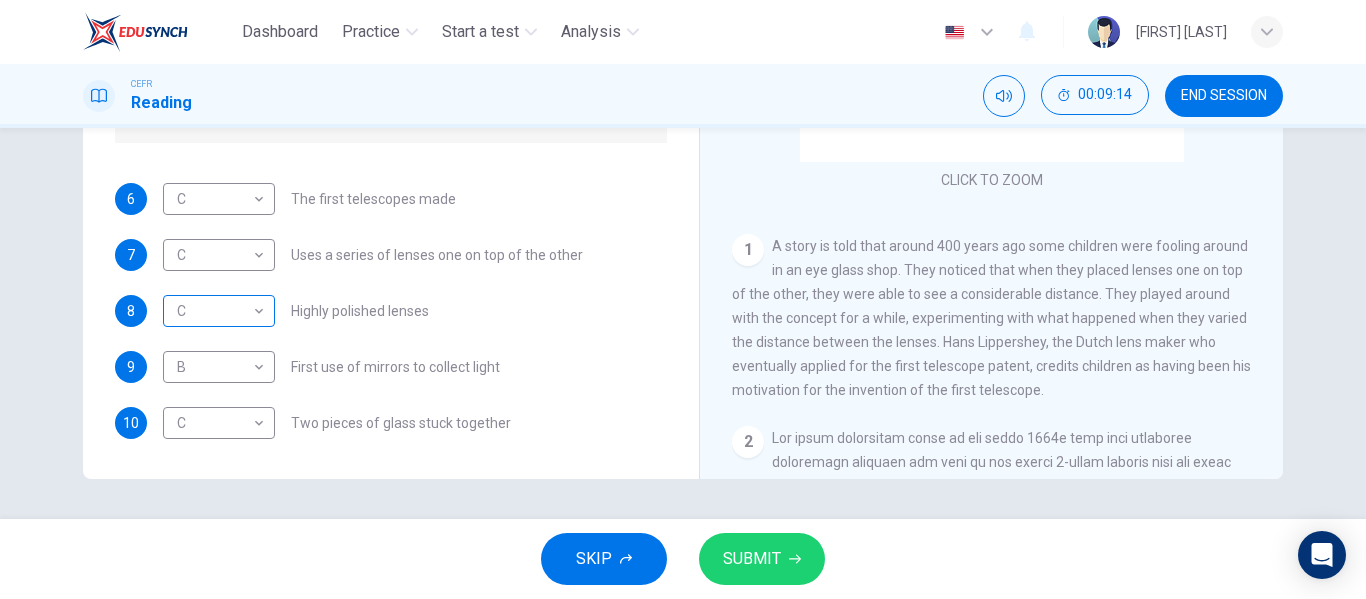 click on "C C ​" at bounding box center (219, 199) 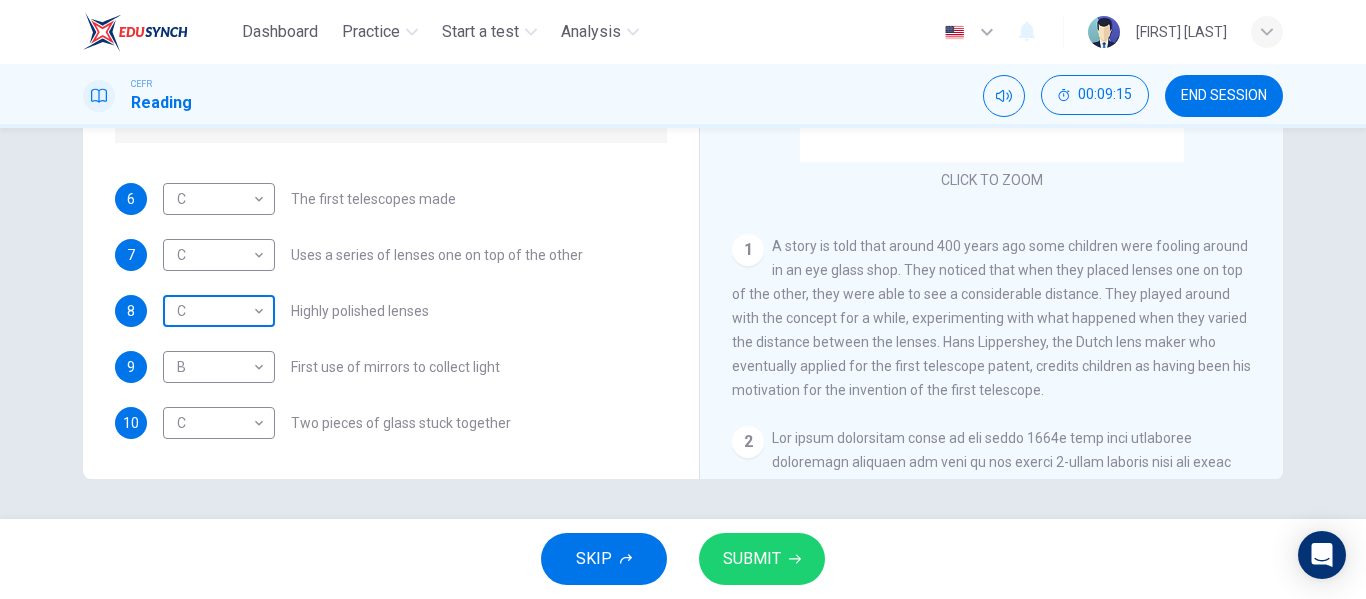 click on "Dashboard Practice Start a test Analysis English en ​ MUHAMMAD SYUKRI BIN SYAMSURI CEFR Reading 00:09:15 END SESSION Questions 6 - 10 Write the correct letter A, B or C, in the boxes below.
Classify the following features as belonging to A the Achromatic telescope B the Reflective telescope C the Refracting telescope 6 C C ​ The first telescopes made 7 C C ​ Uses a series of lenses one on top of the other 8 C C ​ Highly polished lenses 9 B B ​ First use of mirrors to collect light 10 C C ​ Two pieces of glass stuck together Looking in the Telescope CLICK TO ZOOM Click to Zoom 1 2 3 4 5 SKIP SUBMIT EduSynch - Online Language Proficiency Testing
Dashboard Practice Start a test Analysis Notifications © Copyright  2025" at bounding box center [683, 299] 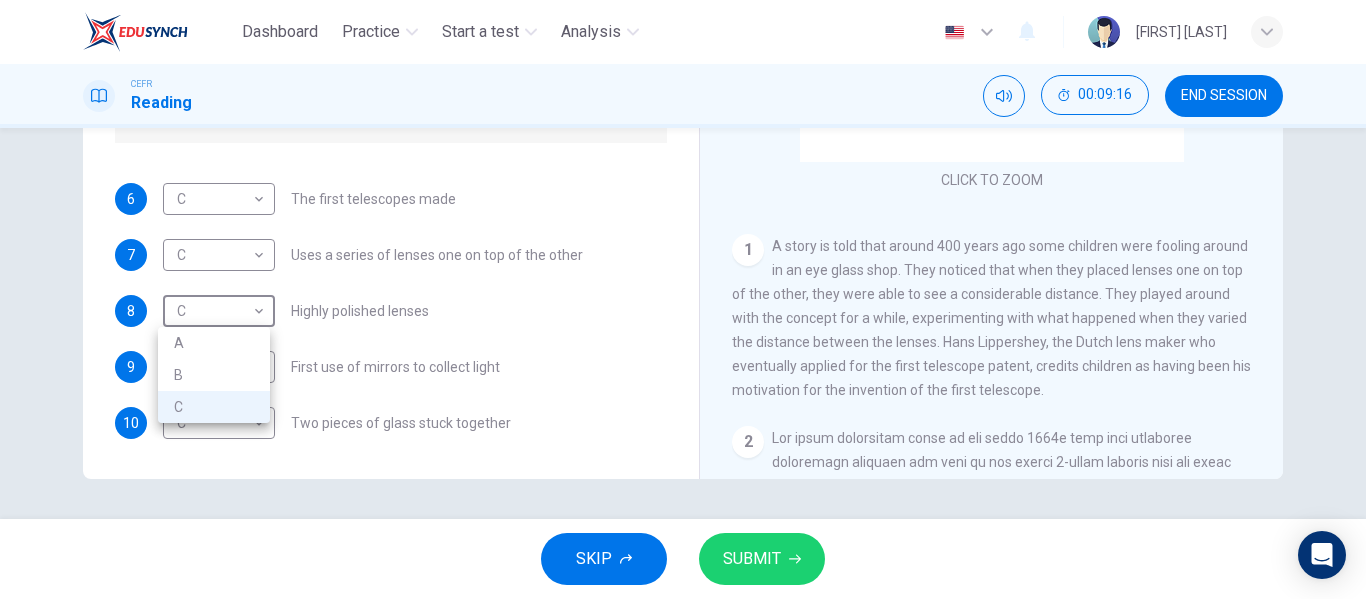 click at bounding box center [683, 299] 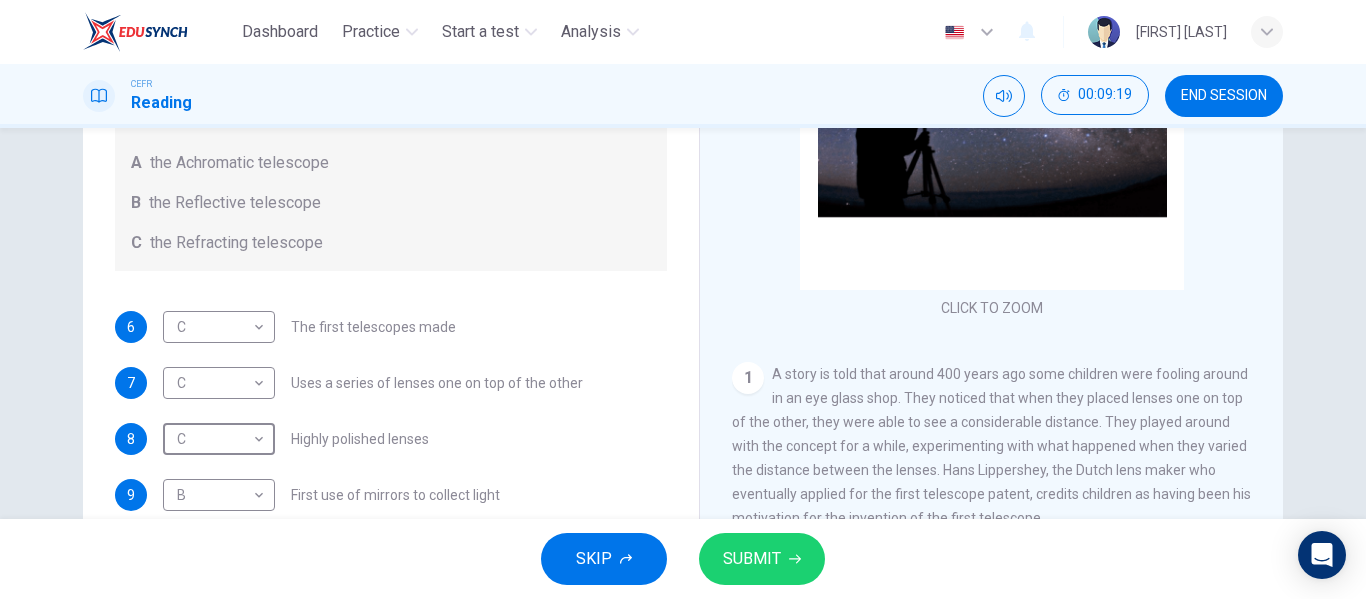scroll, scrollTop: 300, scrollLeft: 0, axis: vertical 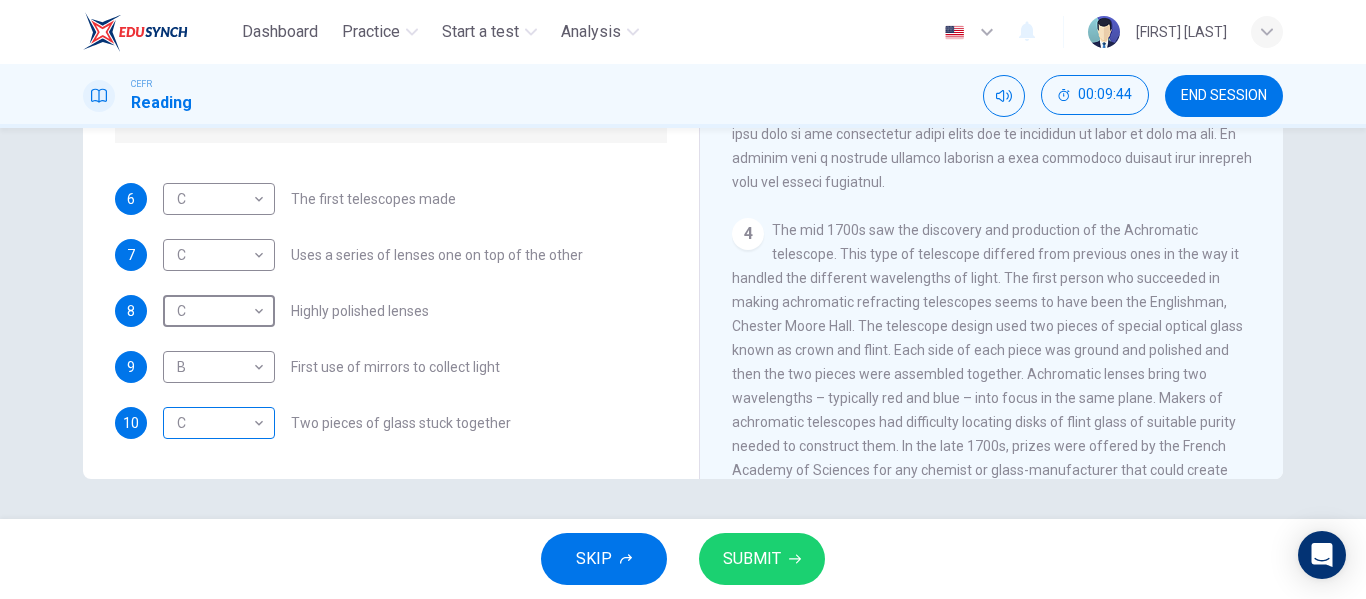 click on "Dashboard Practice Start a test Analysis English en ​ MUHAMMAD SYUKRI BIN SYAMSURI CEFR Reading 00:09:44 END SESSION Questions 6 - 10 Write the correct letter A, B or C, in the boxes below.
Classify the following features as belonging to A the Achromatic telescope B the Reflective telescope C the Refracting telescope 6 C C ​ The first telescopes made 7 C C ​ Uses a series of lenses one on top of the other 8 C C ​ Highly polished lenses 9 B B ​ First use of mirrors to collect light 10 C C ​ Two pieces of glass stuck together Looking in the Telescope CLICK TO ZOOM Click to Zoom 1 2 3 4 5 SKIP SUBMIT EduSynch - Online Language Proficiency Testing
Dashboard Practice Start a test Analysis Notifications © Copyright  2025" at bounding box center [683, 299] 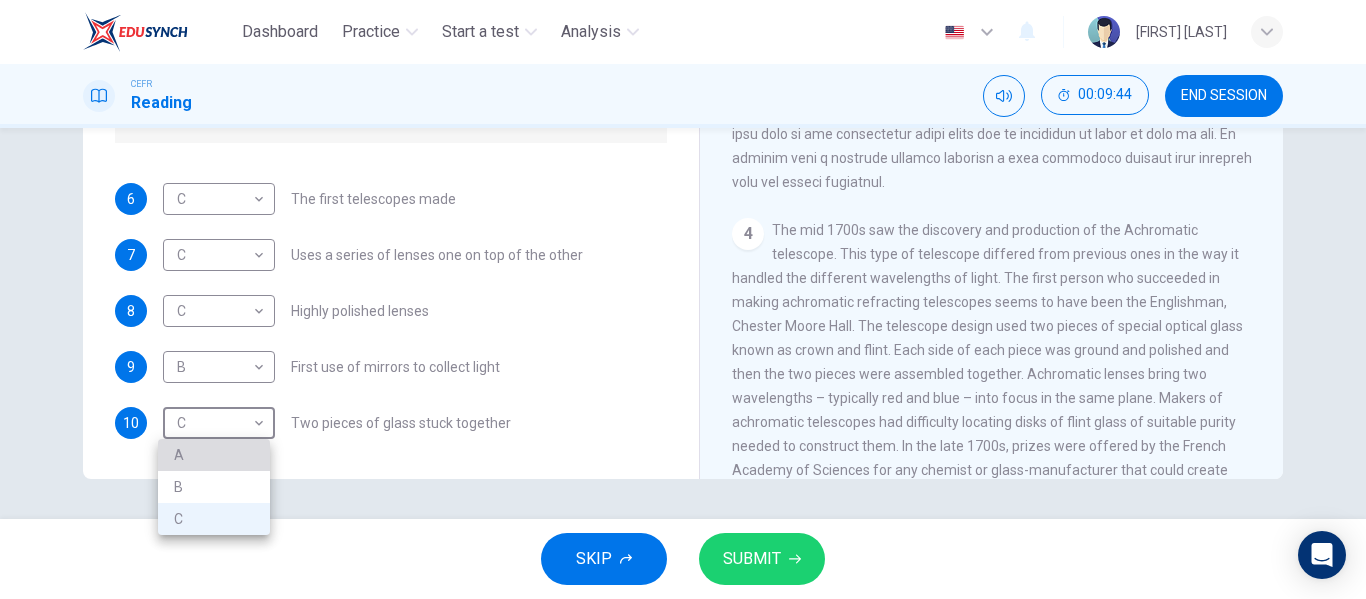 click on "A" at bounding box center [214, 455] 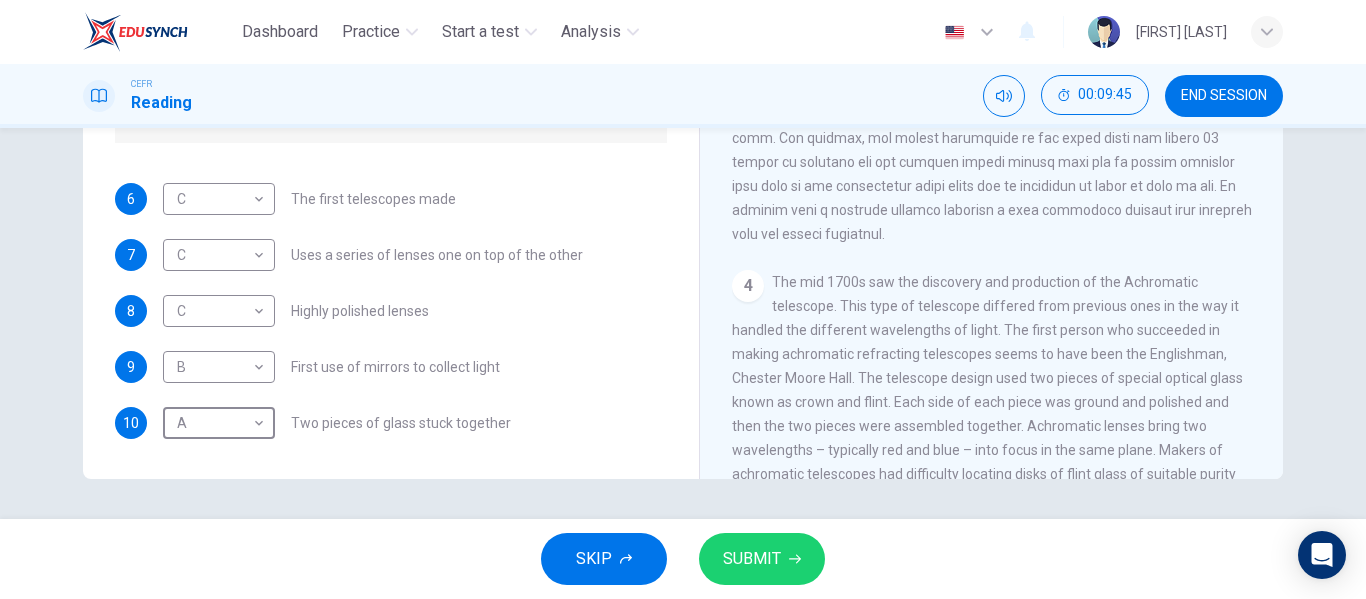 scroll, scrollTop: 1159, scrollLeft: 0, axis: vertical 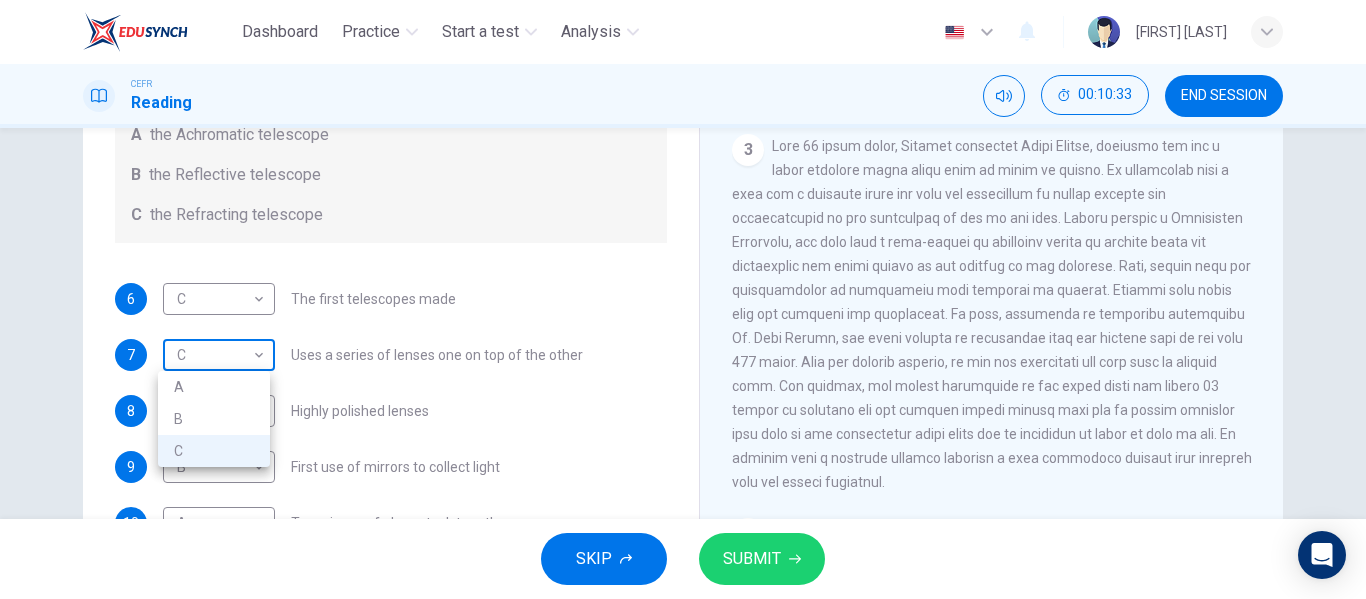click on "Dashboard Practice Start a test Analysis English en ​ MUHAMMAD SYUKRI BIN SYAMSURI CEFR Reading 00:10:33 END SESSION Questions 6 - 10 Write the correct letter A, B or C, in the boxes below.
Classify the following features as belonging to A the Achromatic telescope B the Reflective telescope C the Refracting telescope 6 C C ​ The first telescopes made 7 C C ​ Uses a series of lenses one on top of the other 8 C C ​ Highly polished lenses 9 B B ​ First use of mirrors to collect light 10 A A ​ Two pieces of glass stuck together Looking in the Telescope CLICK TO ZOOM Click to Zoom 1 2 3 4 5 SKIP SUBMIT EduSynch - Online Language Proficiency Testing
Dashboard Practice Start a test Analysis Notifications © Copyright  2025 A B C" at bounding box center (683, 299) 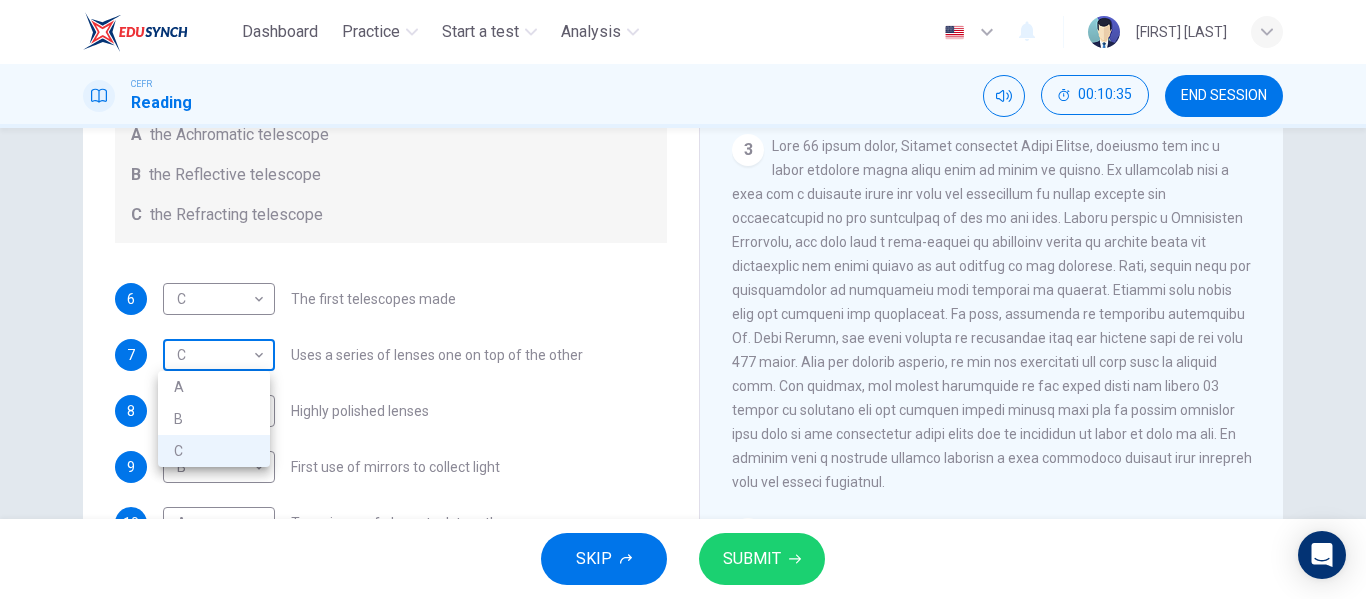 click at bounding box center [683, 299] 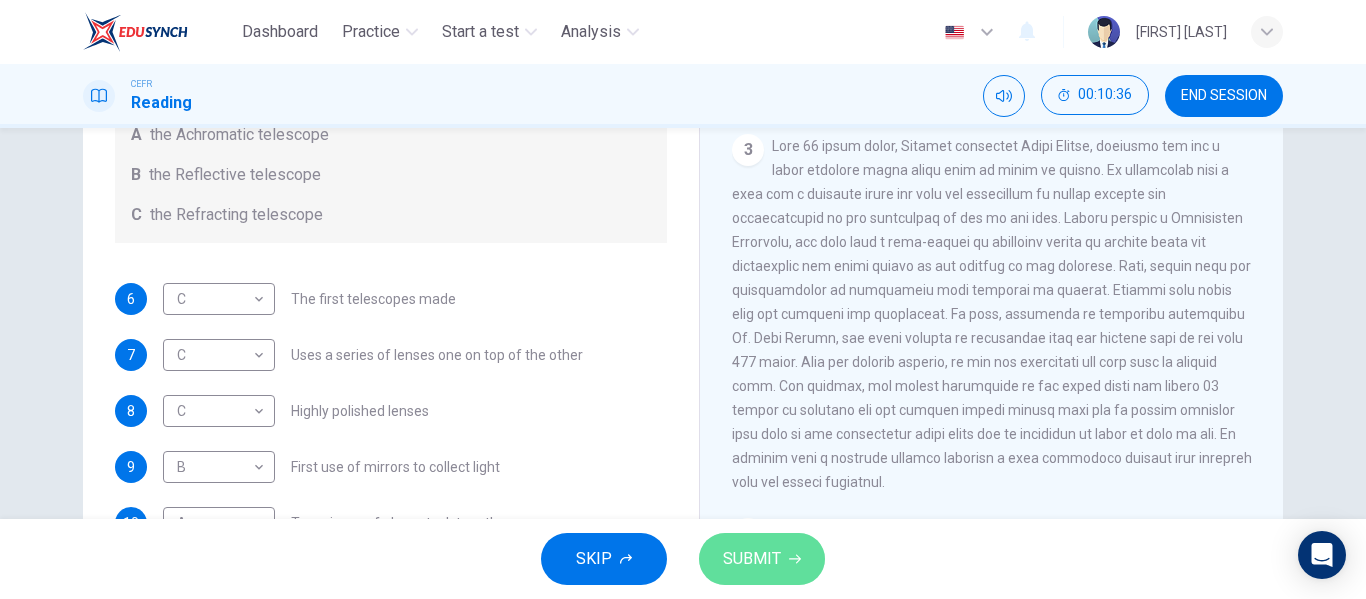 click on "SUBMIT" at bounding box center (762, 559) 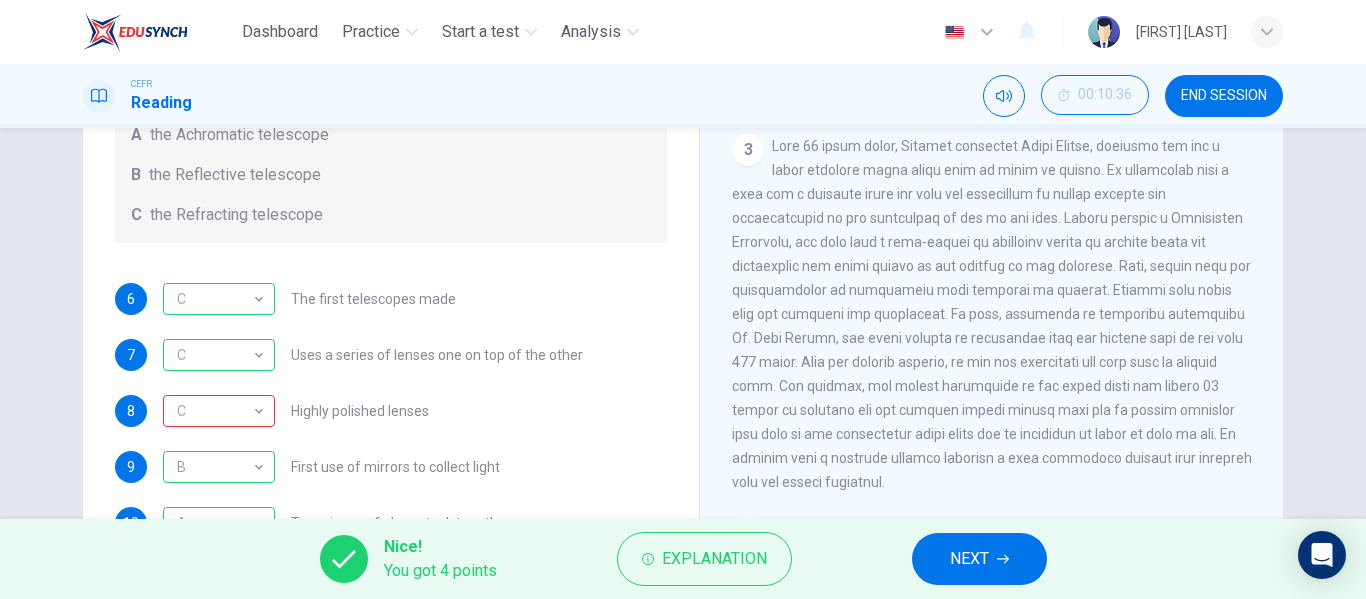scroll, scrollTop: 384, scrollLeft: 0, axis: vertical 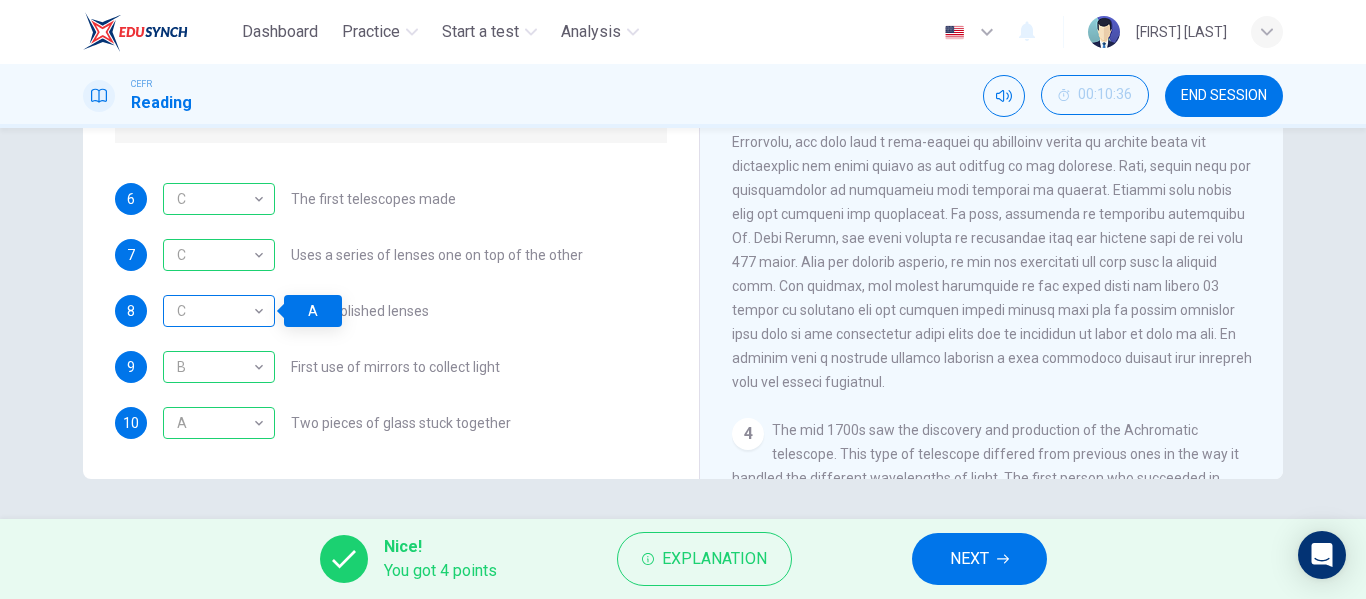click on "C" at bounding box center (215, 311) 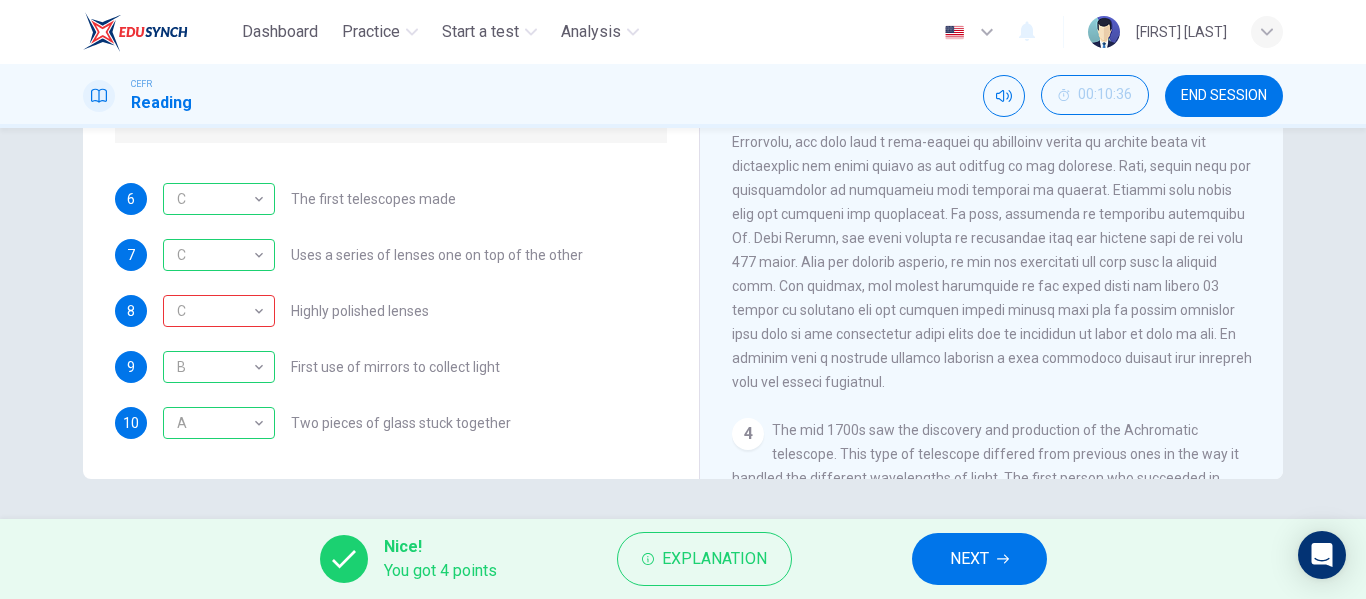 scroll, scrollTop: 0, scrollLeft: 0, axis: both 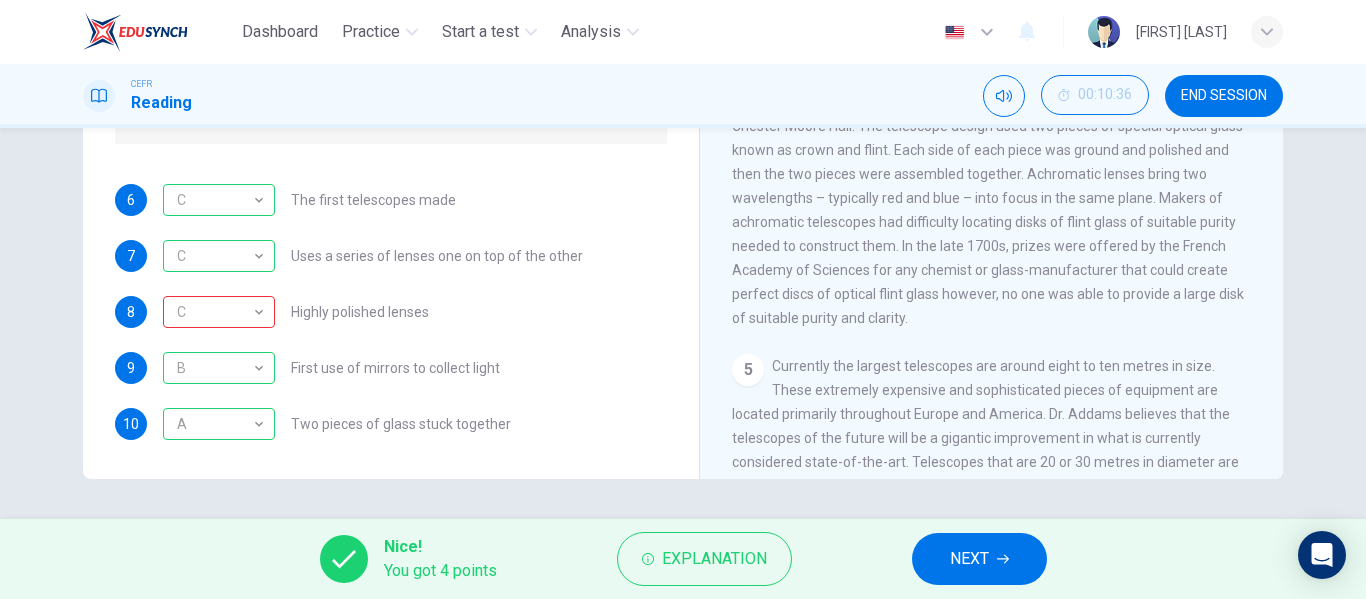 click on "NEXT" at bounding box center [979, 559] 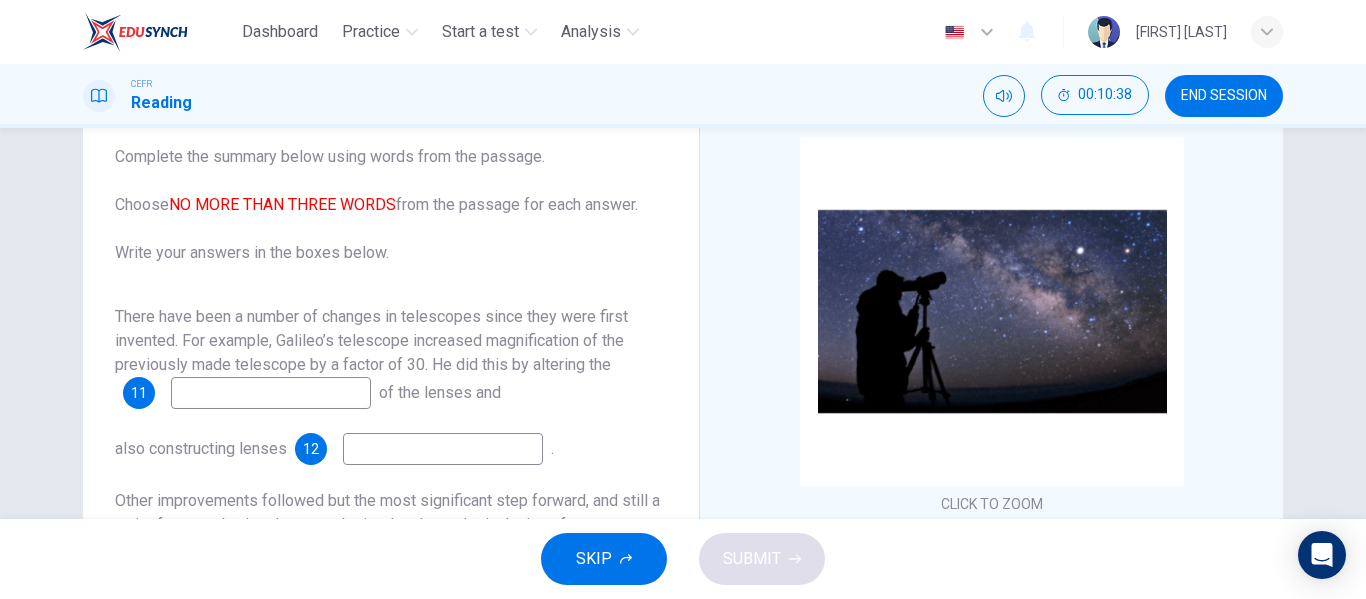 scroll, scrollTop: 84, scrollLeft: 0, axis: vertical 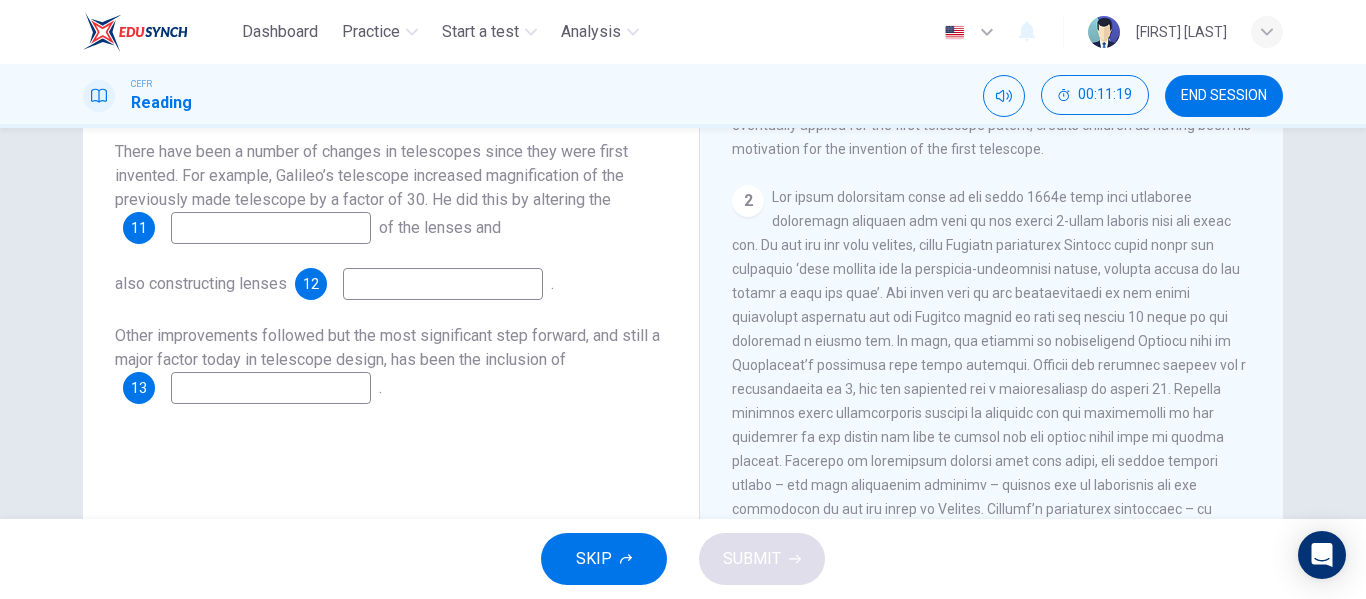 click at bounding box center [271, 228] 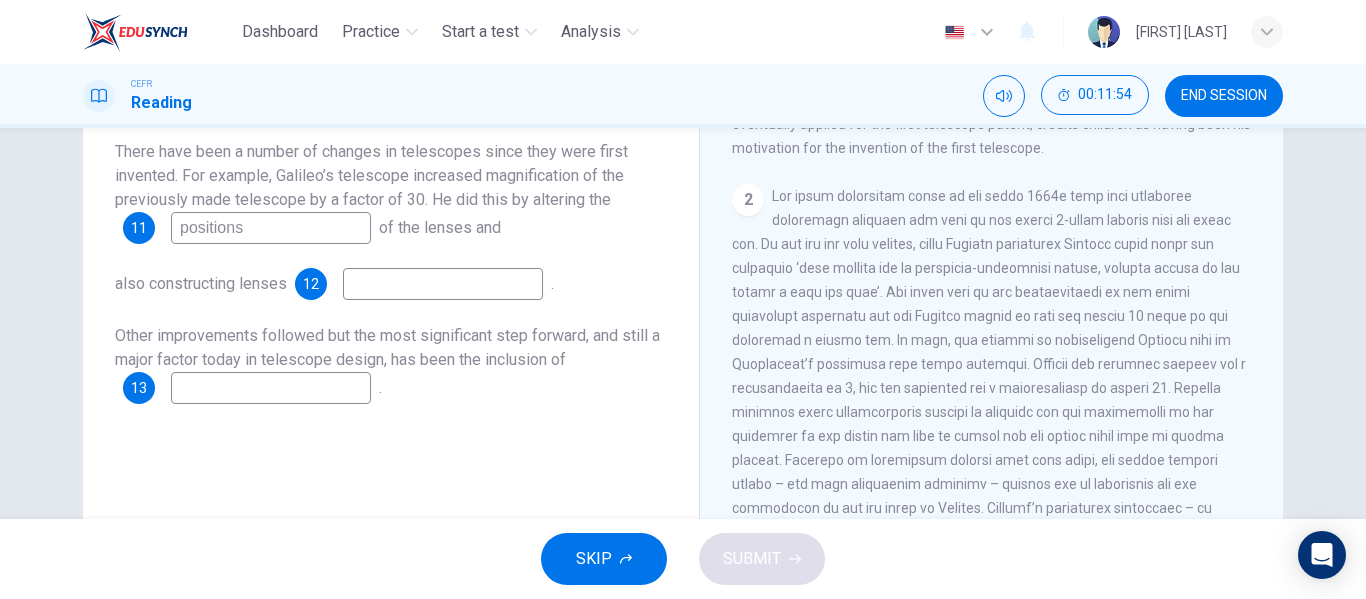 scroll, scrollTop: 400, scrollLeft: 0, axis: vertical 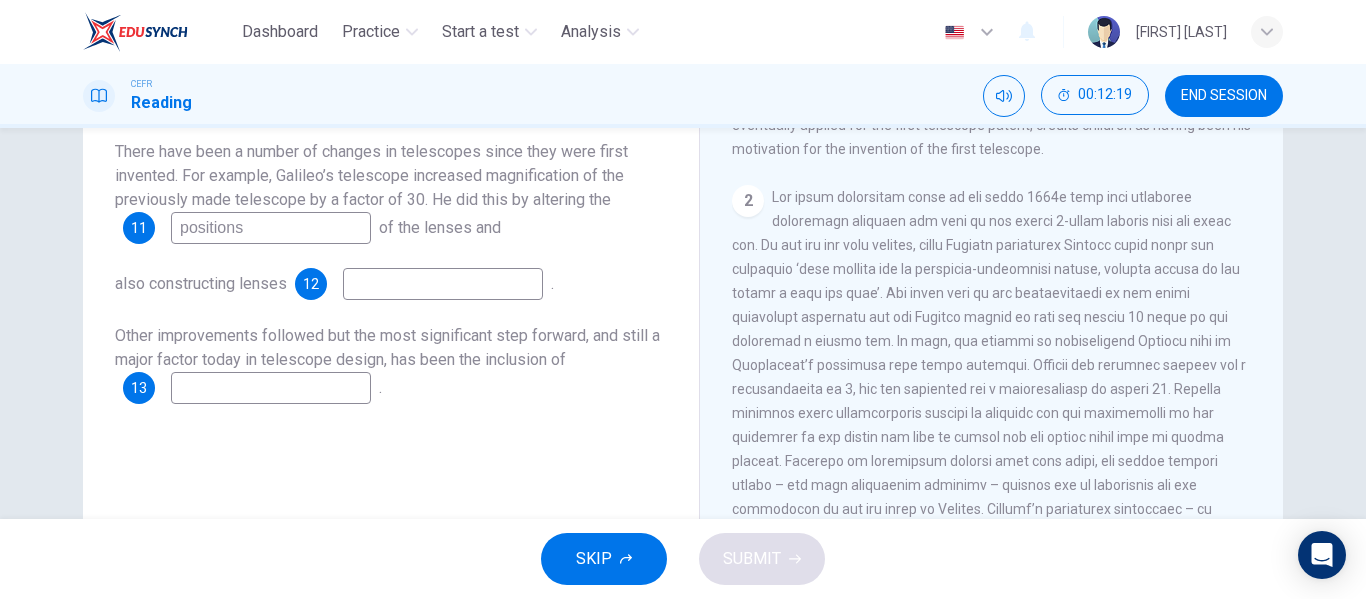 type on "positions" 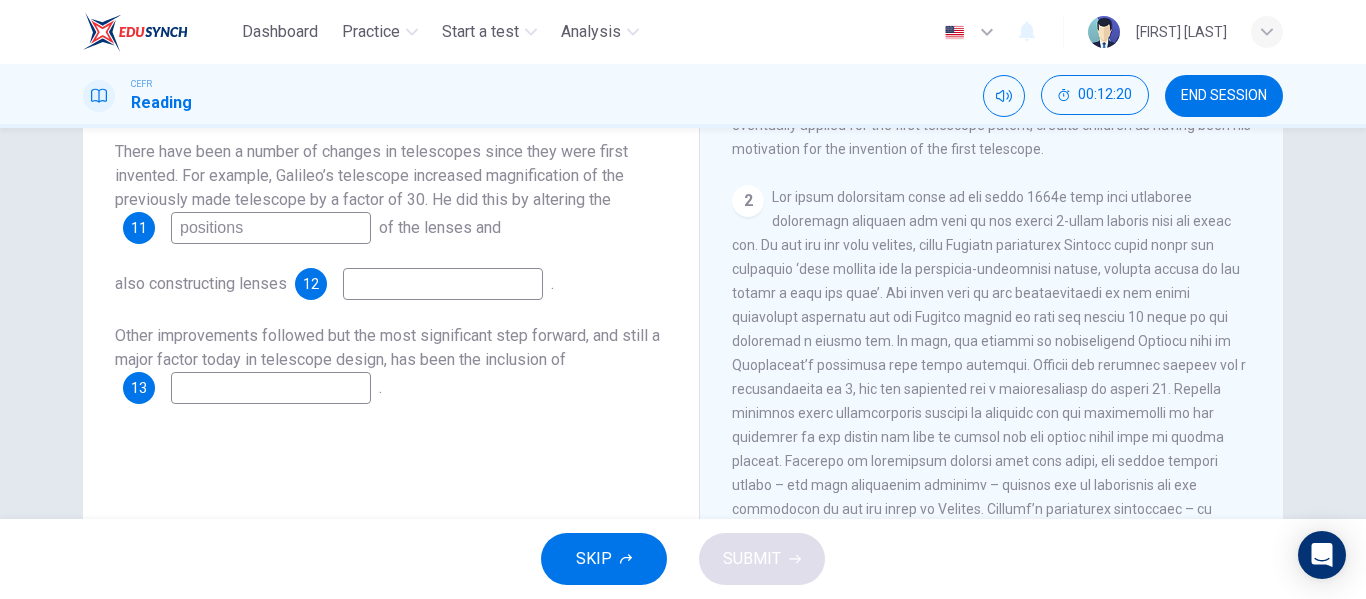 click at bounding box center [271, 228] 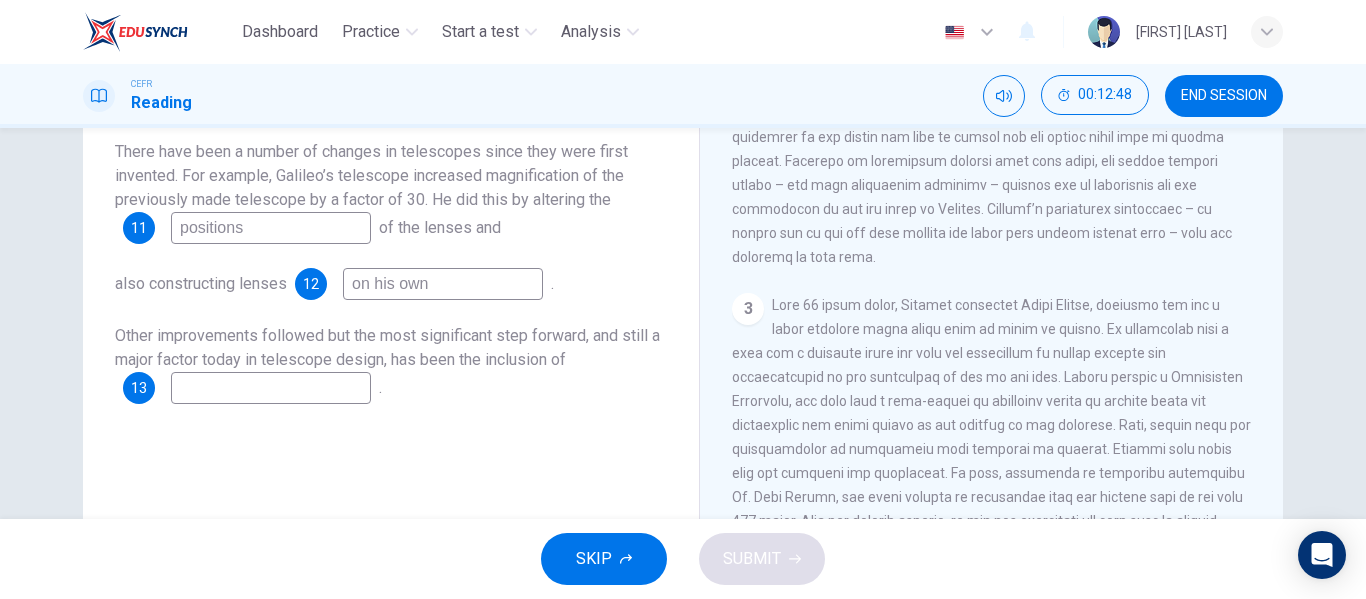 scroll, scrollTop: 800, scrollLeft: 0, axis: vertical 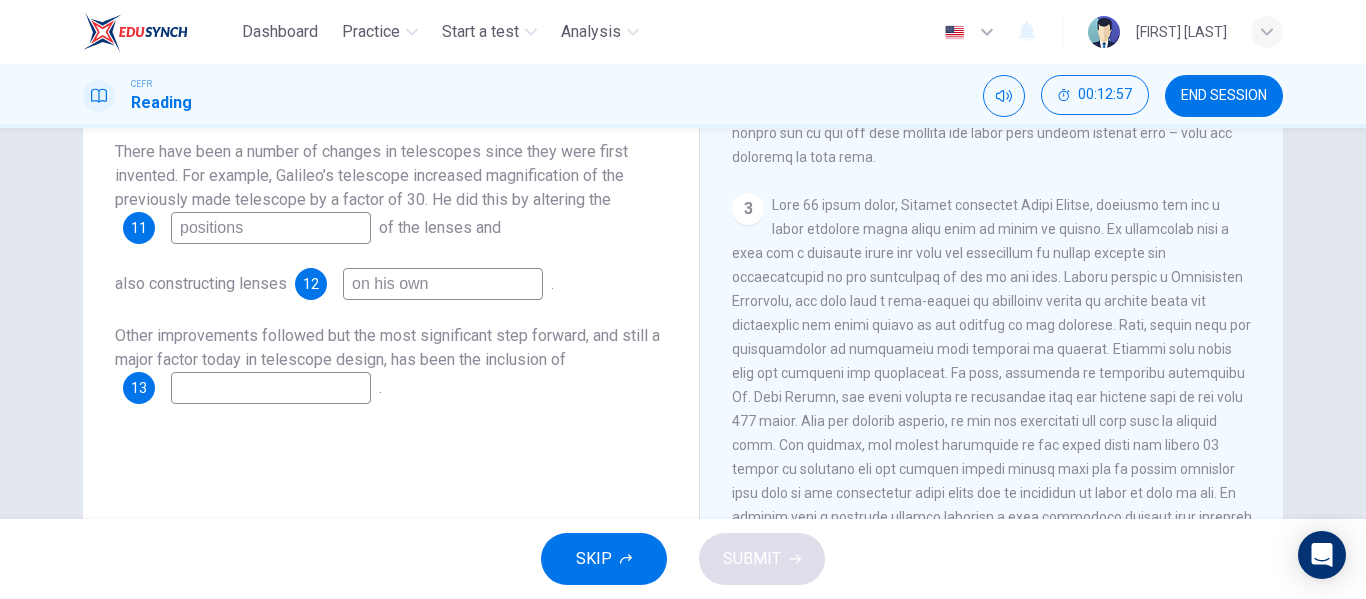 type on "on his own" 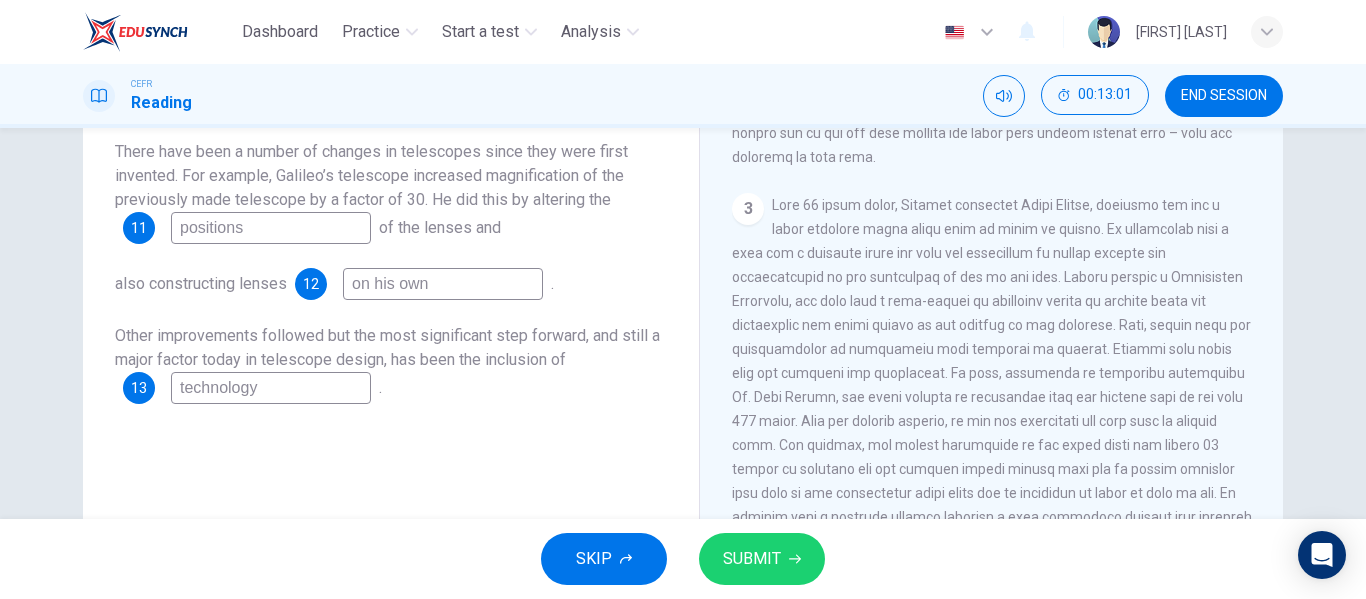 type on "technology" 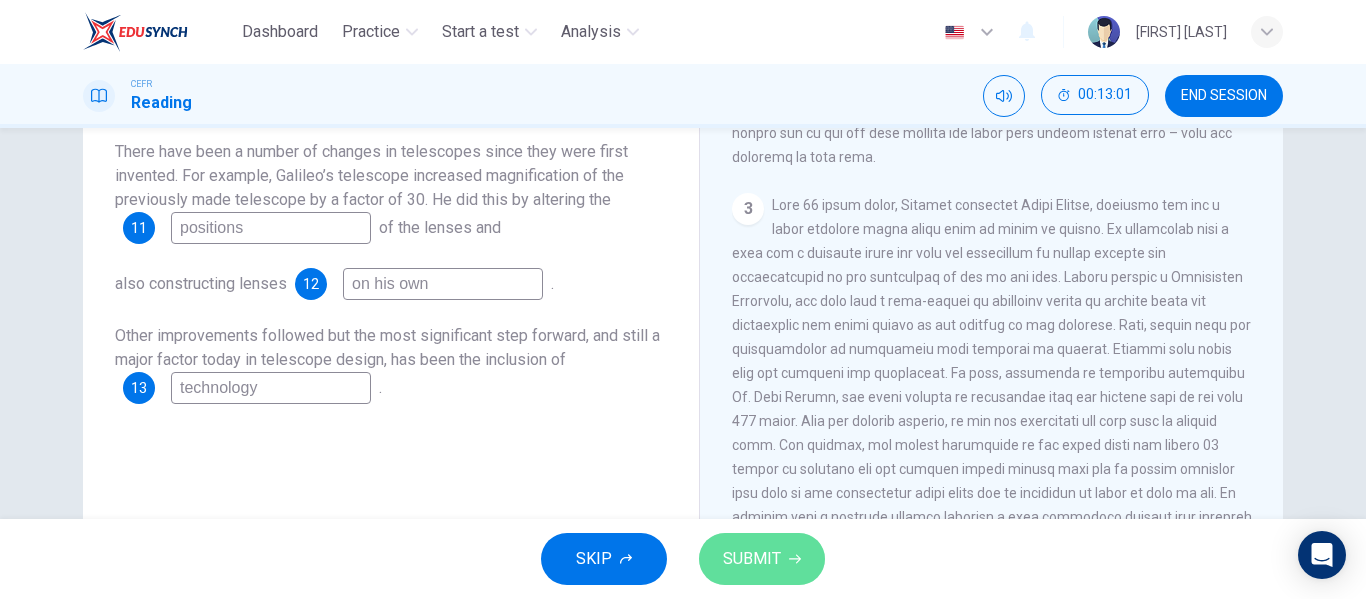 click on "SUBMIT" at bounding box center (762, 559) 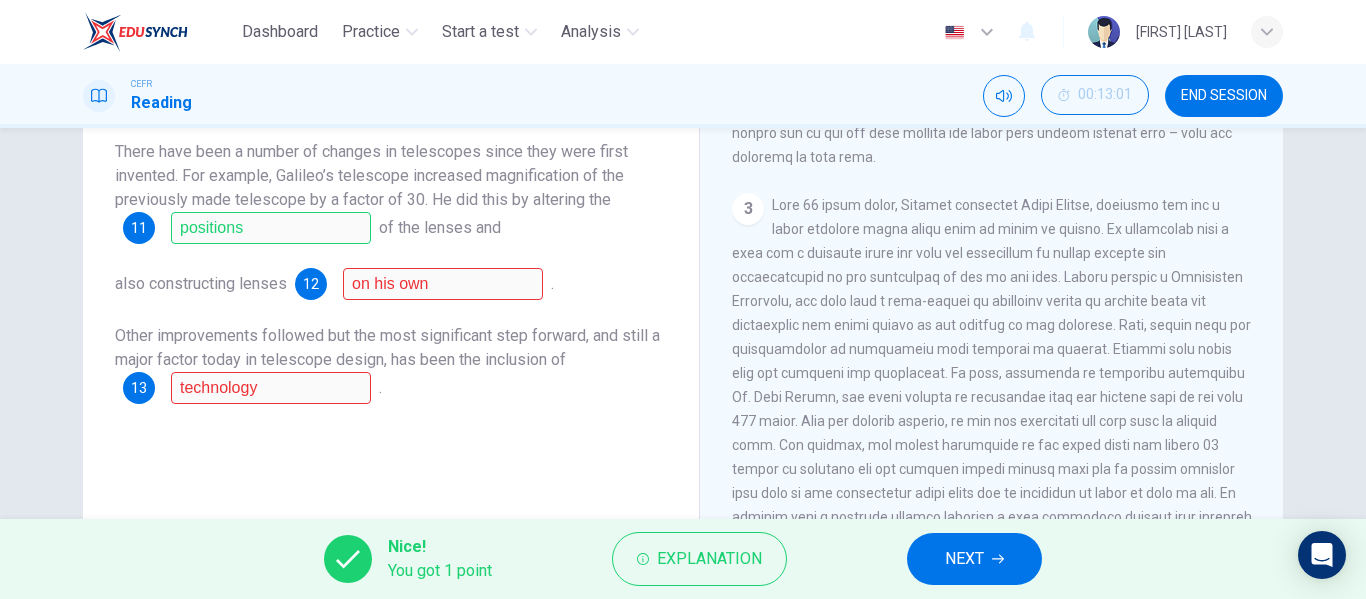 click on "NEXT" at bounding box center [964, 559] 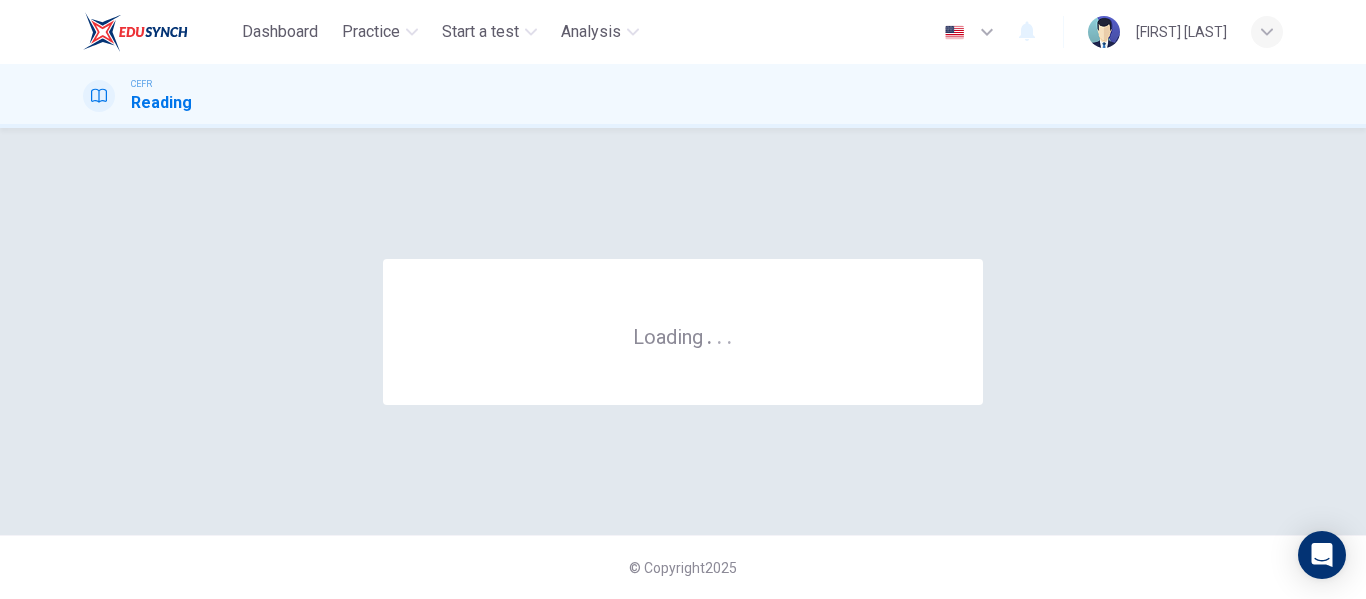 scroll, scrollTop: 0, scrollLeft: 0, axis: both 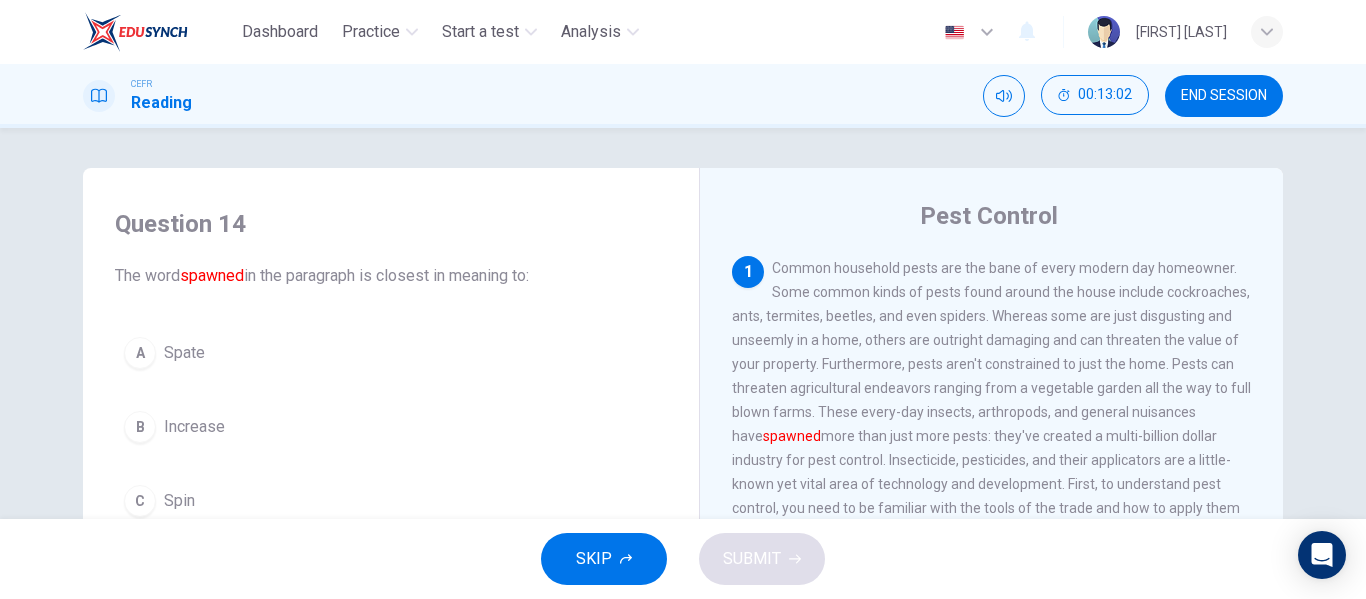 click on "END SESSION" at bounding box center (1224, 96) 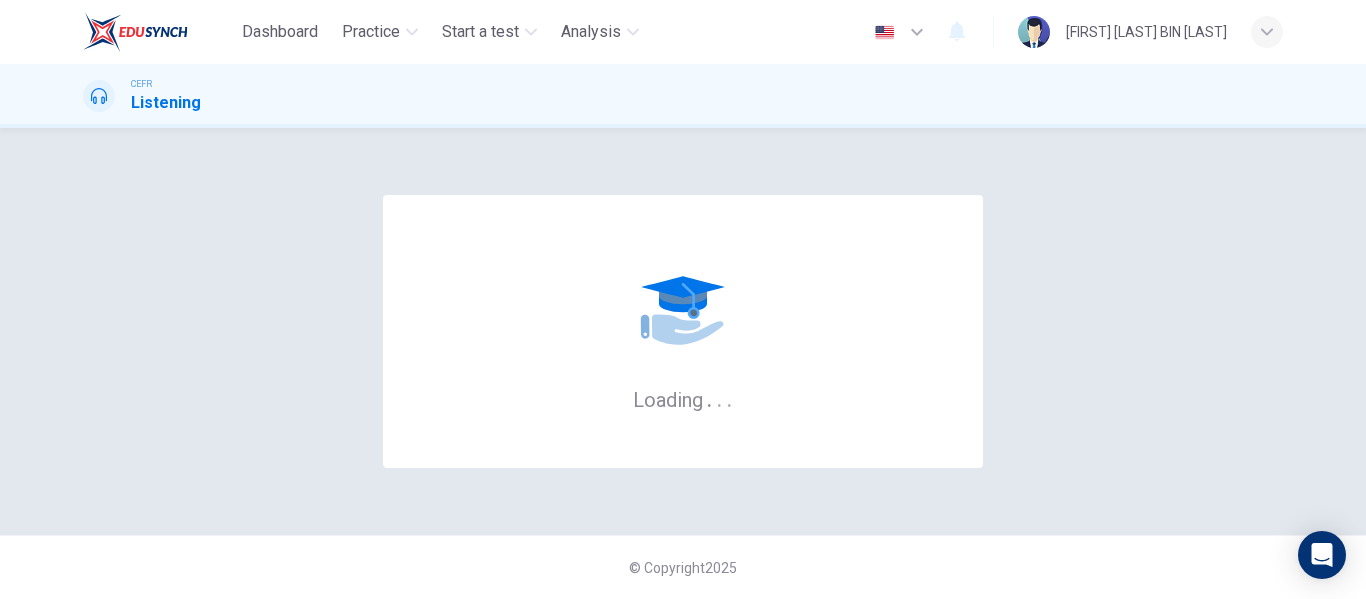 scroll, scrollTop: 0, scrollLeft: 0, axis: both 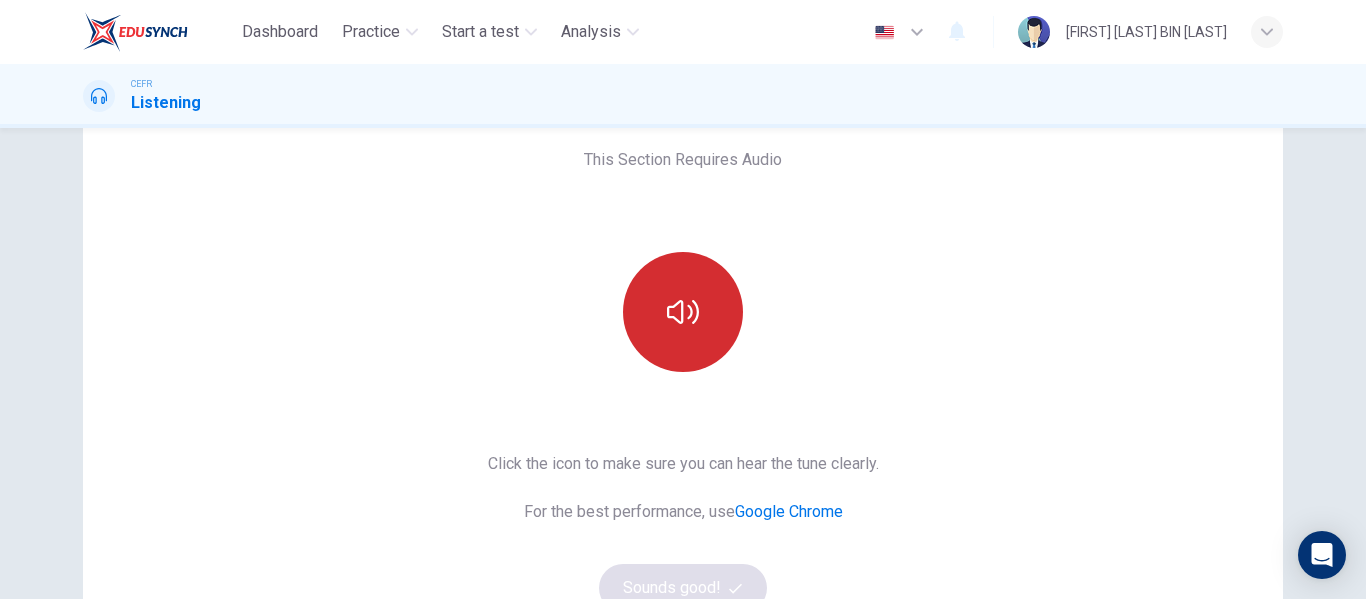click at bounding box center (683, 312) 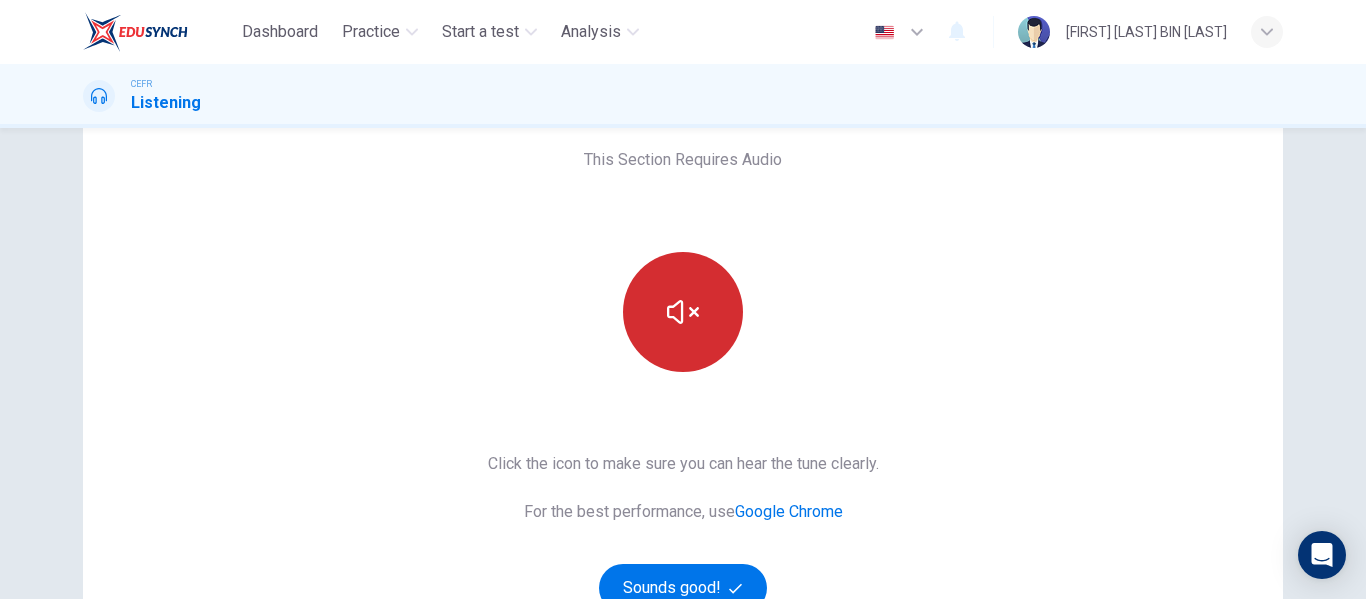 scroll, scrollTop: 200, scrollLeft: 0, axis: vertical 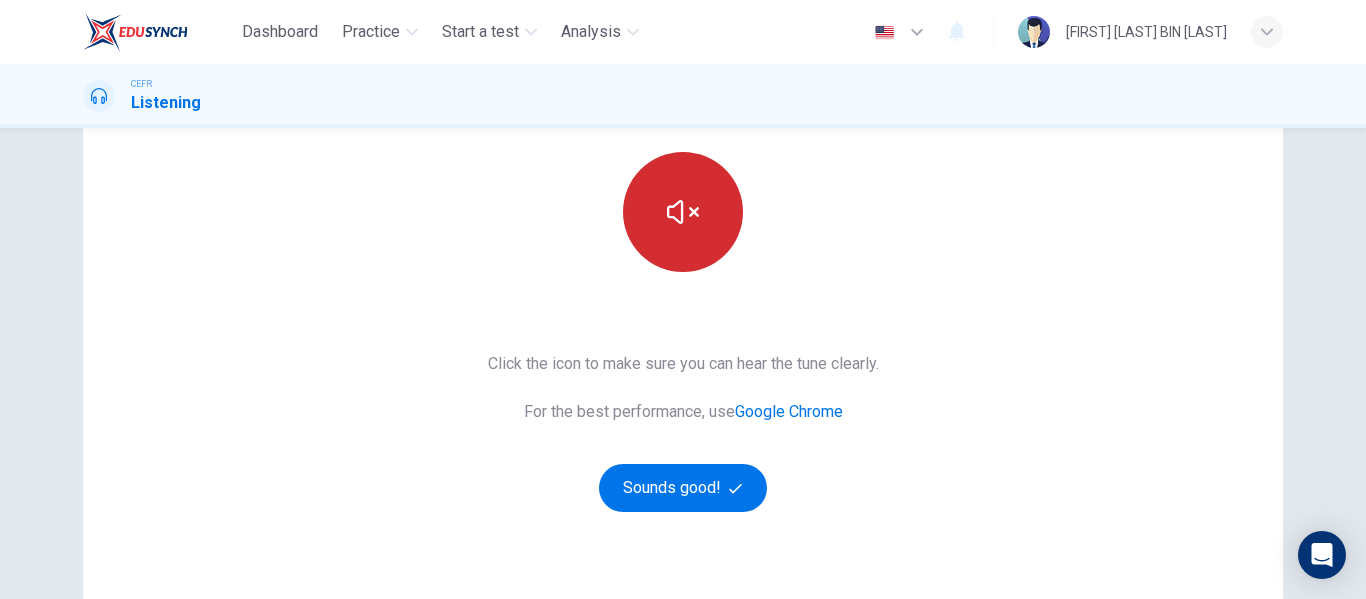 click at bounding box center [683, 212] 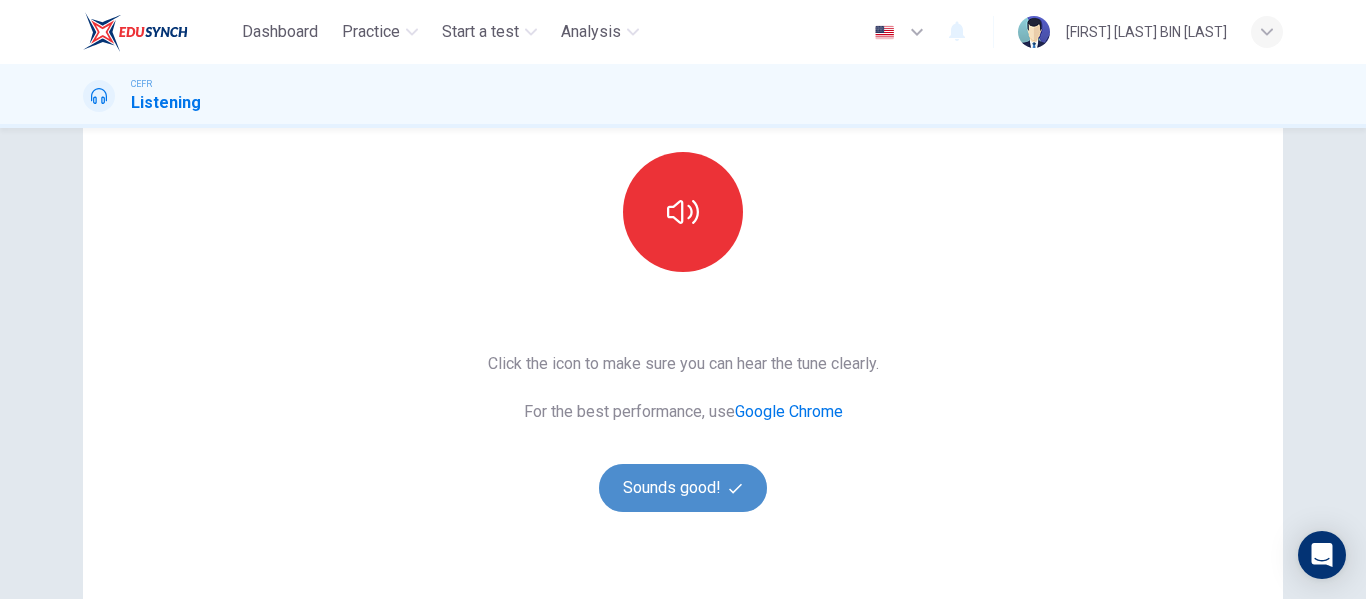 click on "Sounds good!" at bounding box center (683, 488) 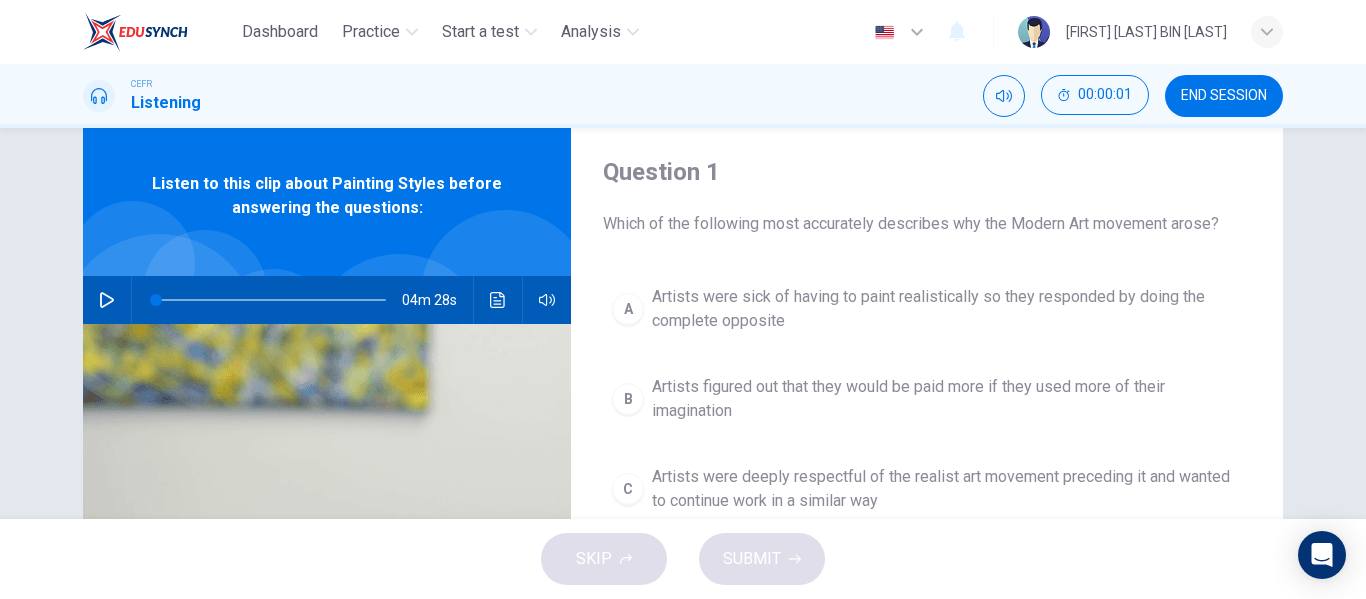 scroll, scrollTop: 0, scrollLeft: 0, axis: both 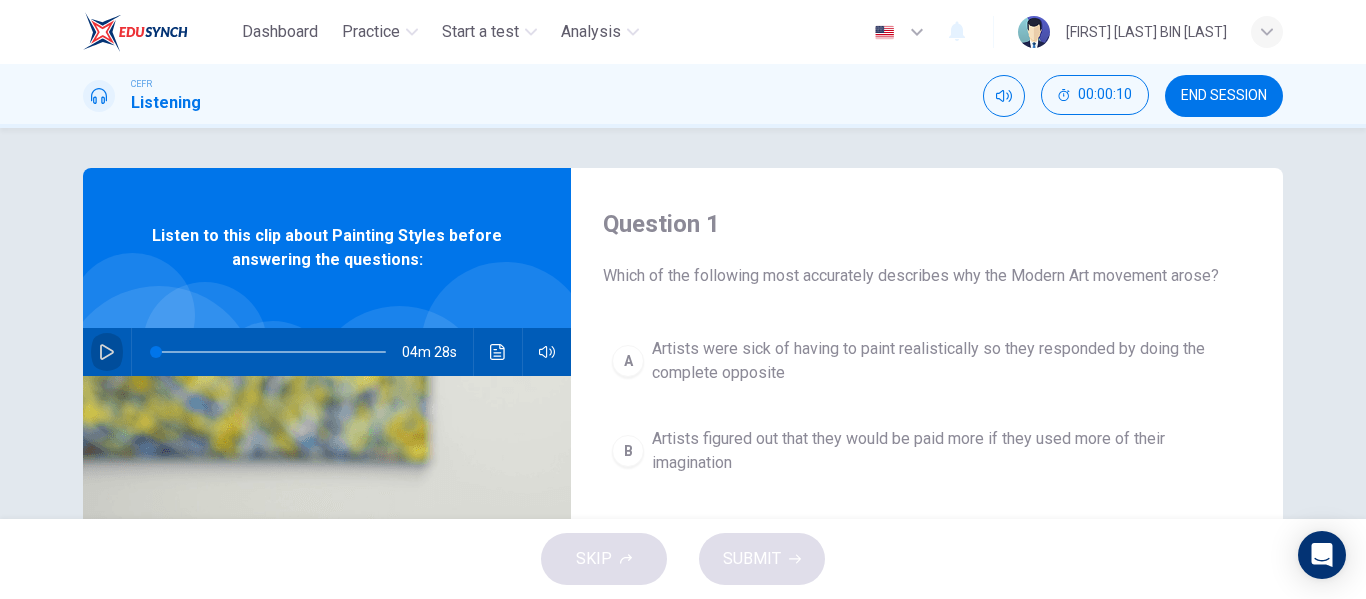 click at bounding box center (107, 352) 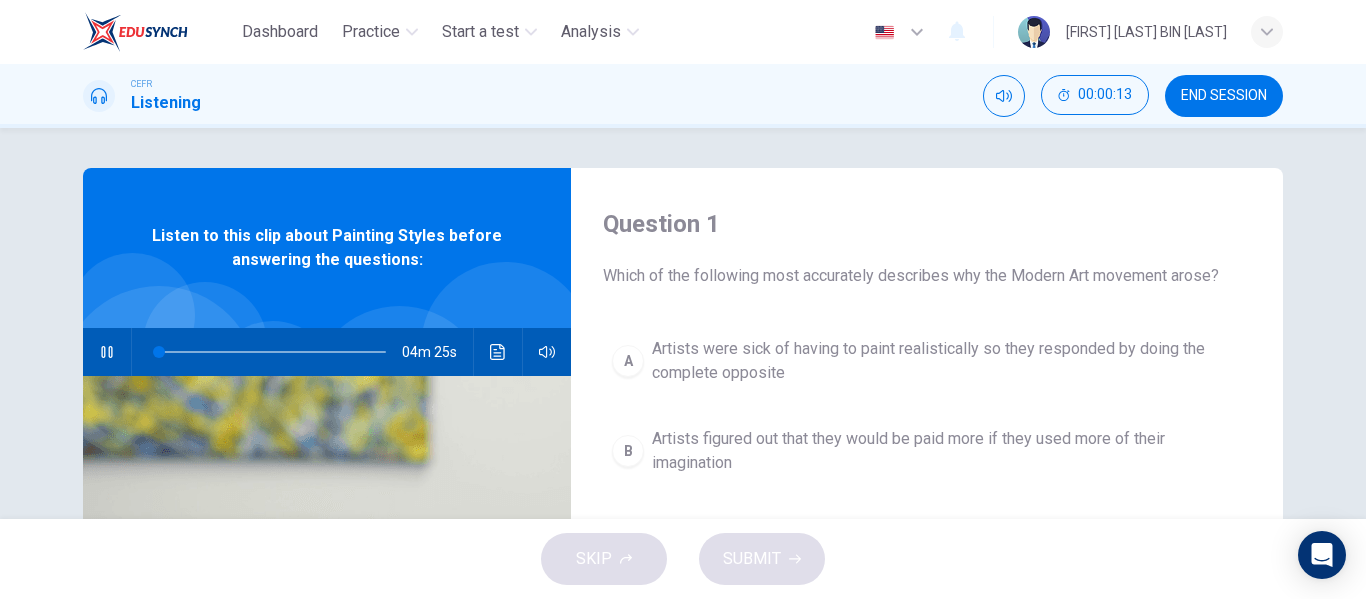 scroll, scrollTop: 100, scrollLeft: 0, axis: vertical 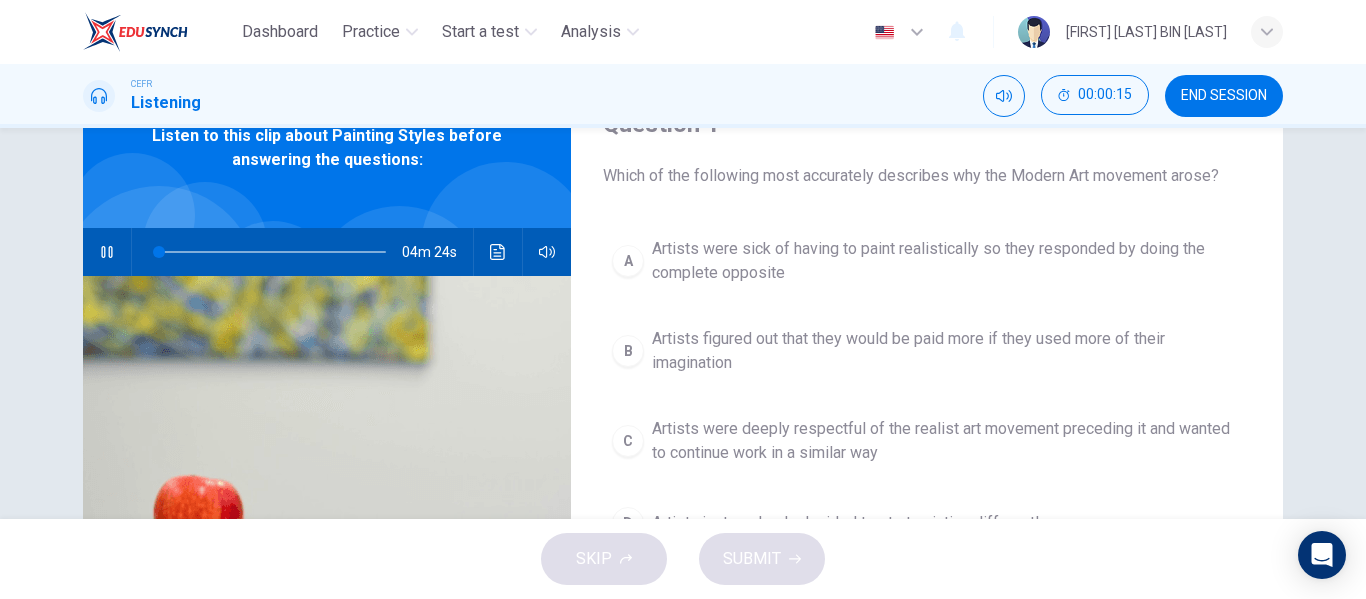 type 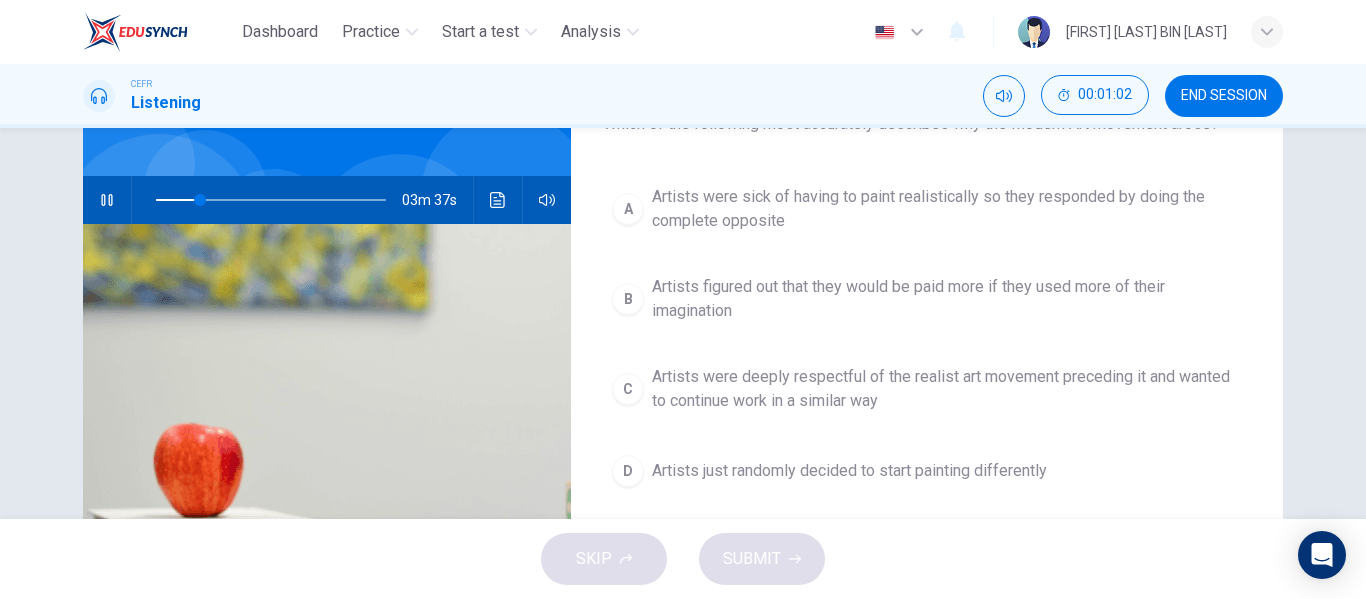 scroll, scrollTop: 200, scrollLeft: 0, axis: vertical 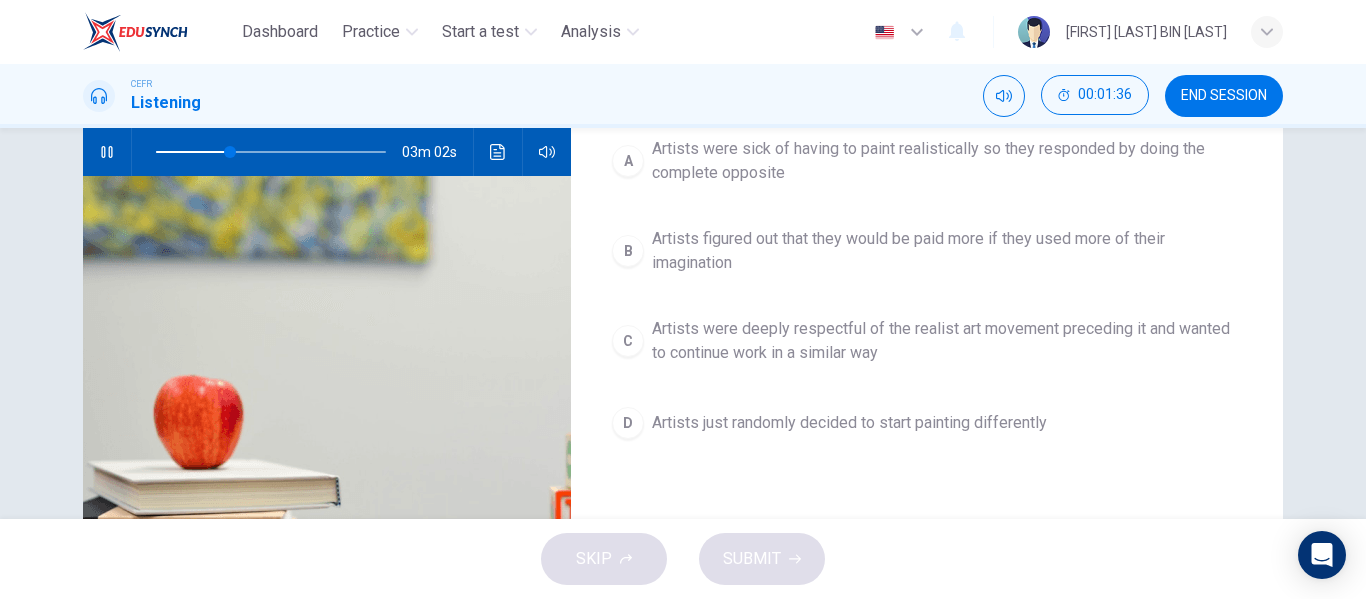 click on "Artists were deeply respectful of the realist art movement preceding it and wanted to continue work in a similar way" at bounding box center (947, 161) 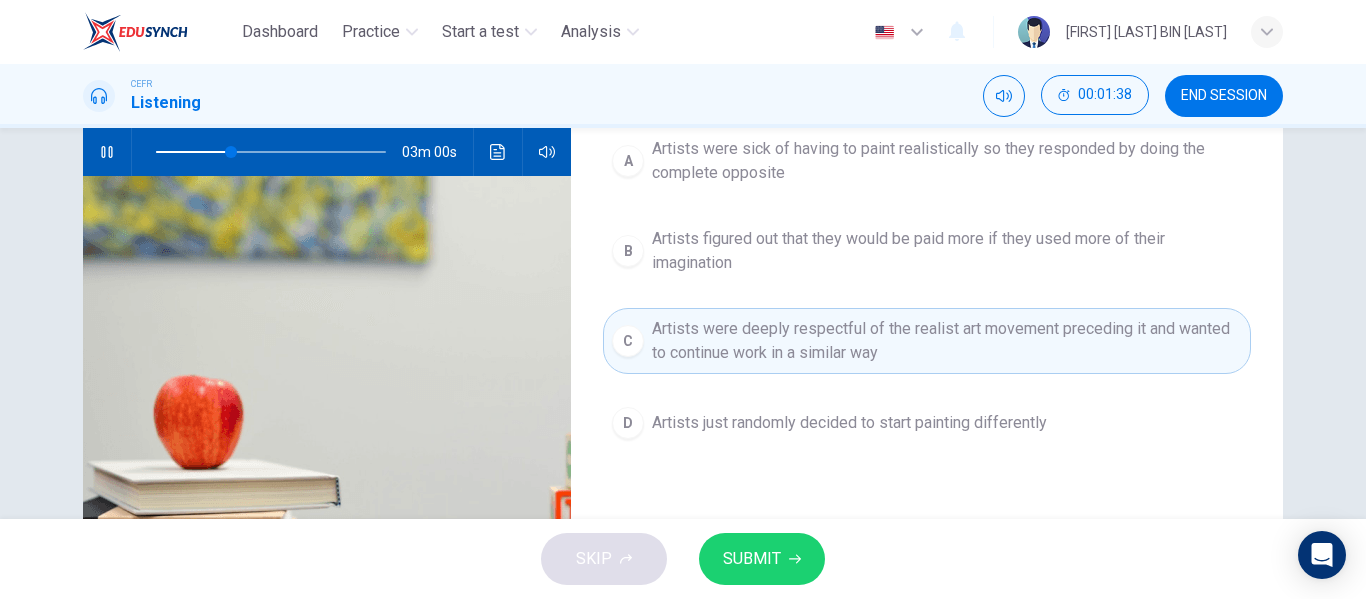 click on "SUBMIT" at bounding box center [752, 559] 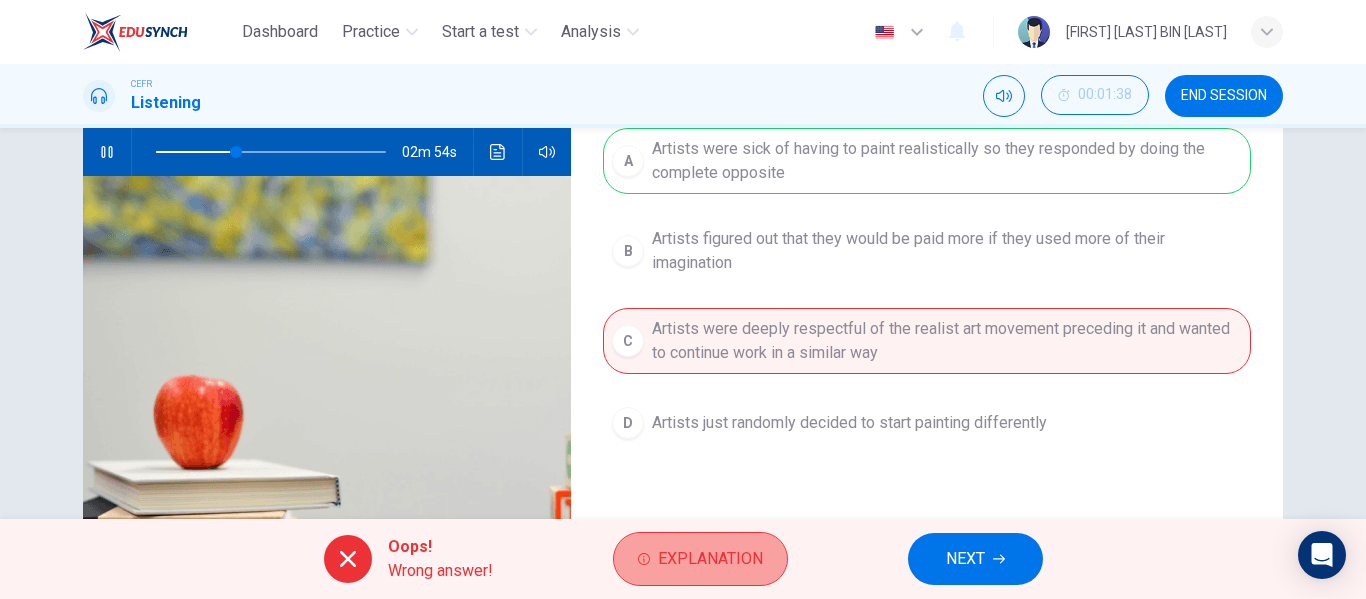 click on "Explanation" at bounding box center [700, 559] 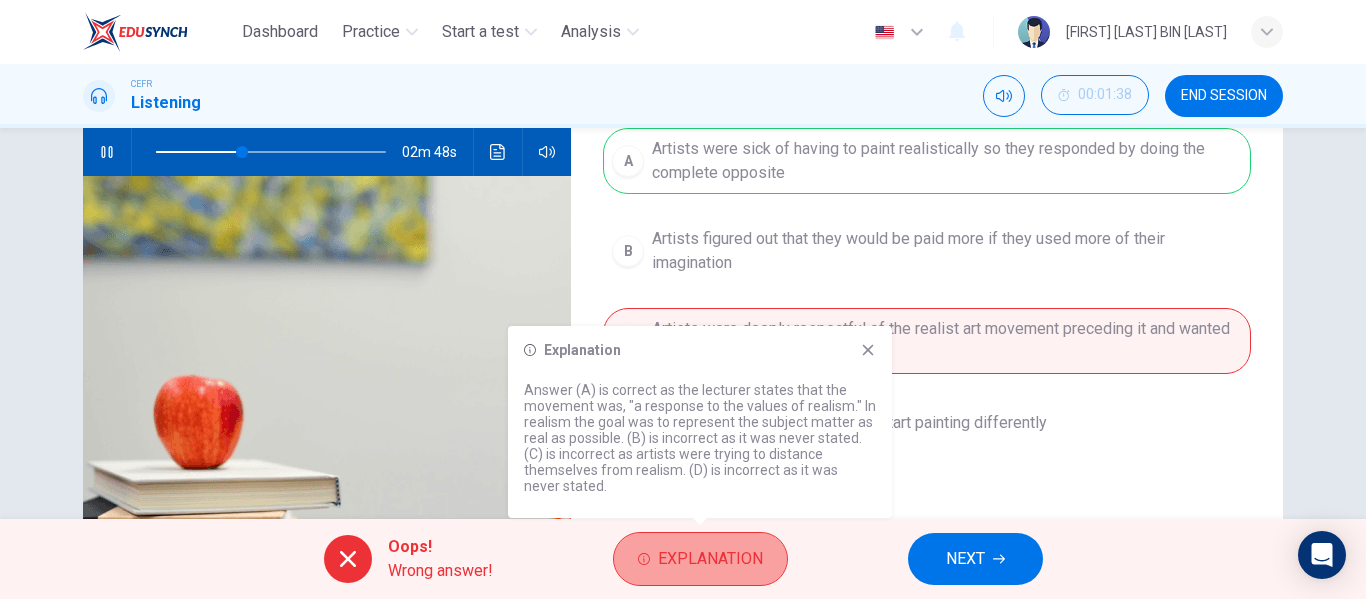 click on "Explanation" at bounding box center [700, 559] 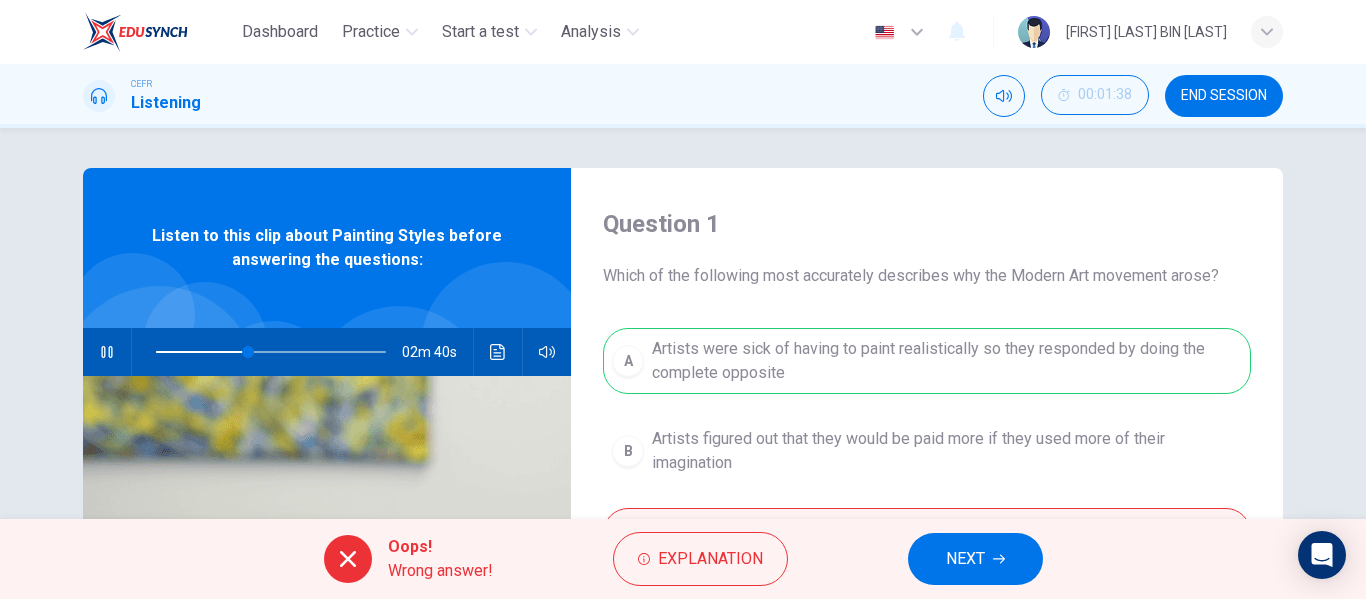 scroll, scrollTop: 100, scrollLeft: 0, axis: vertical 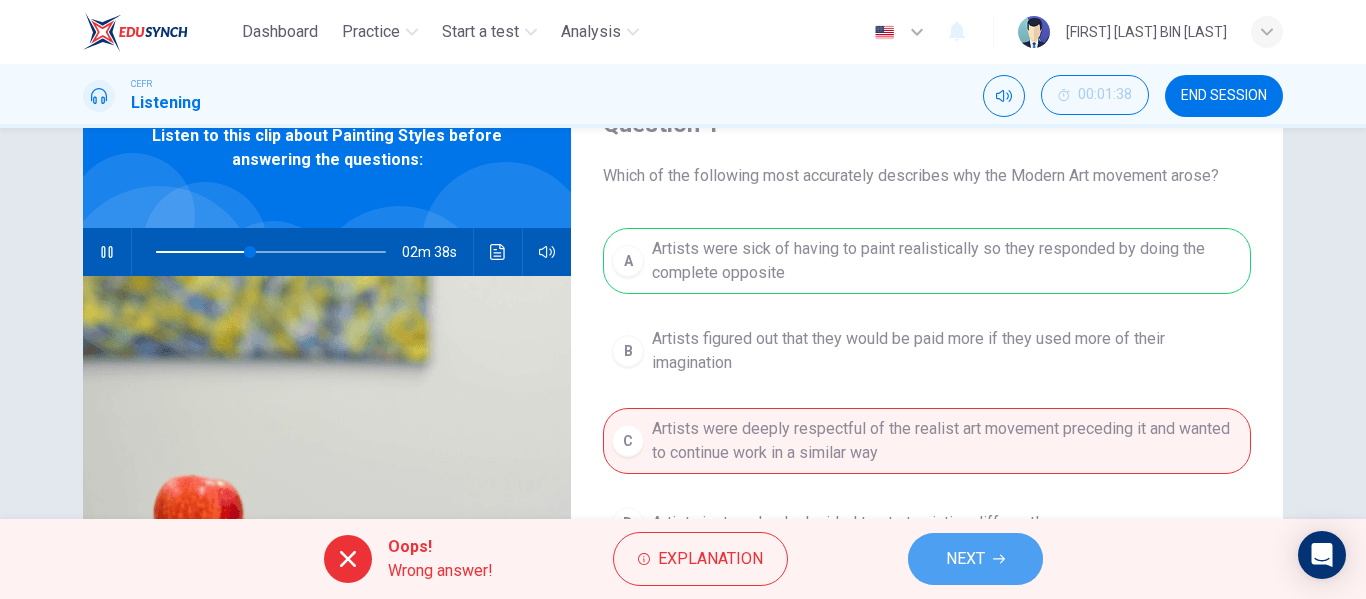 click on "NEXT" at bounding box center [965, 559] 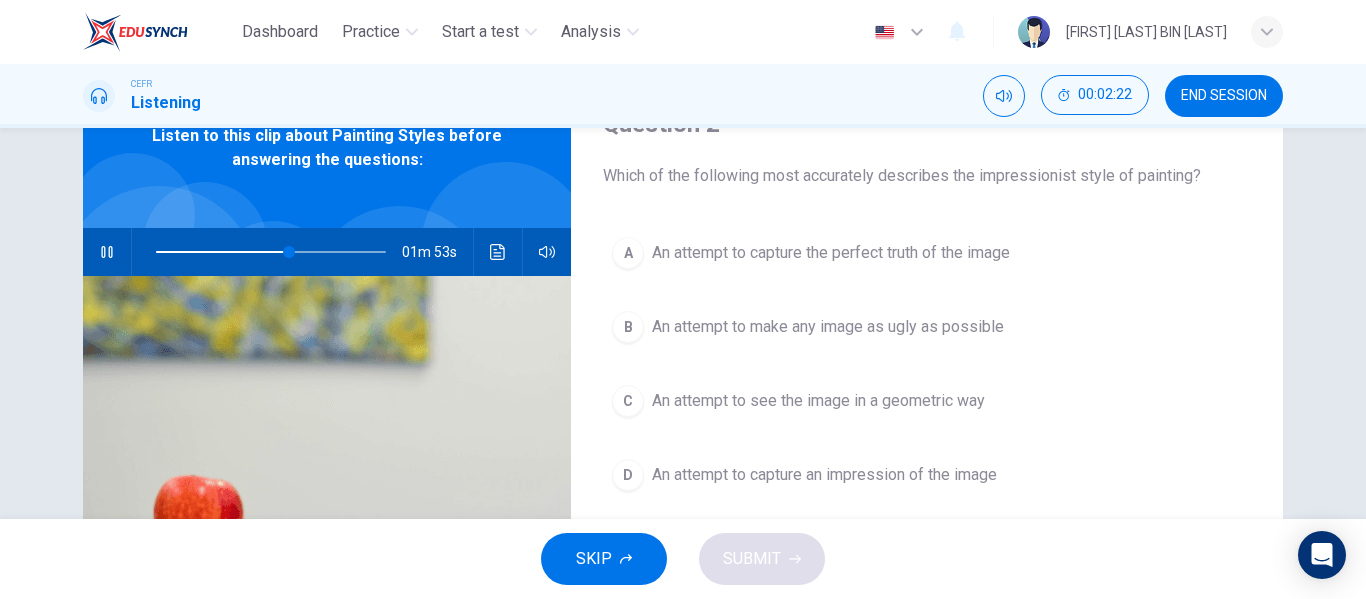 click on "An attempt to capture an impression of the image" at bounding box center (831, 253) 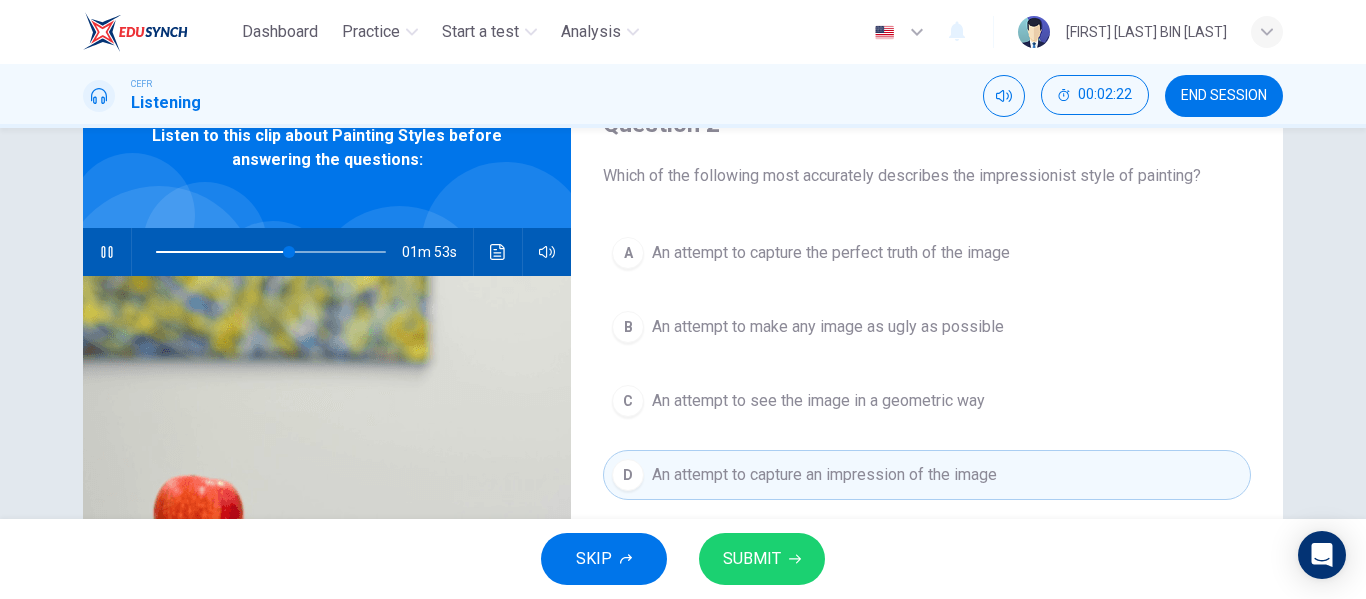 click on "SUBMIT" at bounding box center (752, 559) 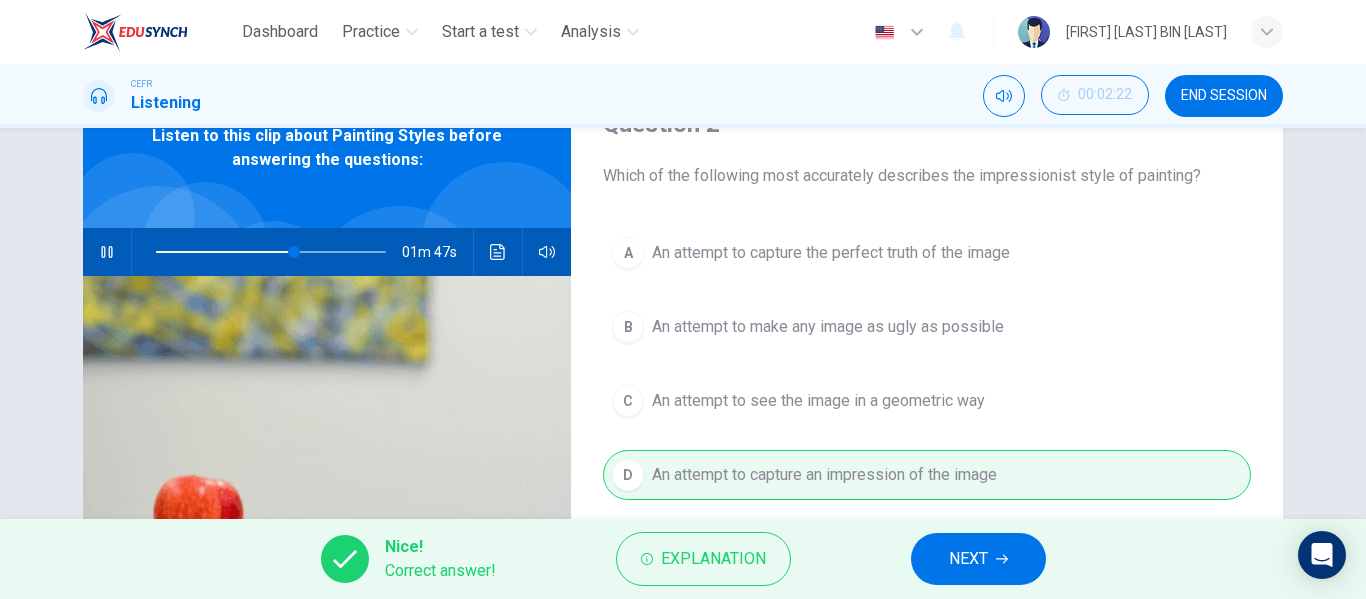 click on "NEXT" at bounding box center (968, 559) 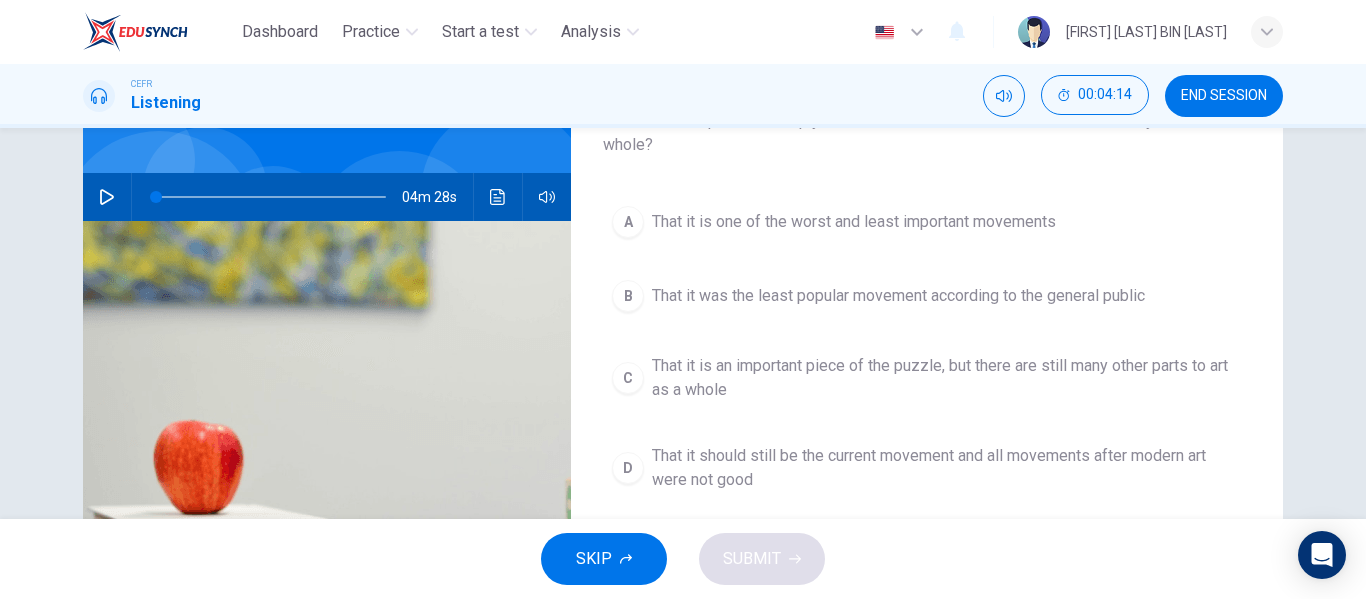 scroll, scrollTop: 200, scrollLeft: 0, axis: vertical 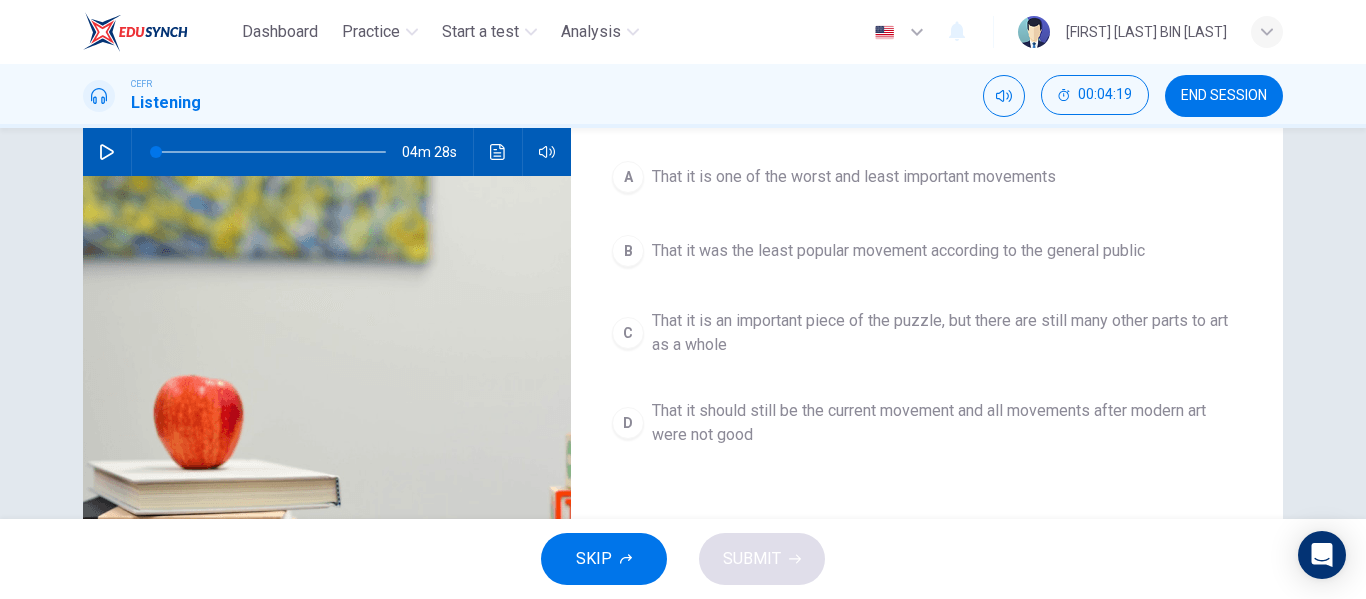 click on "That it is an important piece of the puzzle, but there are still many other parts to art as a whole" at bounding box center [854, 177] 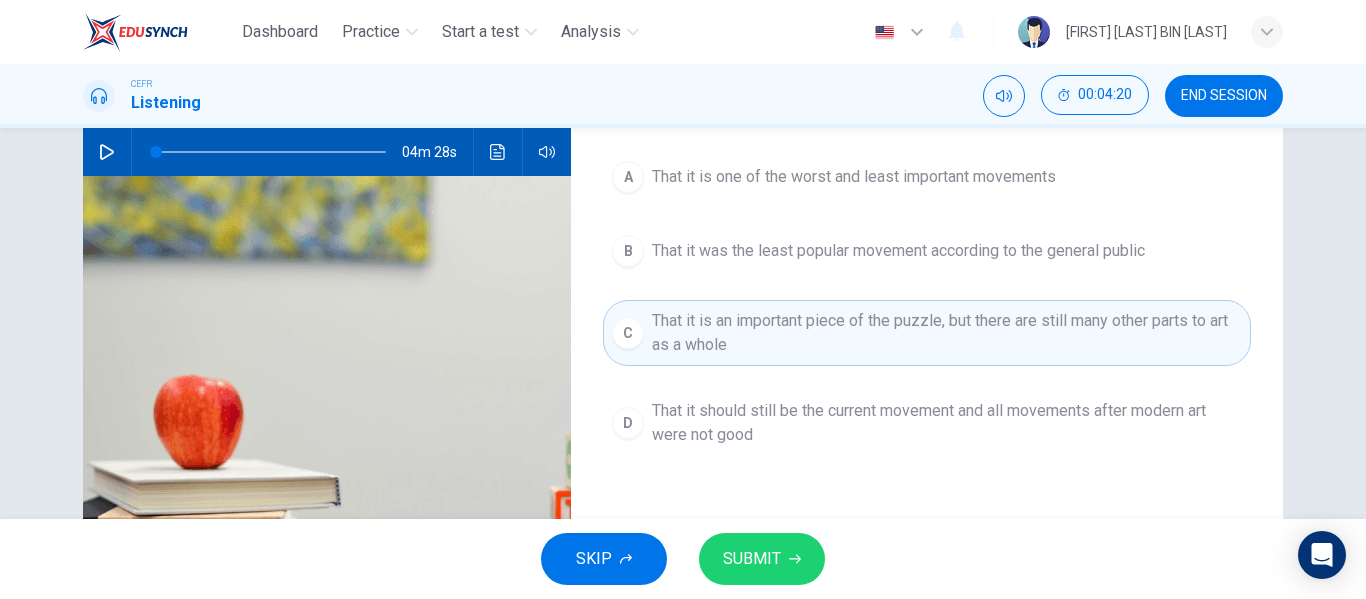 click on "SKIP SUBMIT" at bounding box center (683, 559) 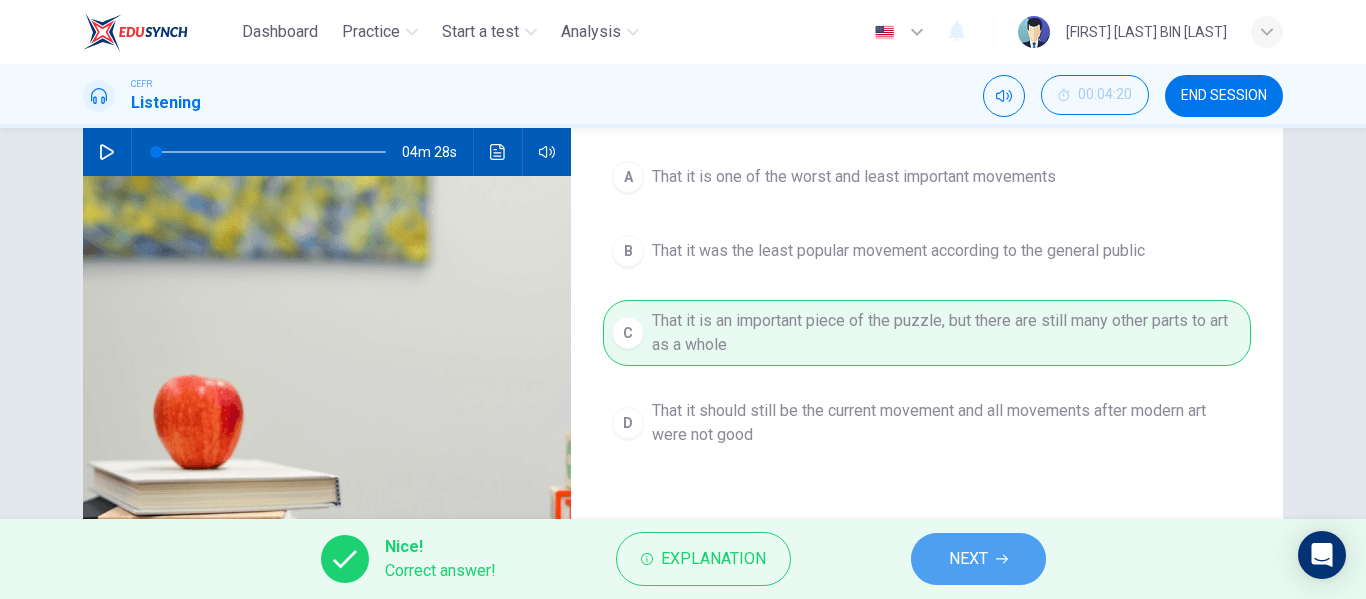 click on "NEXT" at bounding box center [968, 559] 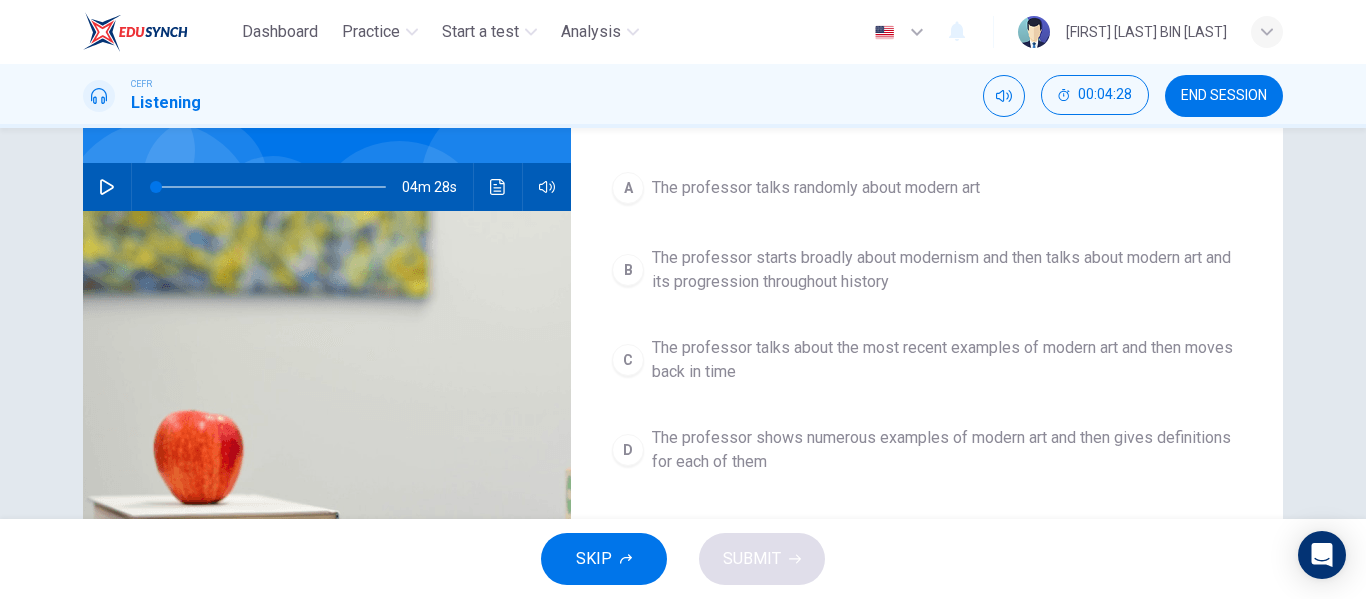 scroll, scrollTop: 200, scrollLeft: 0, axis: vertical 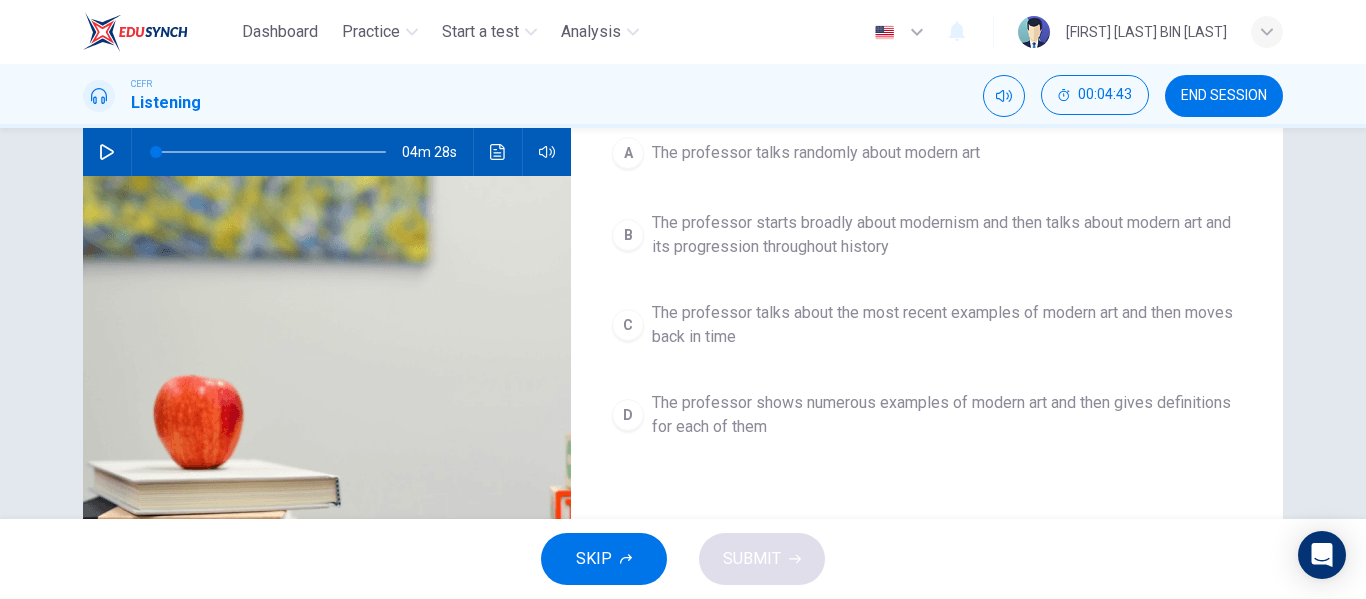 click on "The professor starts broadly about modernism and then talks about modern art and its progression throughout history" at bounding box center (816, 153) 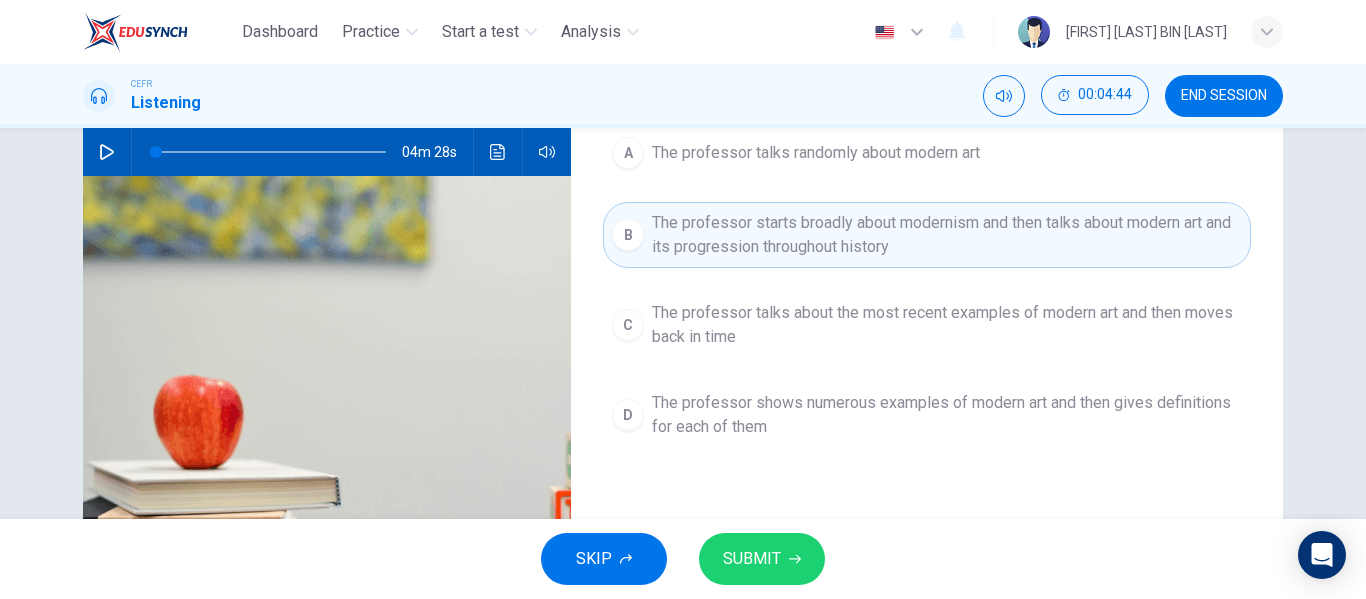 click on "SUBMIT" at bounding box center (752, 559) 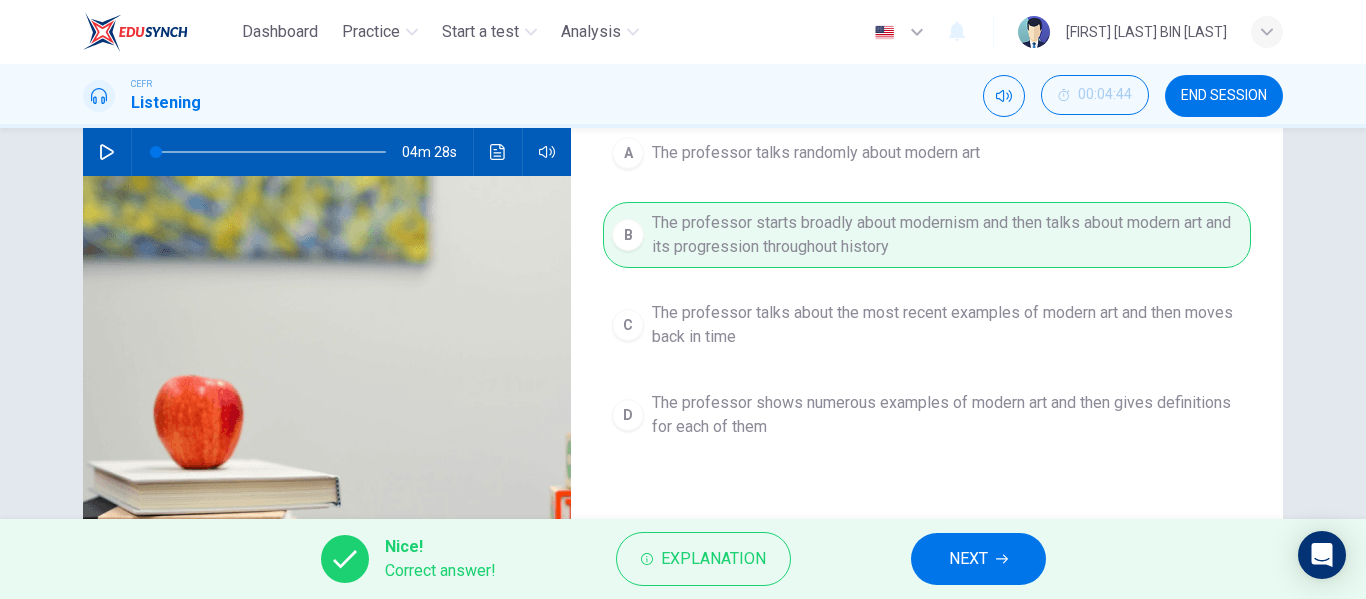 click on "NEXT" at bounding box center [978, 559] 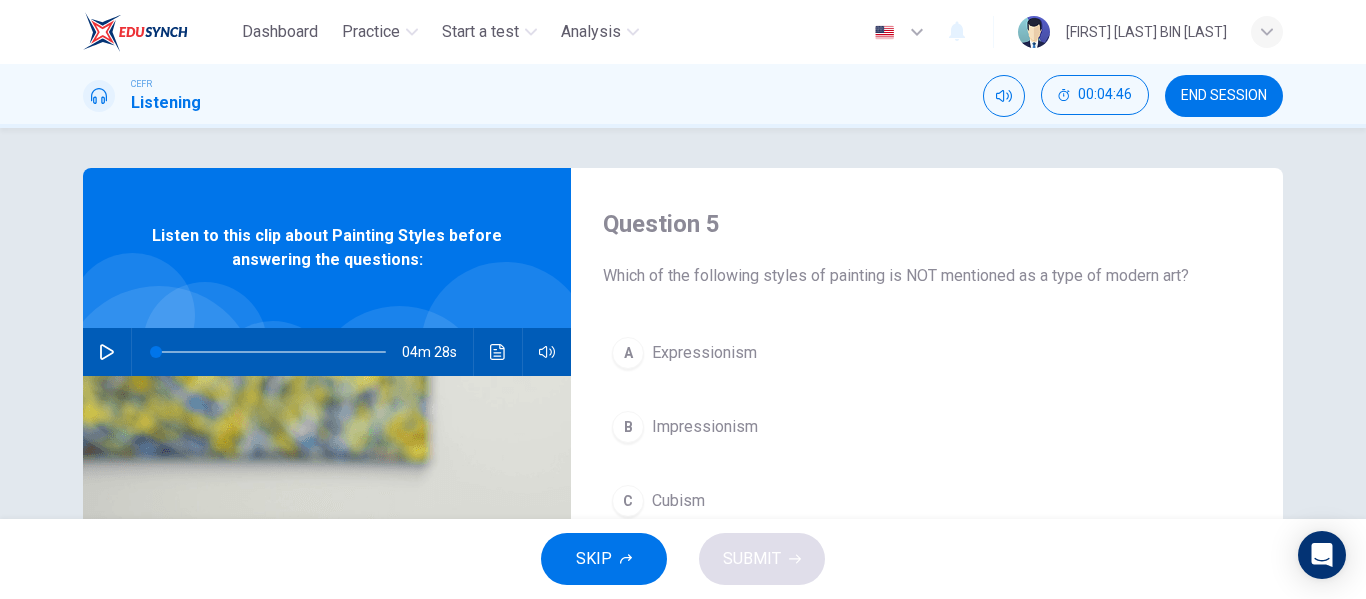 scroll, scrollTop: 100, scrollLeft: 0, axis: vertical 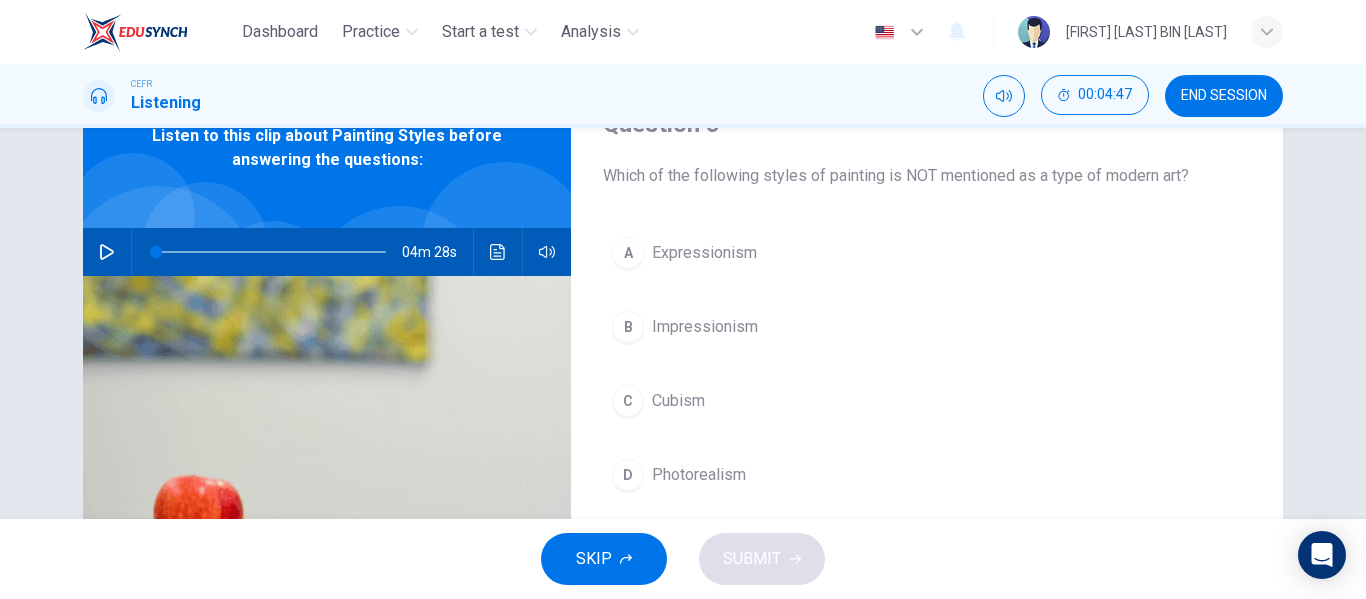 click on "Photorealism" at bounding box center (704, 253) 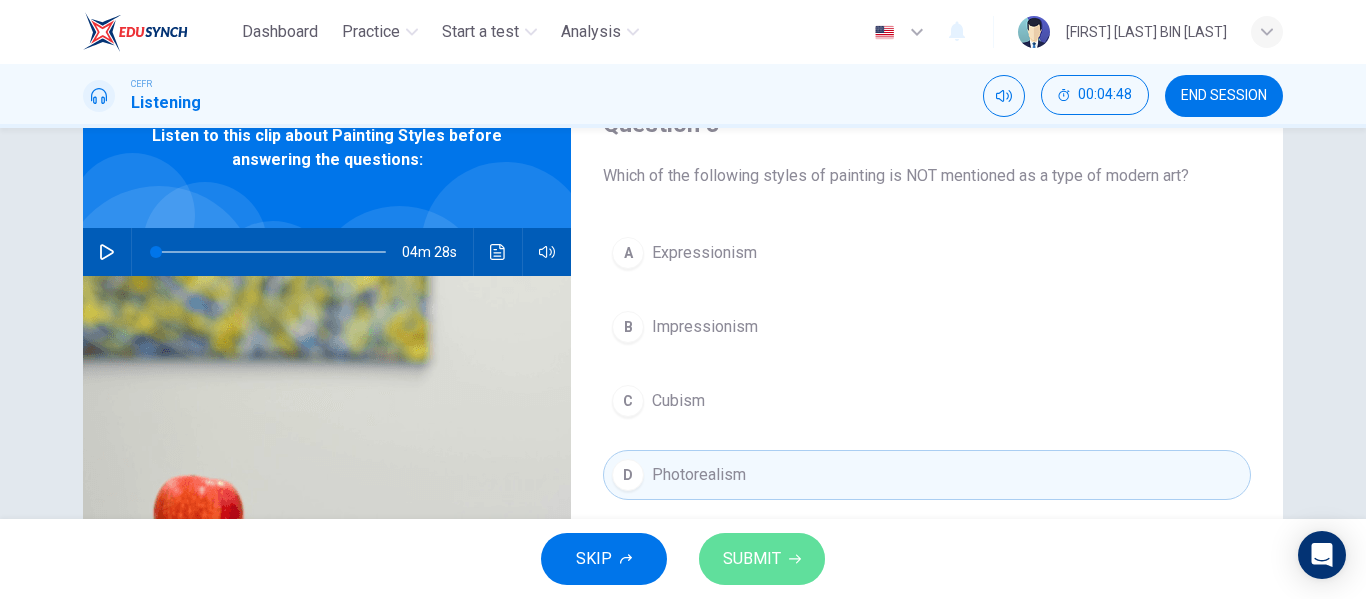 click on "SUBMIT" at bounding box center (762, 559) 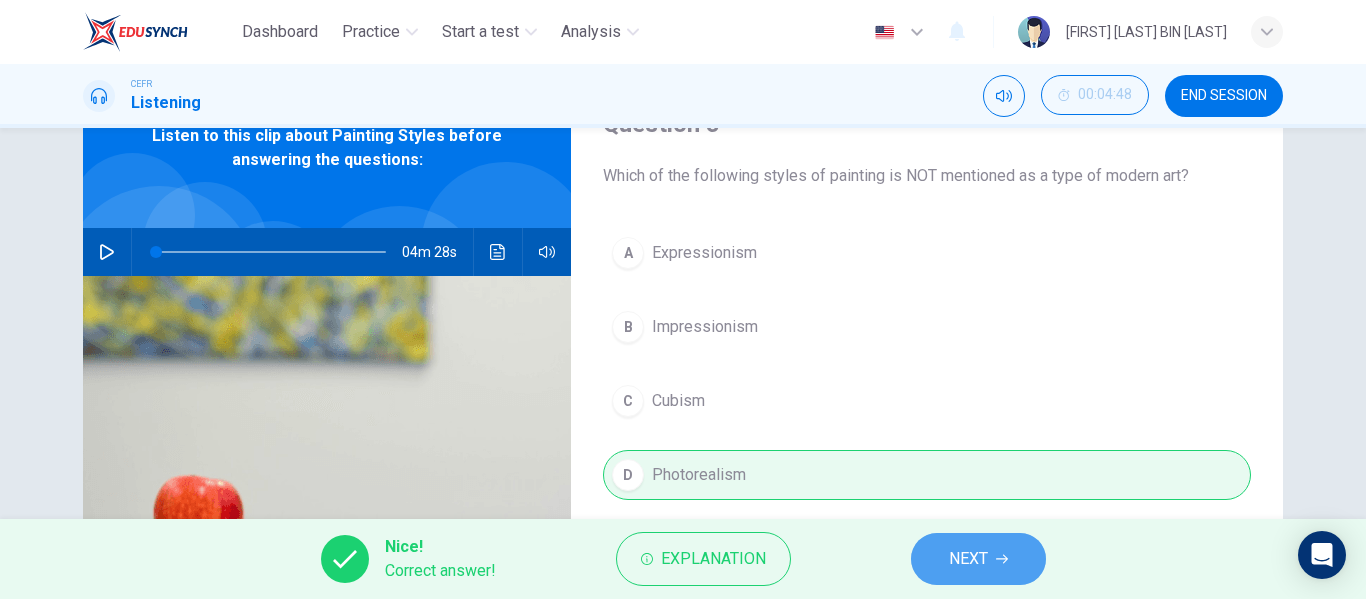 click on "NEXT" at bounding box center (978, 559) 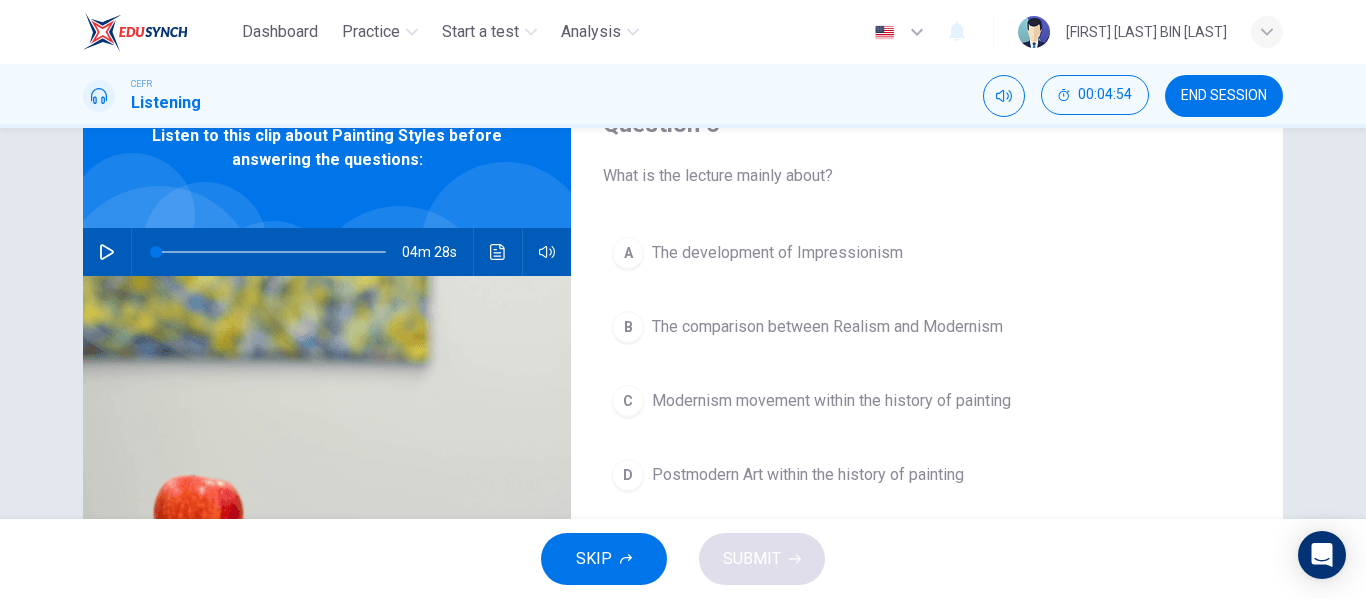 click on "Modernism movement within the history of painting" at bounding box center (777, 253) 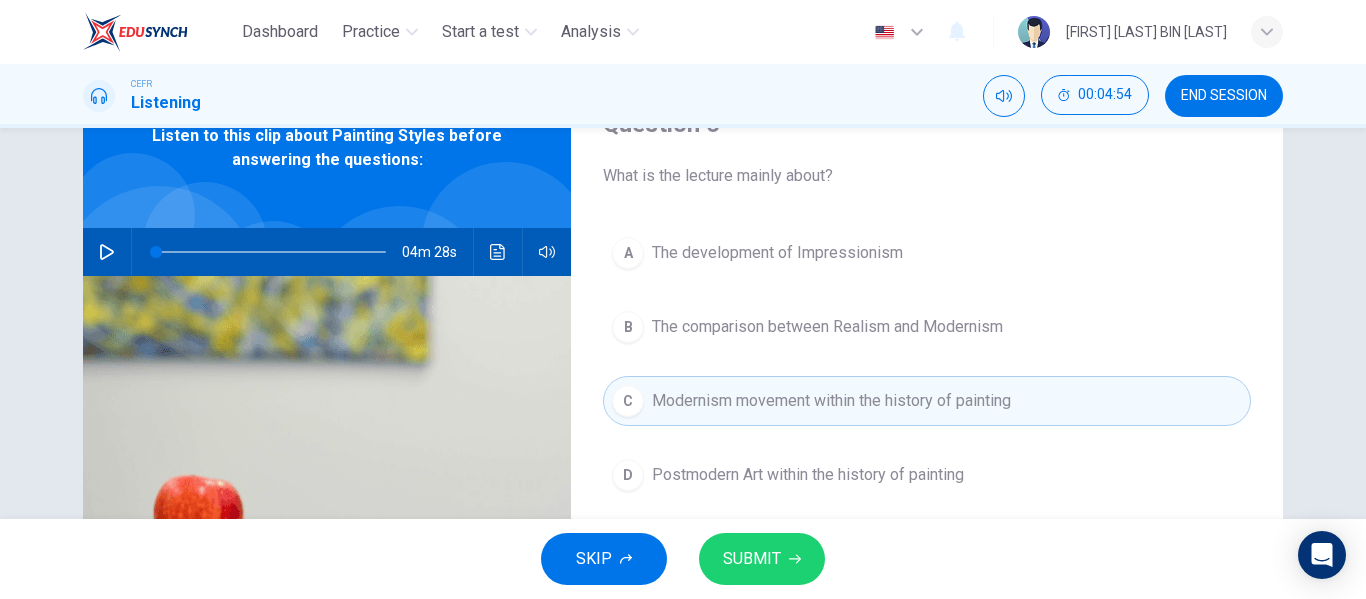 click on "SUBMIT" at bounding box center (752, 559) 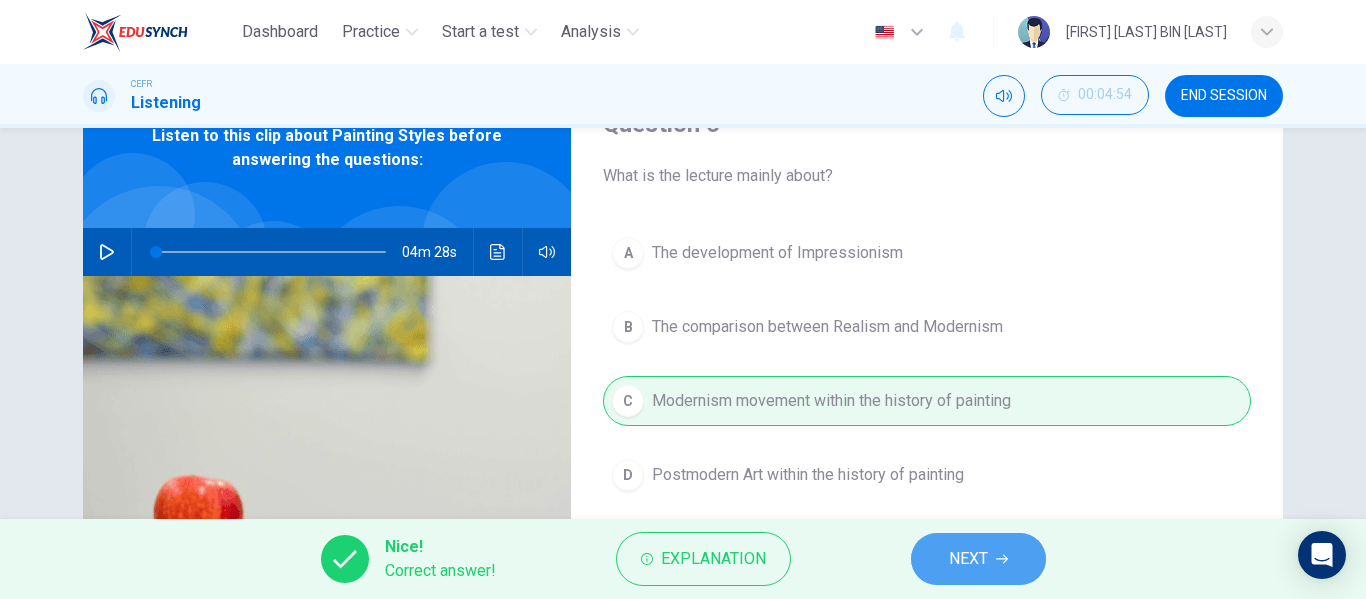 click on "NEXT" at bounding box center [978, 559] 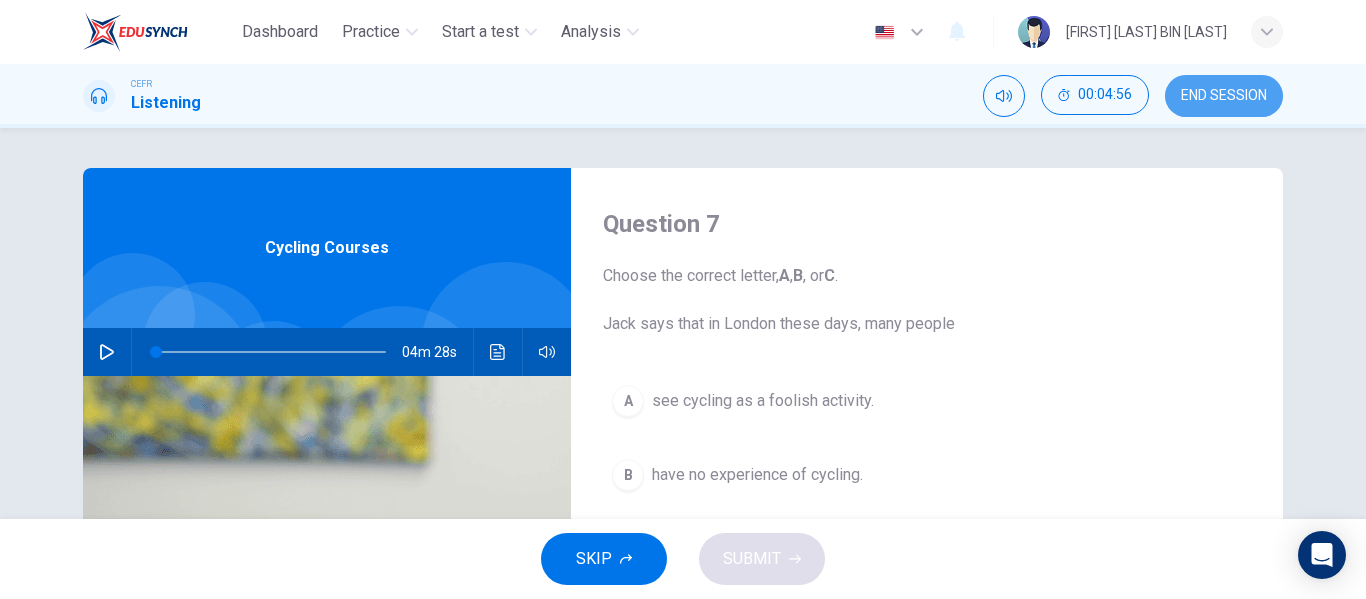 click on "END SESSION" at bounding box center [1224, 96] 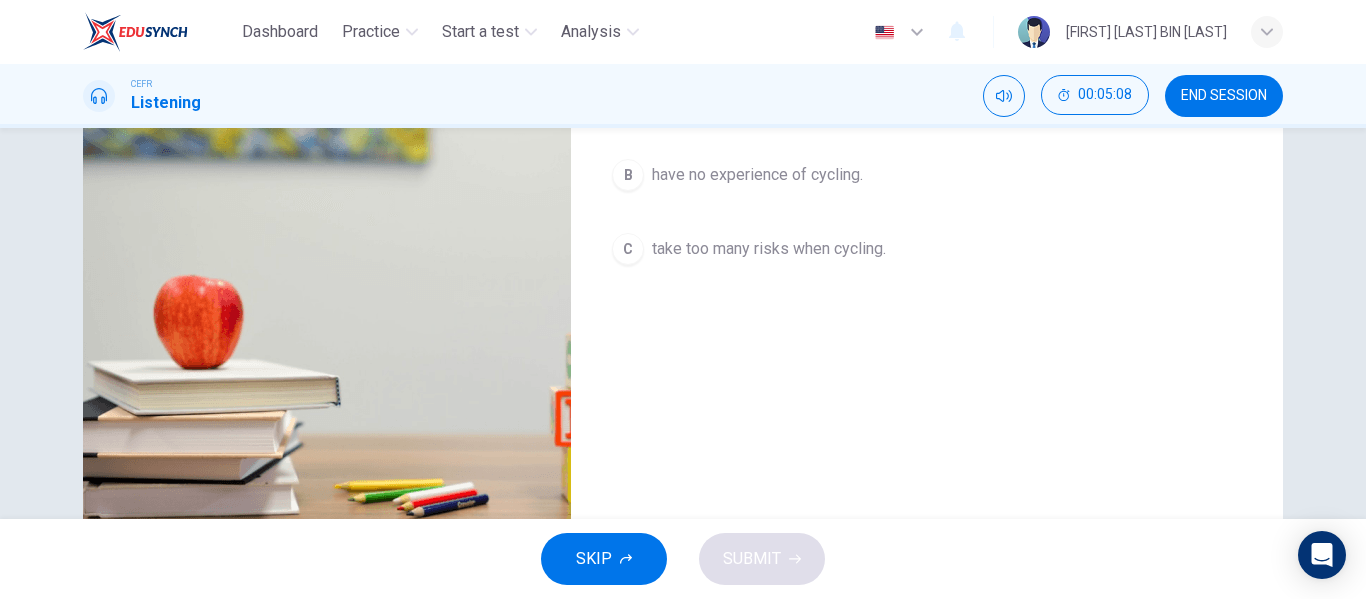 scroll, scrollTop: 0, scrollLeft: 0, axis: both 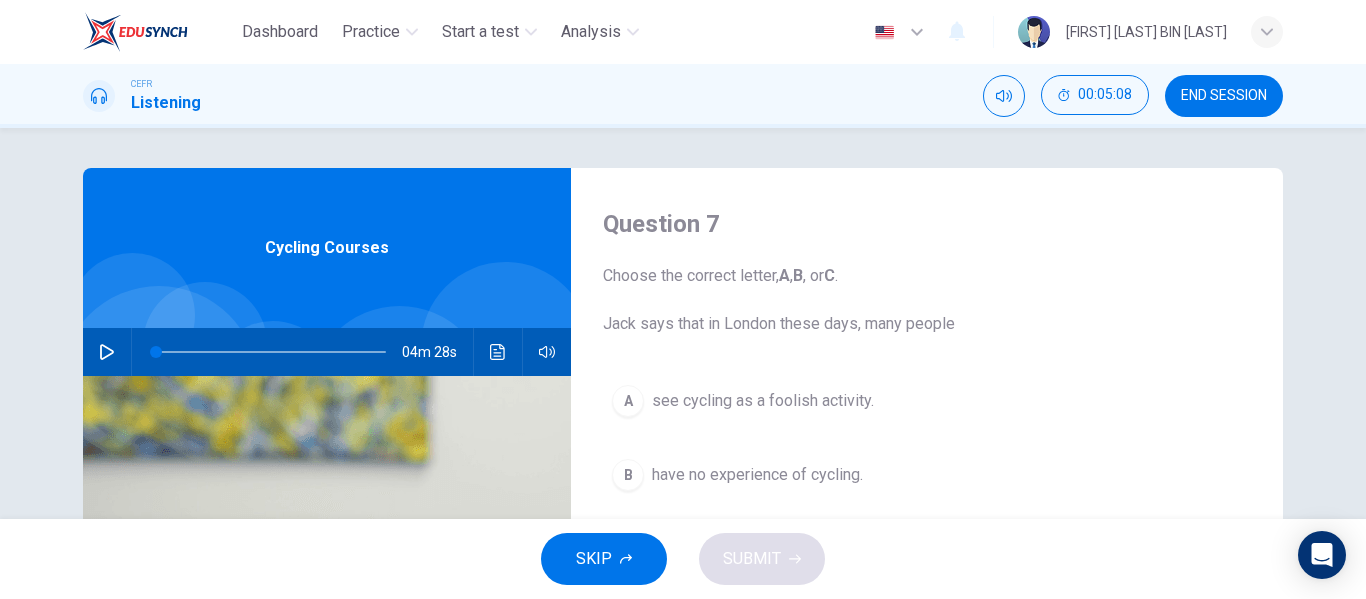 click on "END SESSION" at bounding box center (1224, 96) 